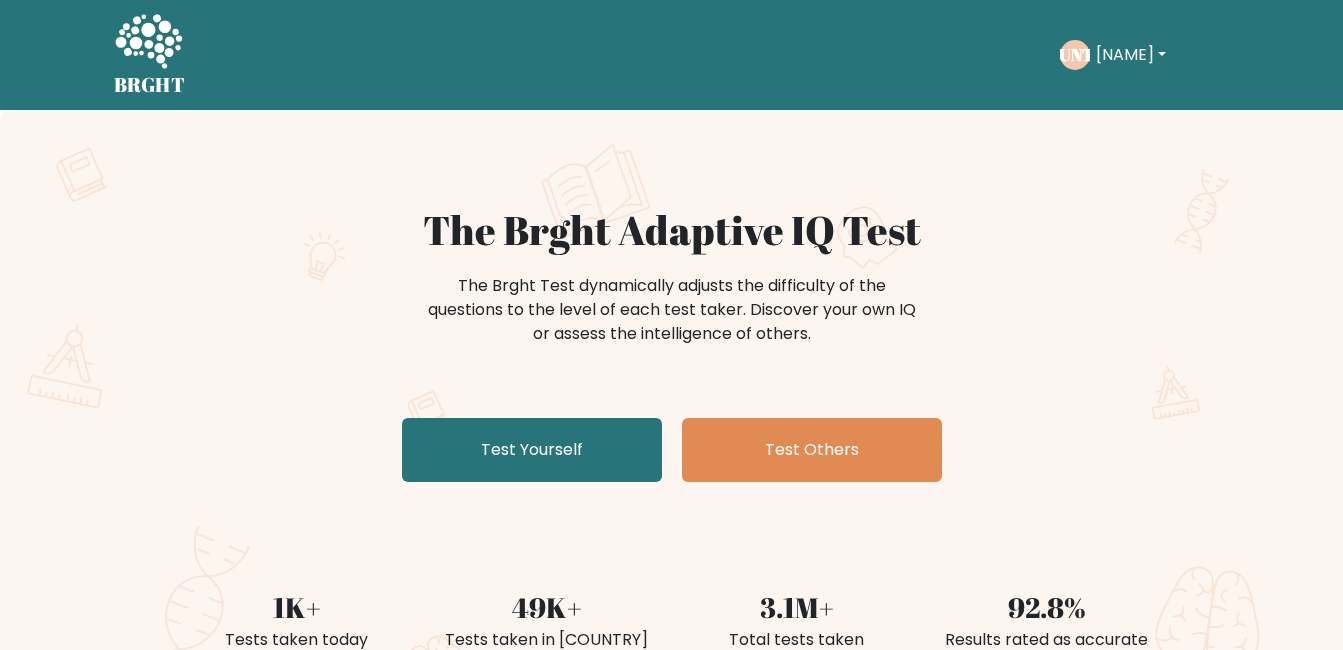 scroll, scrollTop: 0, scrollLeft: 0, axis: both 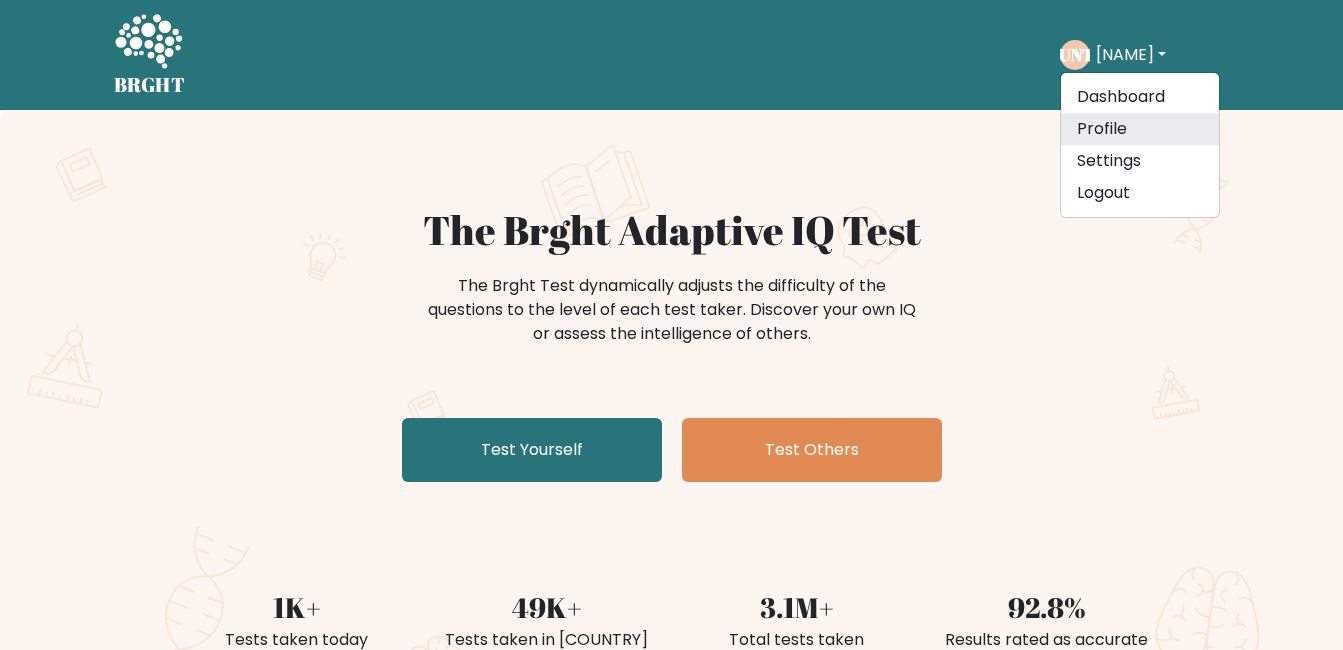 click on "Profile" at bounding box center (1140, 129) 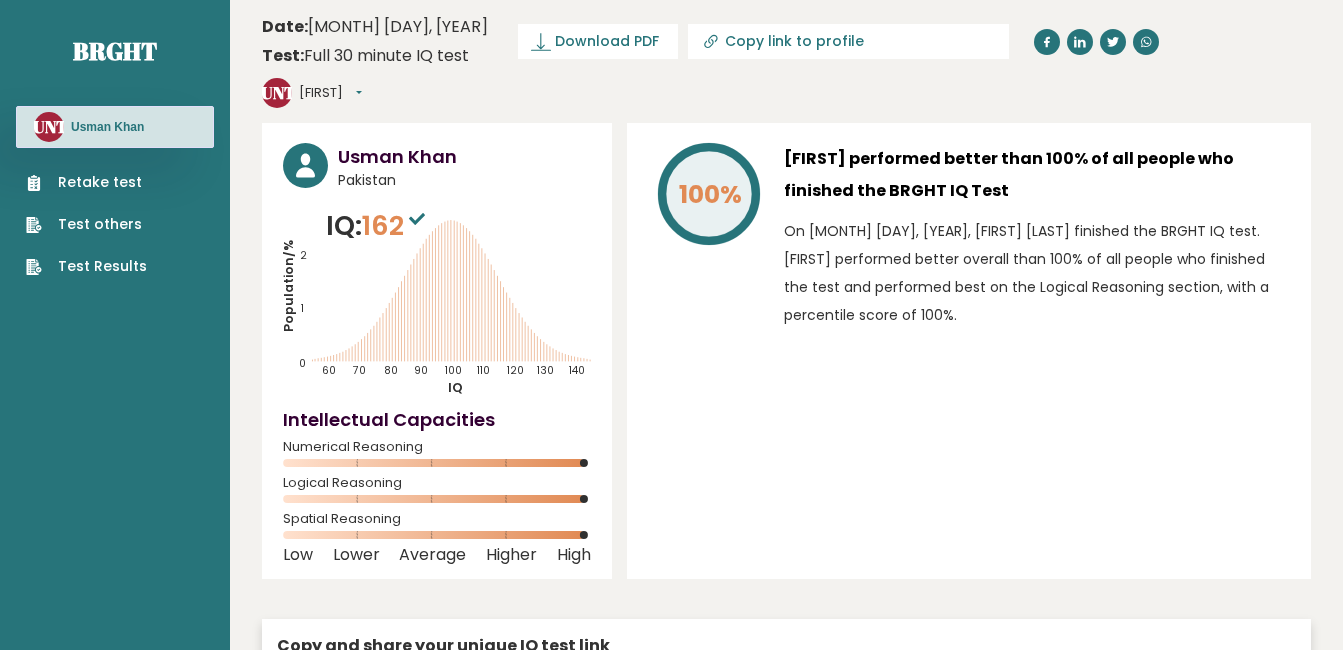 scroll, scrollTop: 0, scrollLeft: 0, axis: both 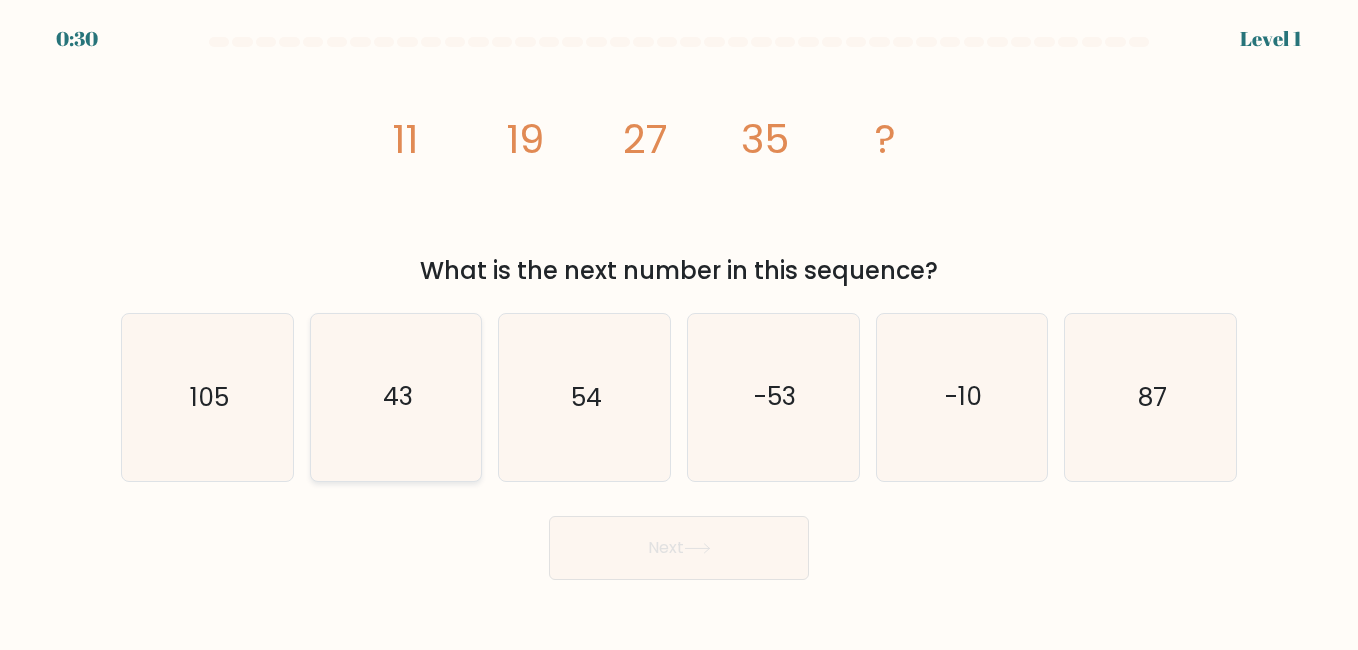 click on "43" at bounding box center (398, 397) 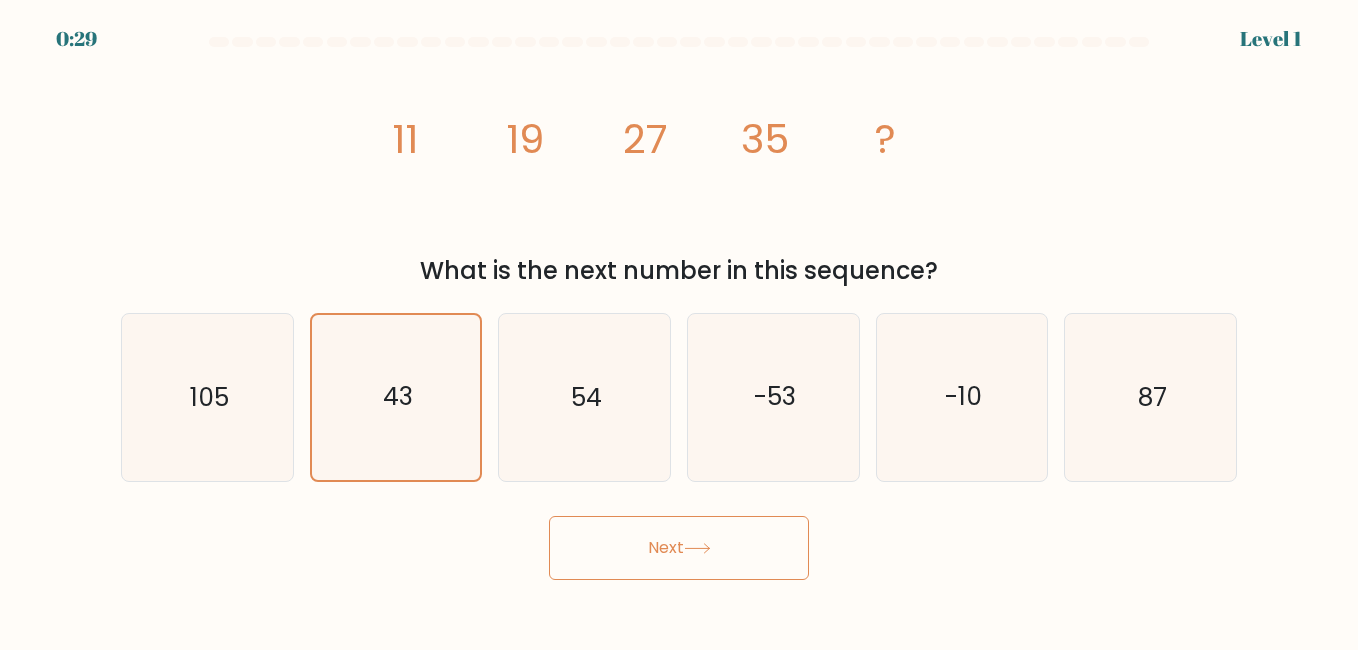 click on "Next" at bounding box center [679, 548] 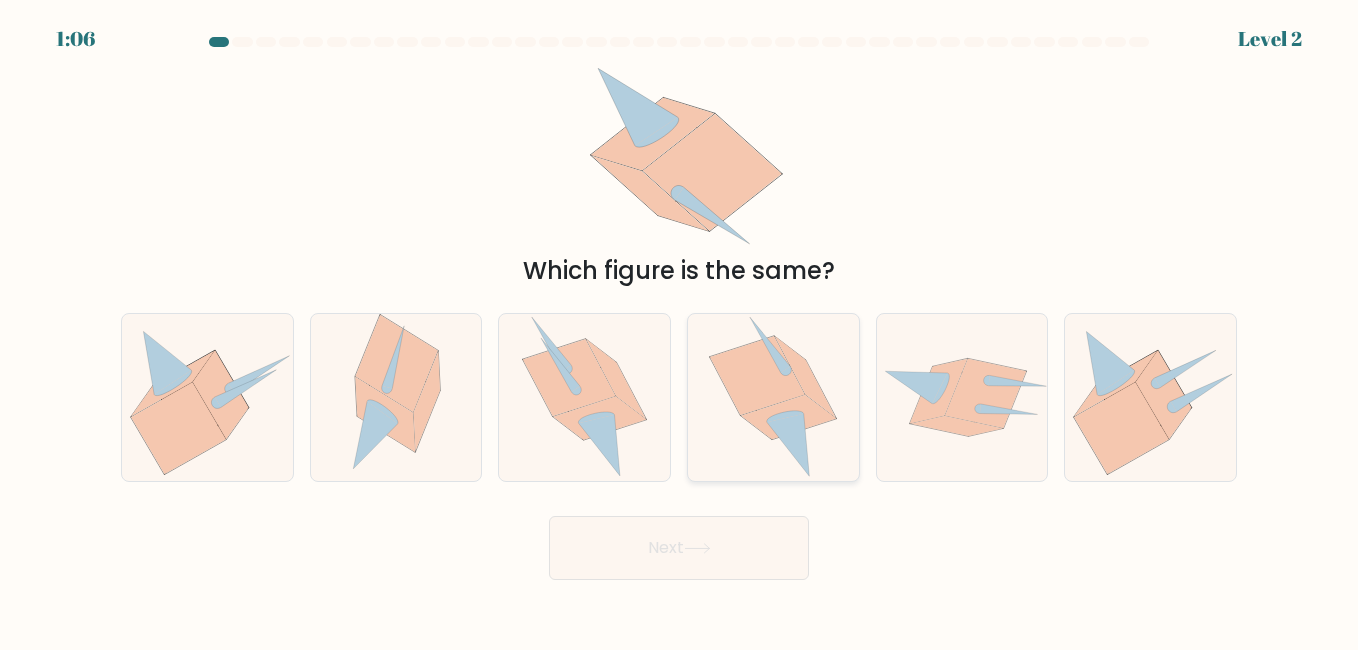 click on "d." at bounding box center [679, 327] 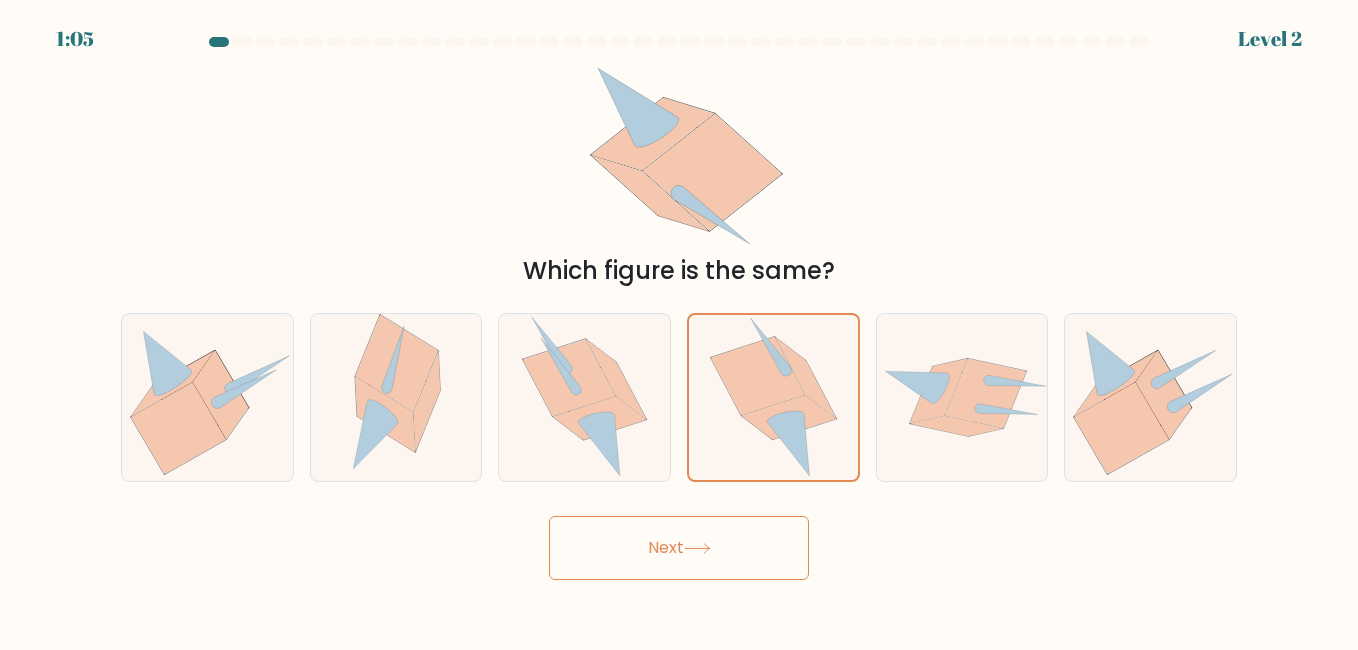 click on "Next" at bounding box center (679, 548) 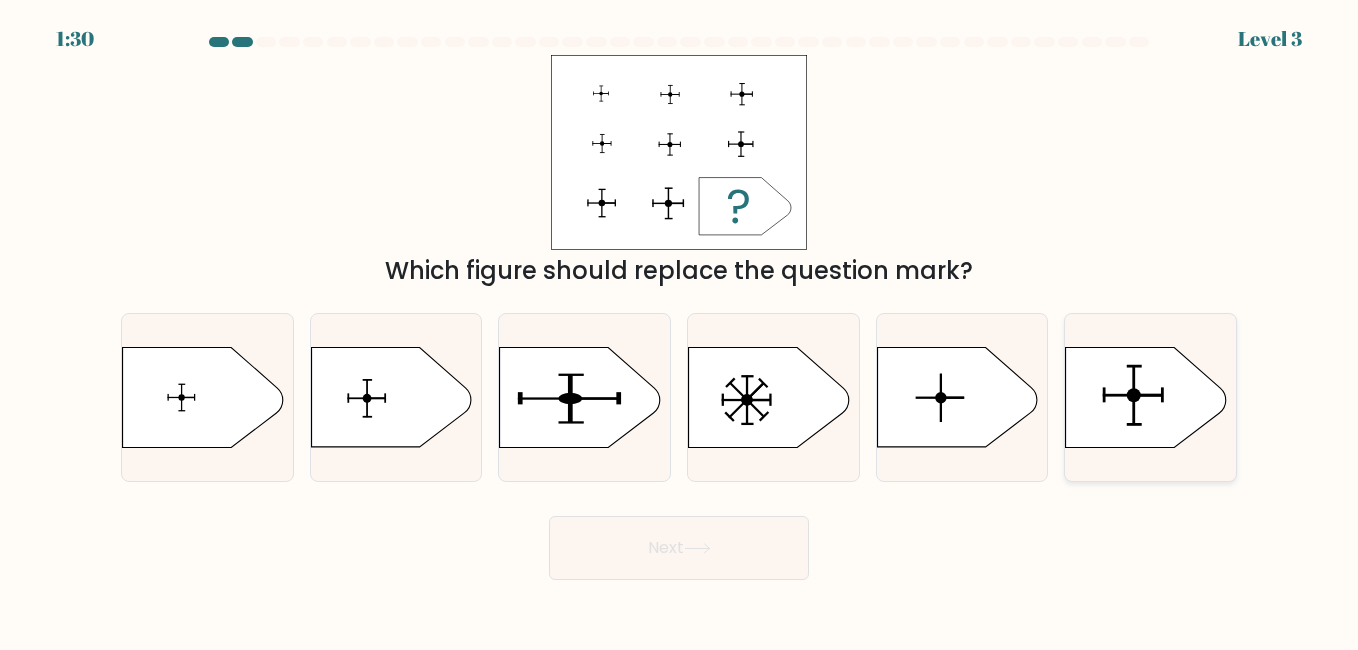 click at bounding box center [1134, 395] 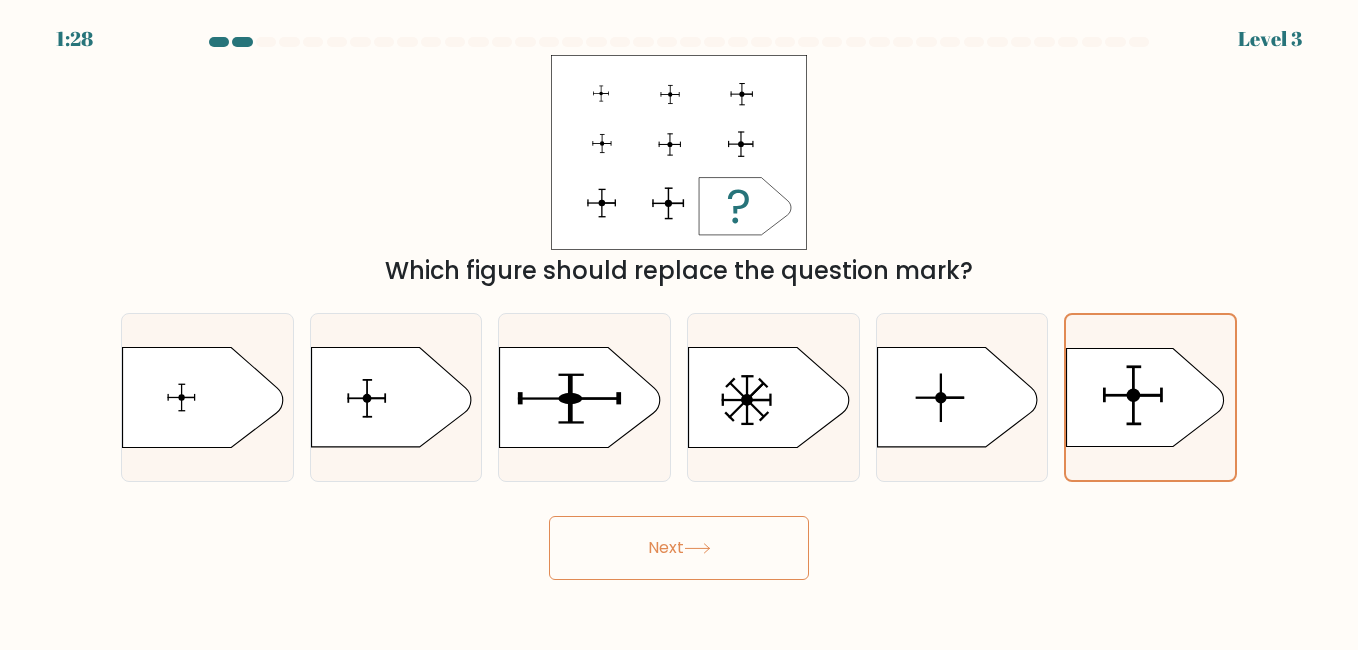 click on "Next" at bounding box center [679, 548] 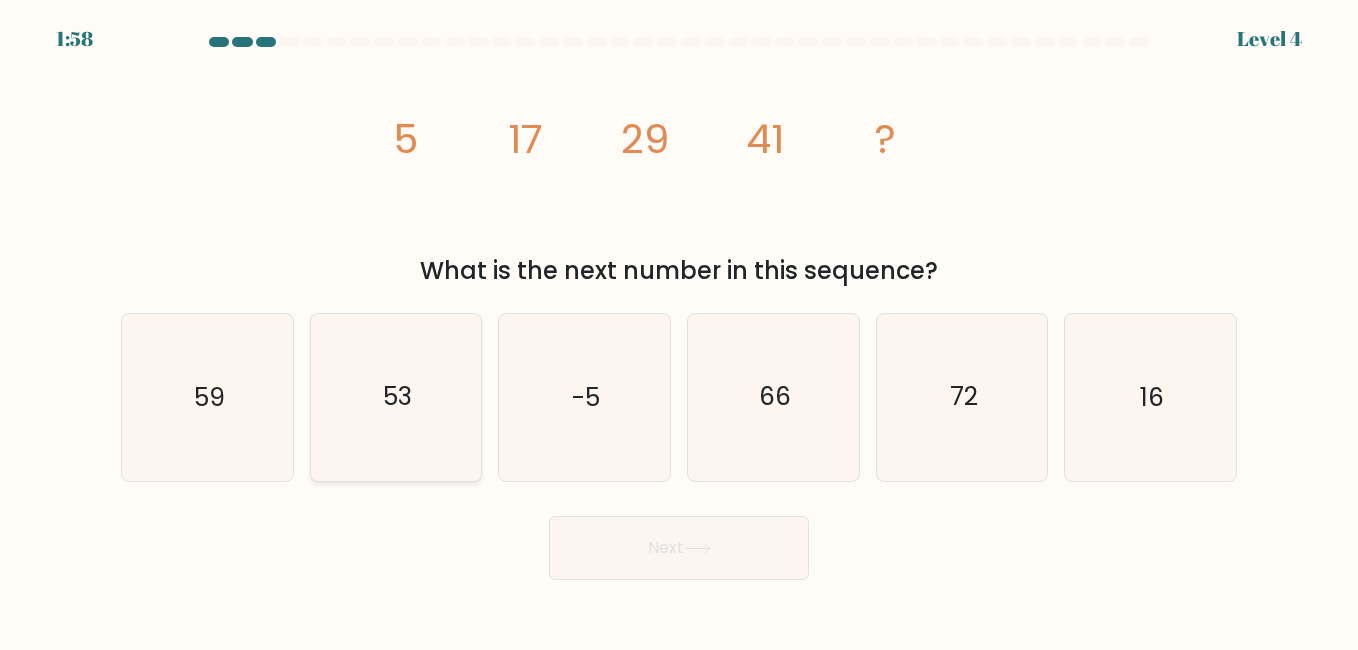 click on "53" at bounding box center [396, 397] 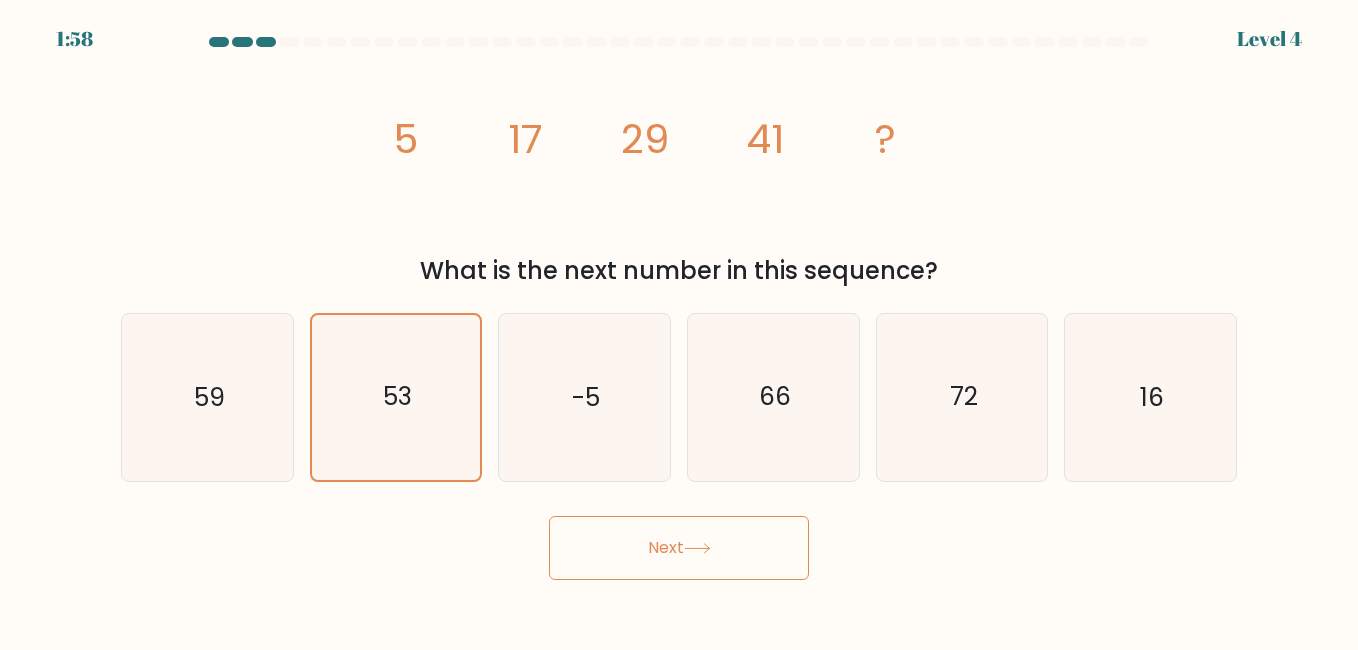 click on "Next" at bounding box center [679, 548] 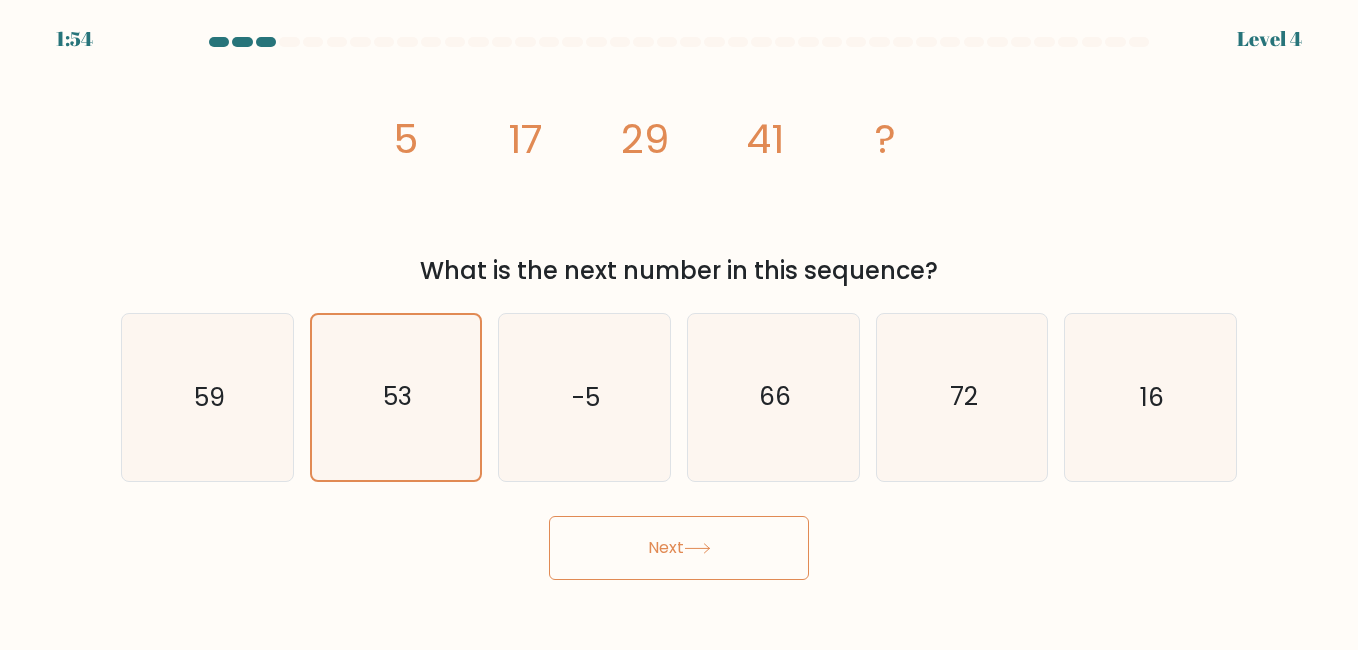 click on "Next" at bounding box center (679, 548) 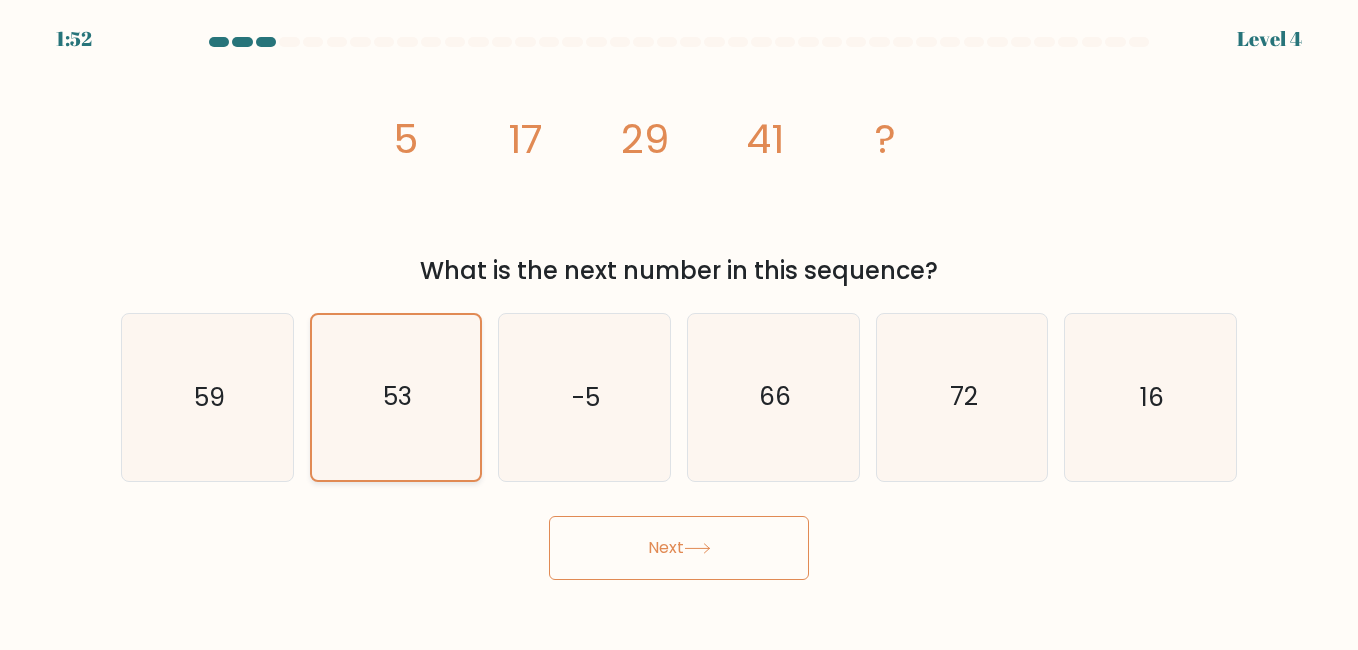 click on "53" at bounding box center [396, 397] 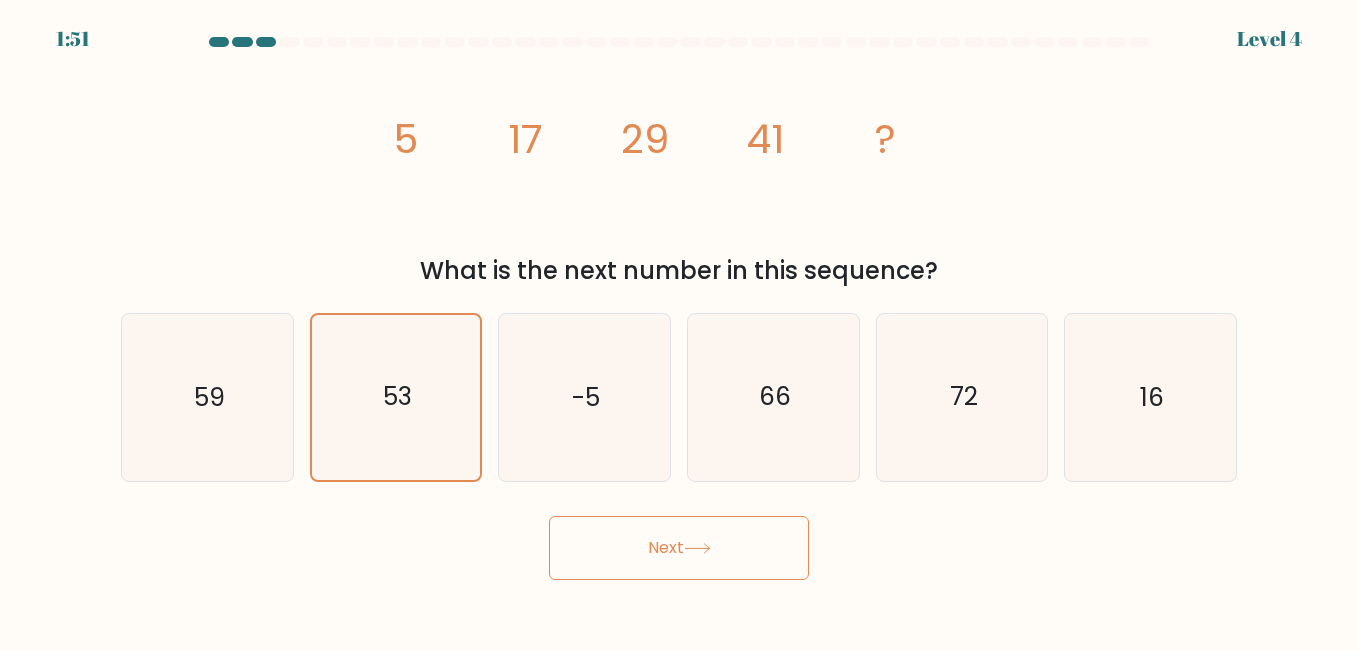 click on "Next" at bounding box center (679, 548) 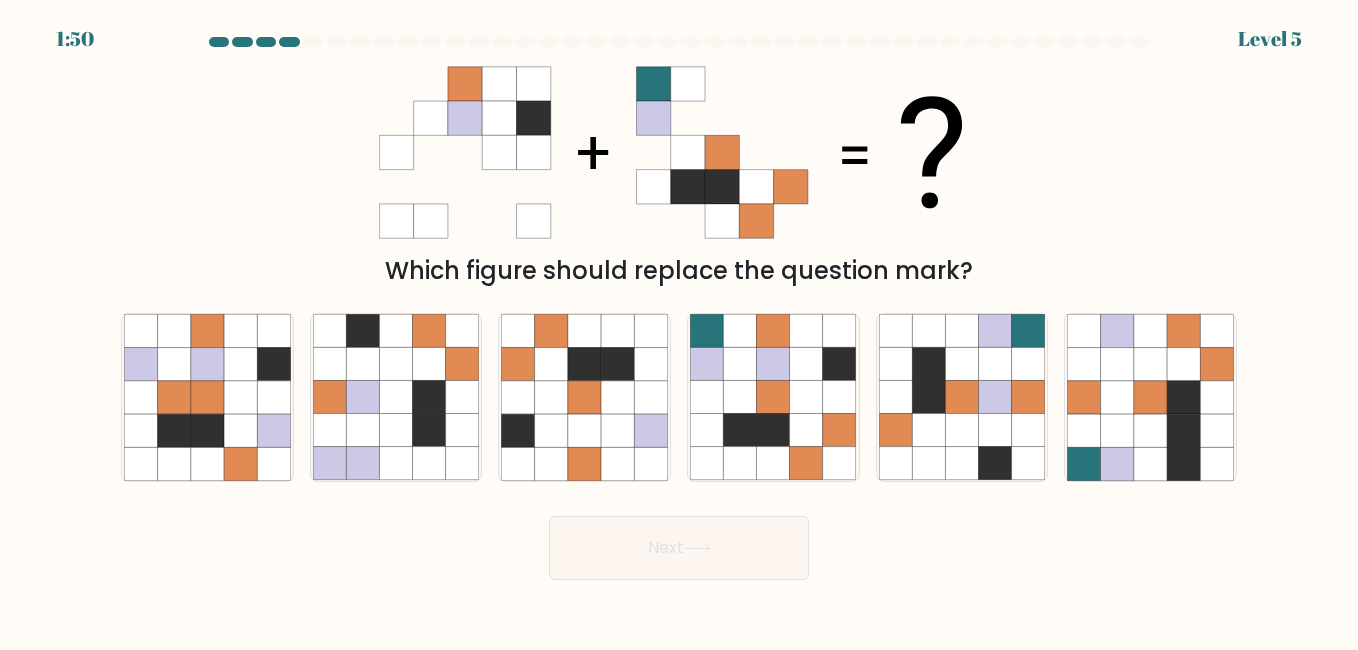 click on "Next" at bounding box center [679, 548] 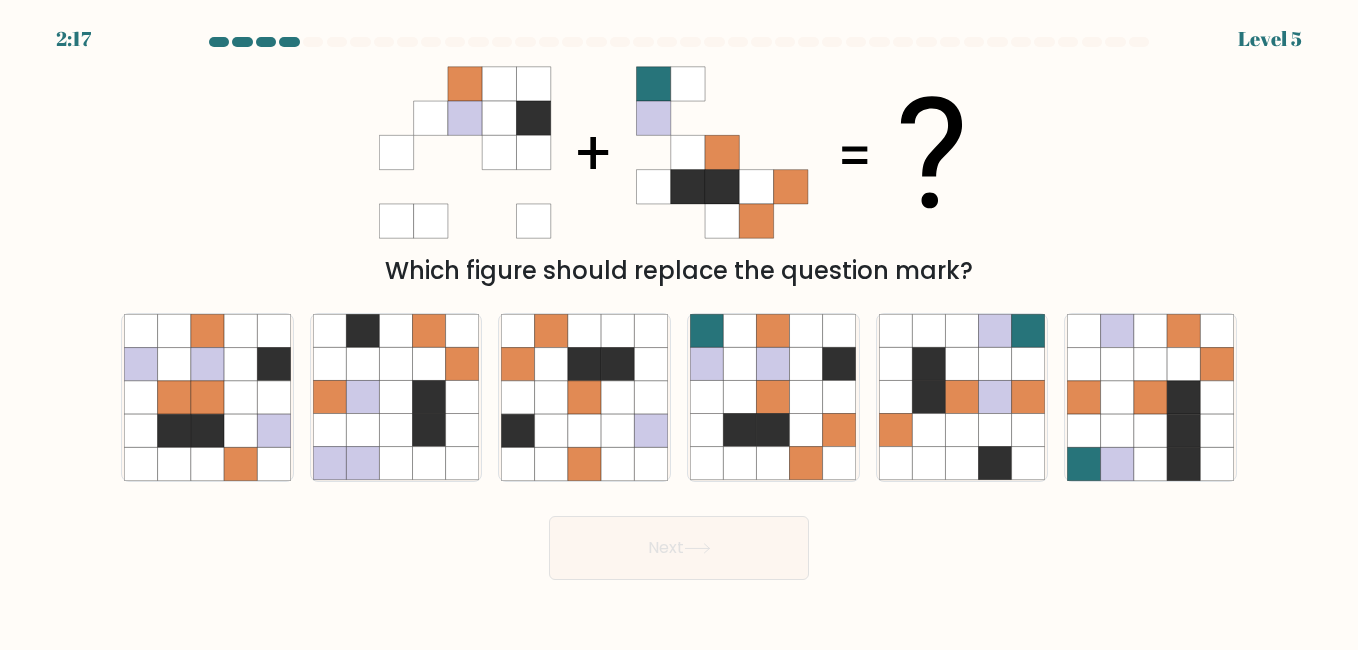 click on "Which figure should replace the question mark?" at bounding box center (679, 172) 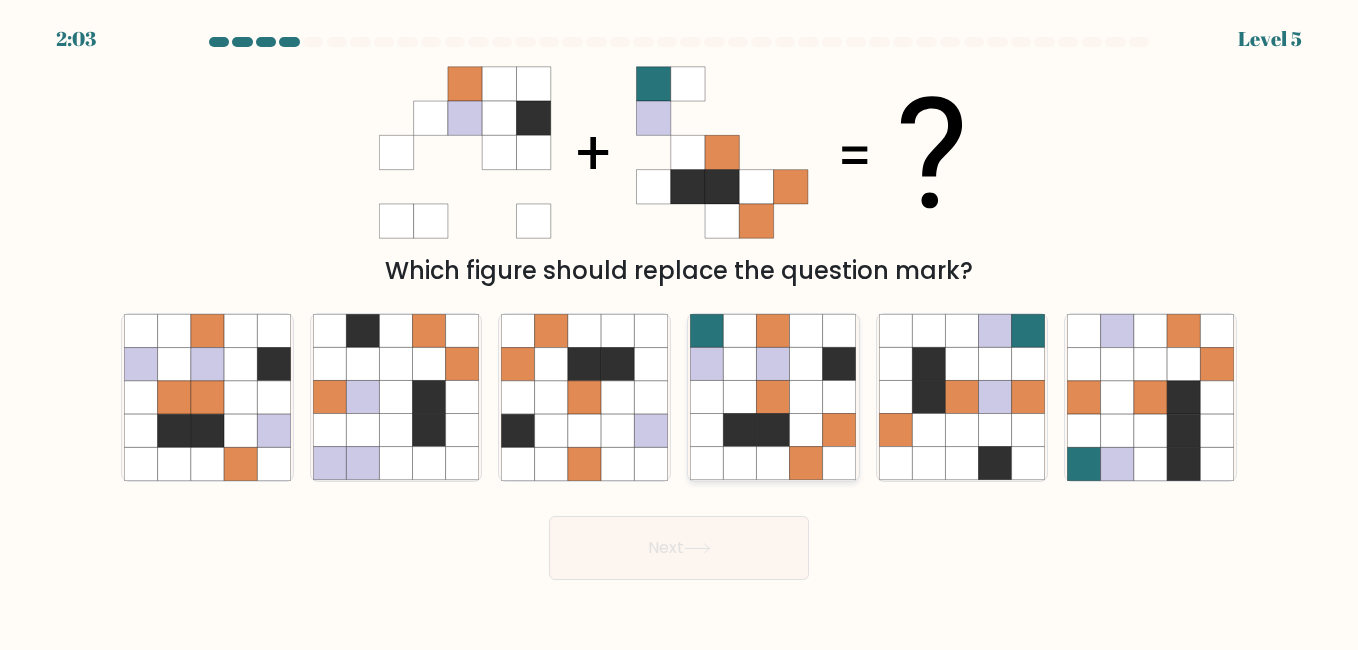 click at bounding box center (806, 430) 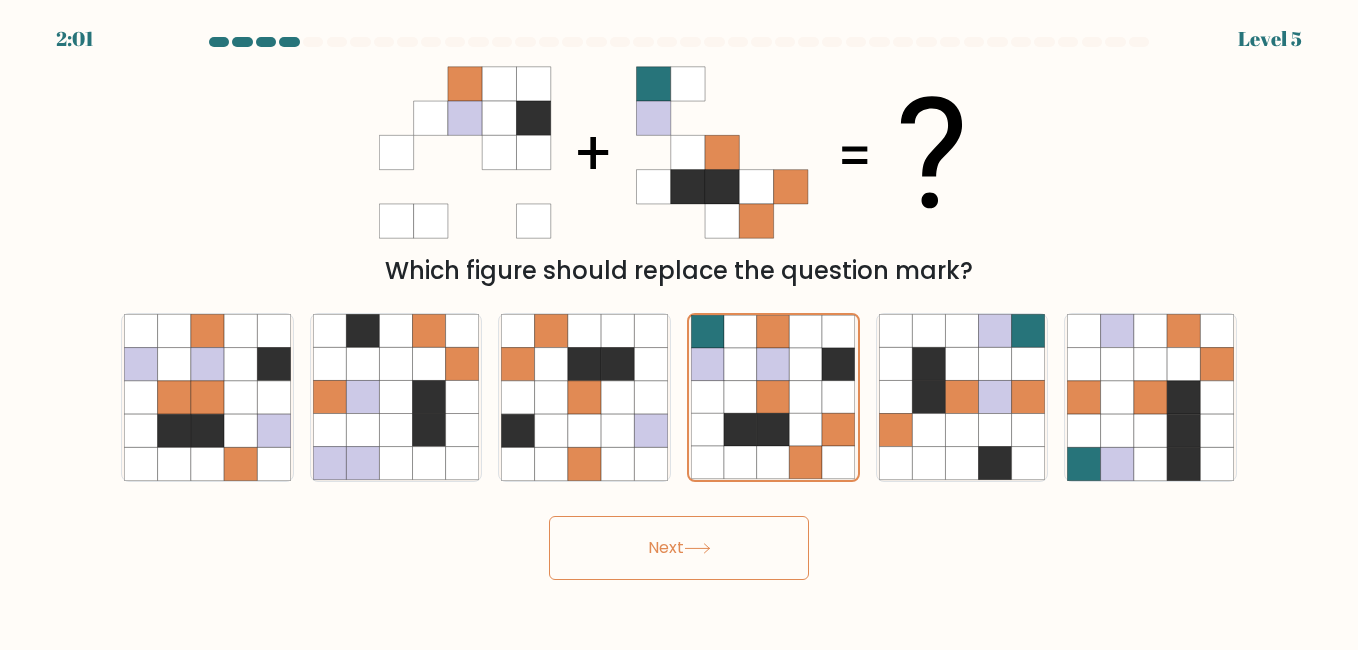 click on "Next" at bounding box center [679, 548] 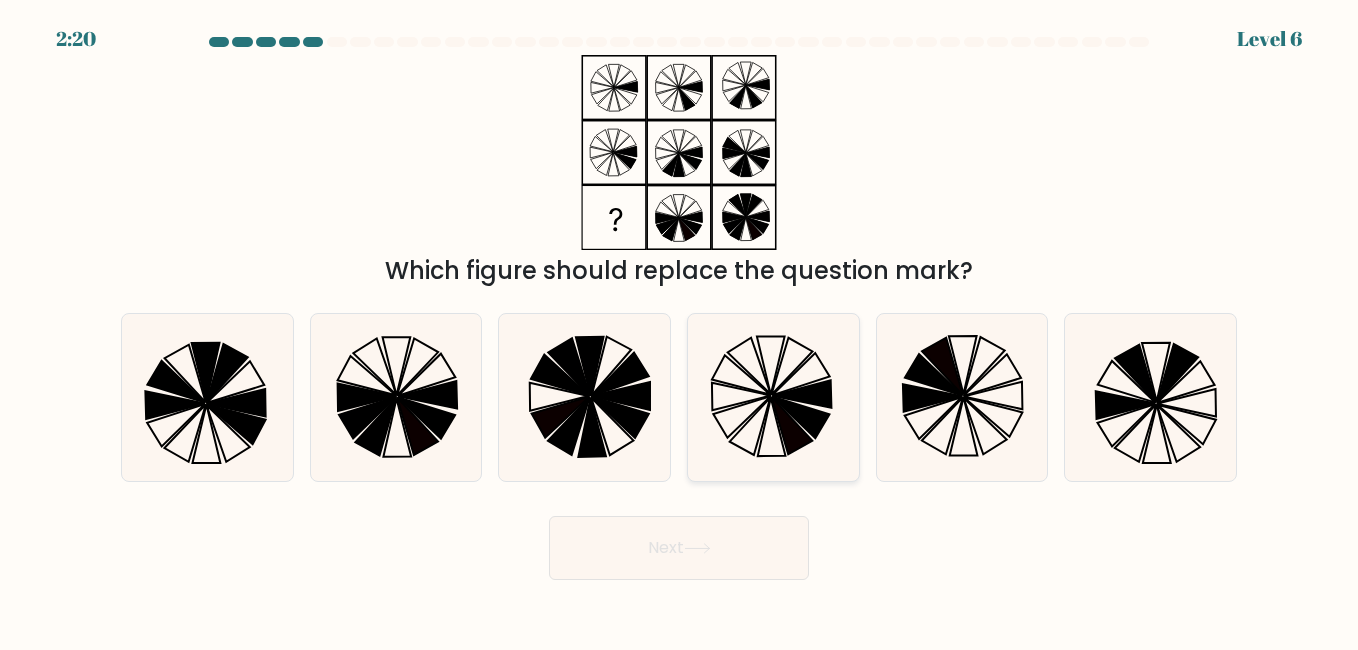 click at bounding box center [773, 397] 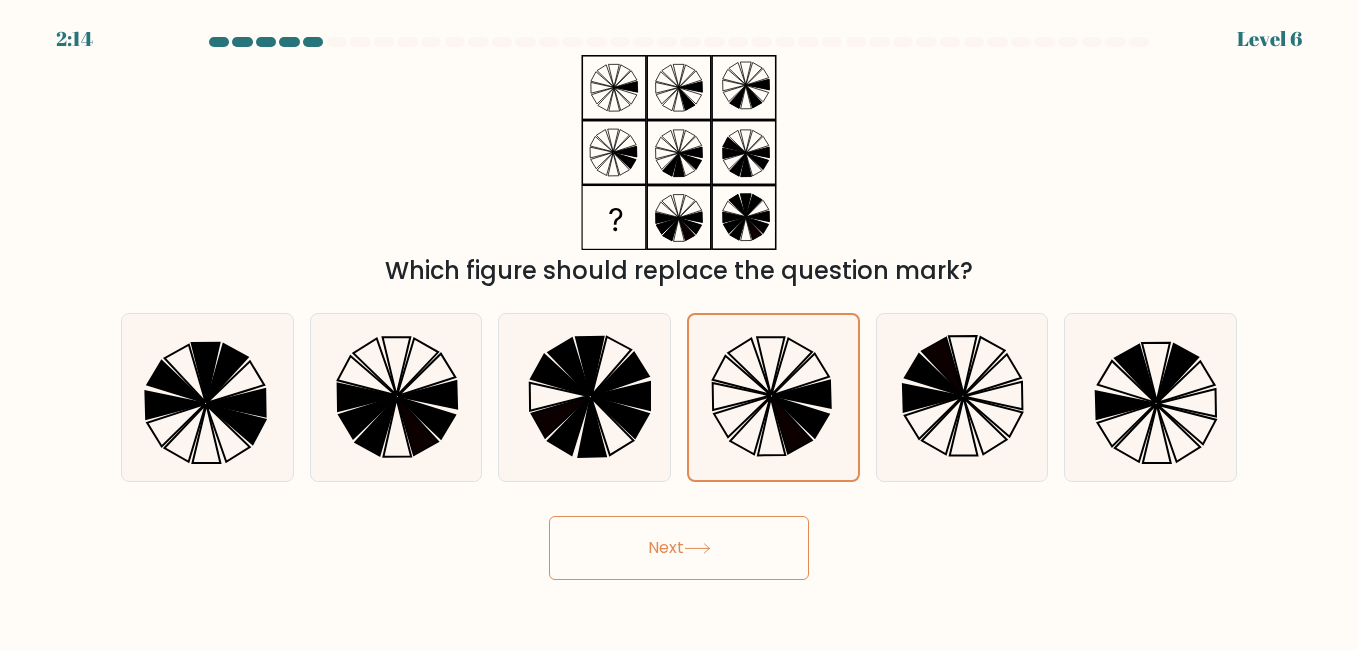 click on "Next" at bounding box center [679, 548] 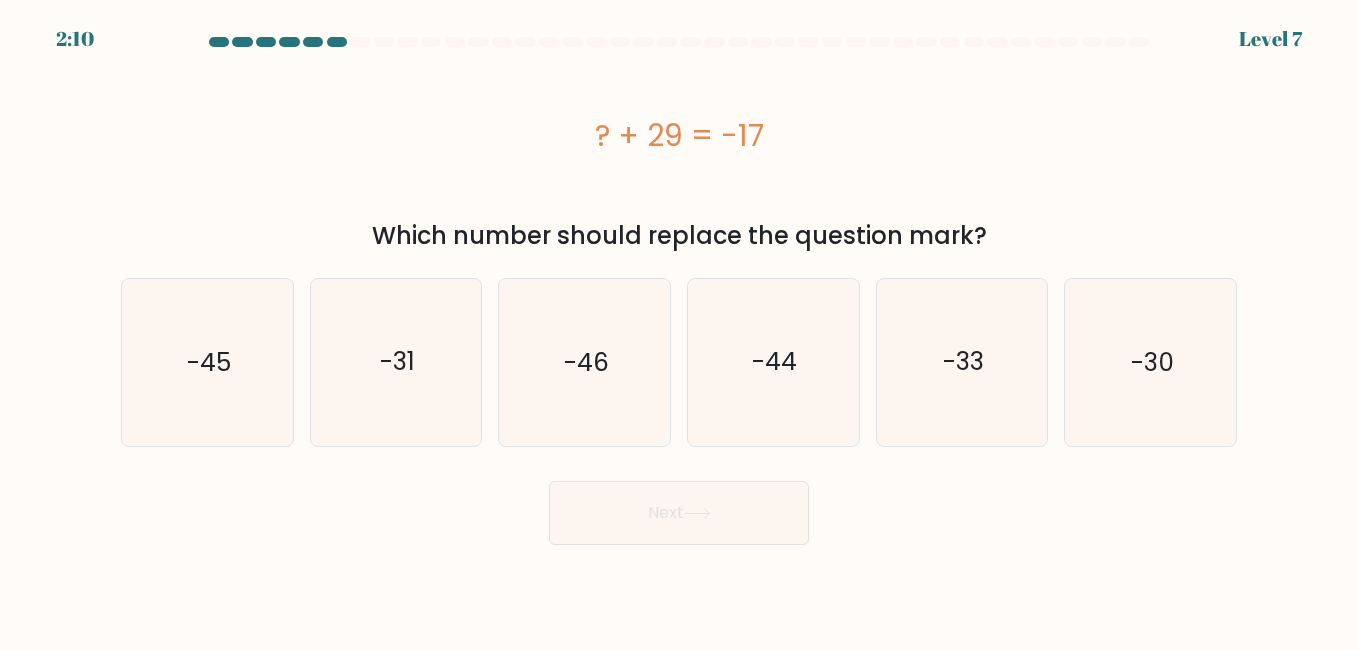 click on "Next" at bounding box center [679, 513] 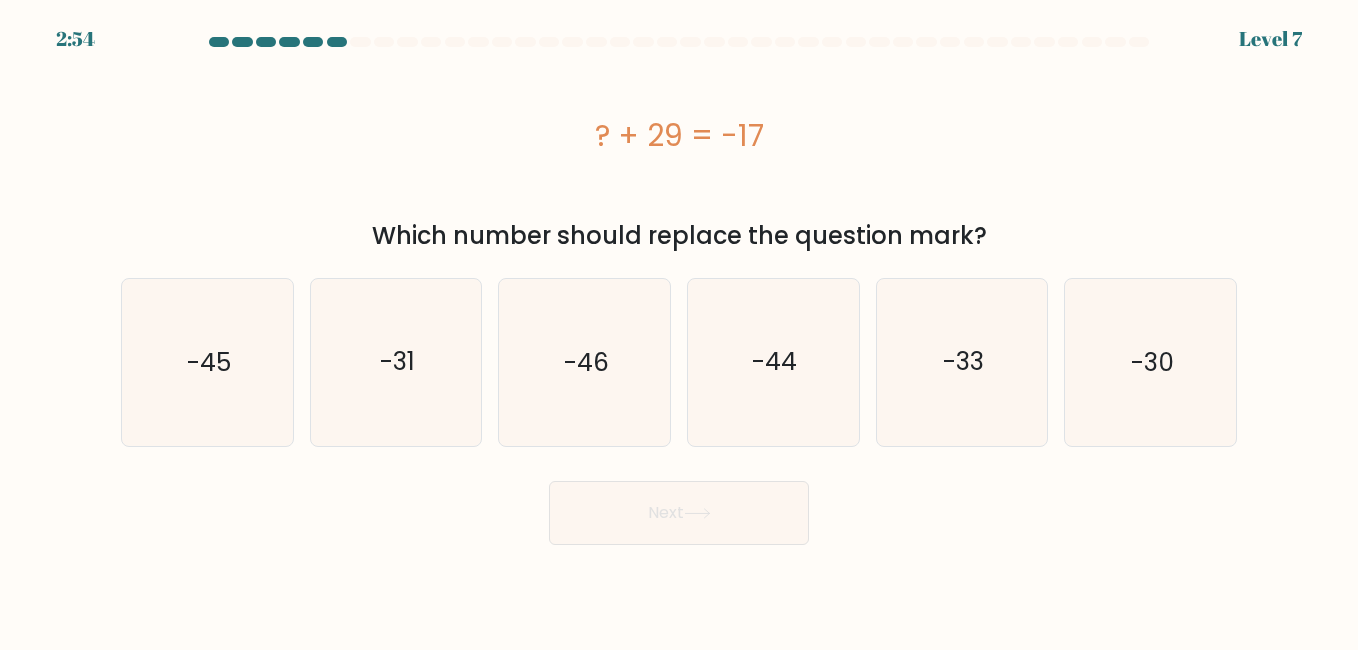 click on "Next" at bounding box center [679, 508] 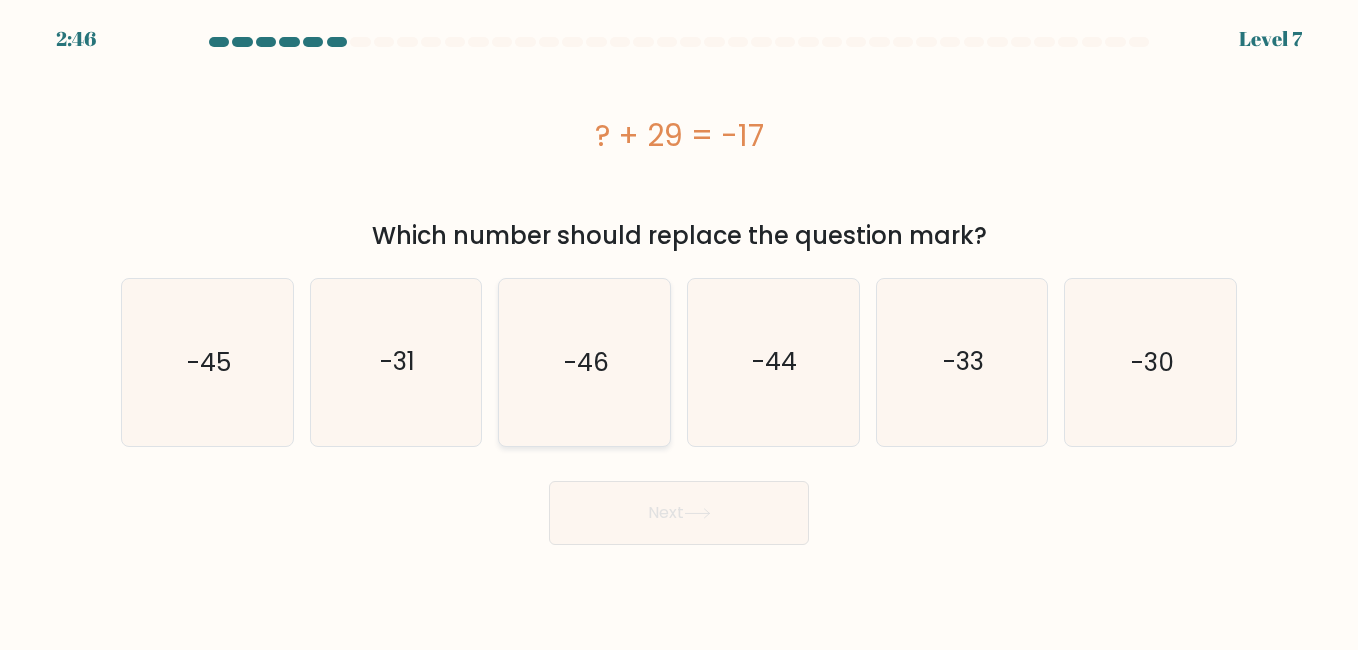 click on "-46" at bounding box center [586, 362] 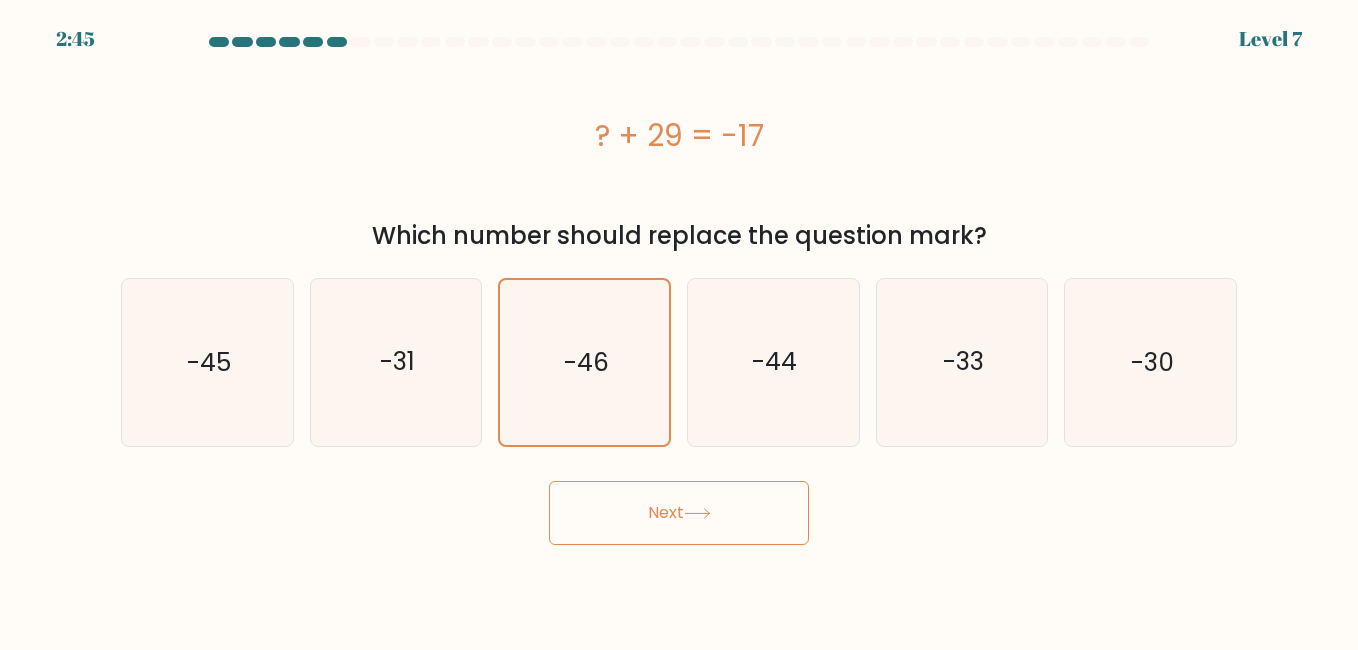 click on "Next" at bounding box center (679, 513) 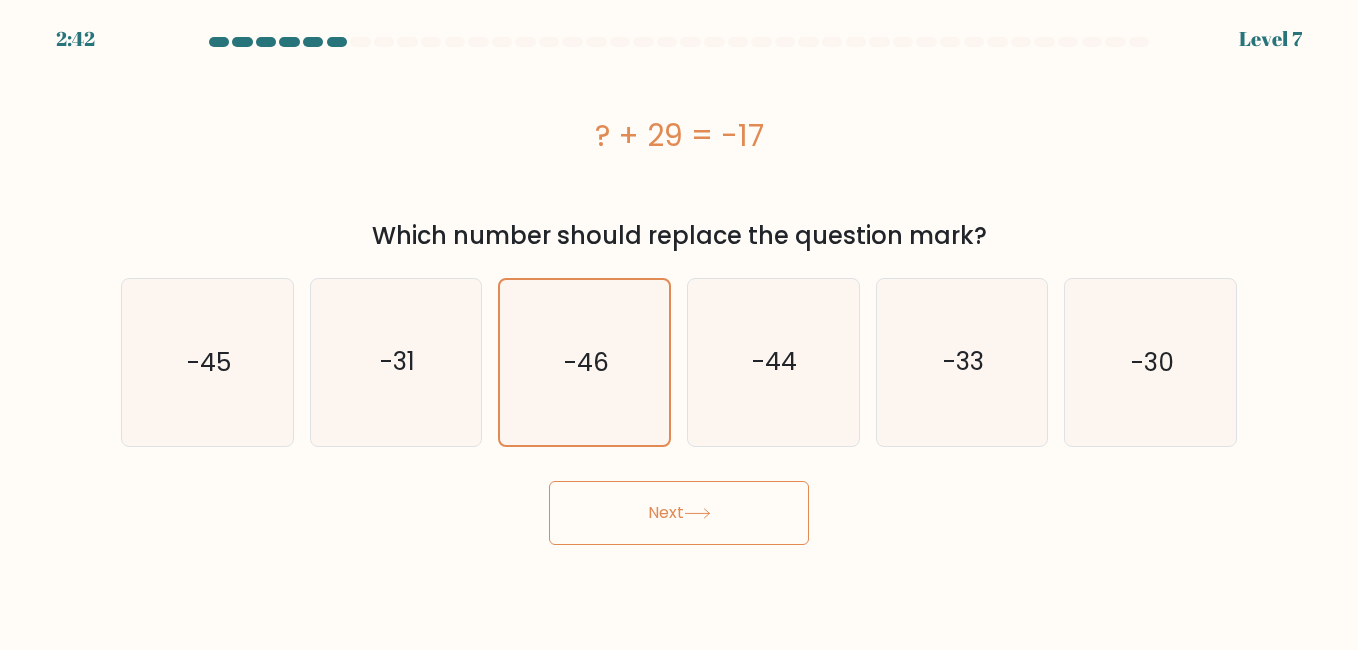 click on "Next" at bounding box center (679, 513) 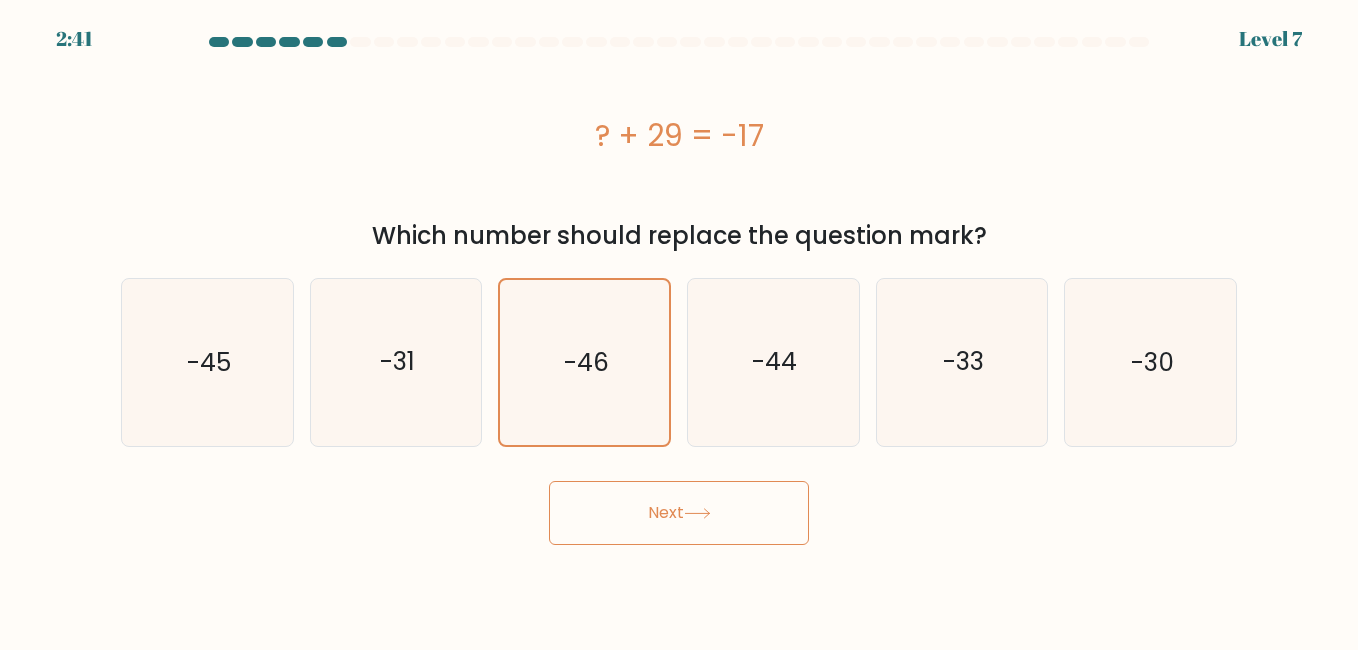 click on "Next" at bounding box center (679, 513) 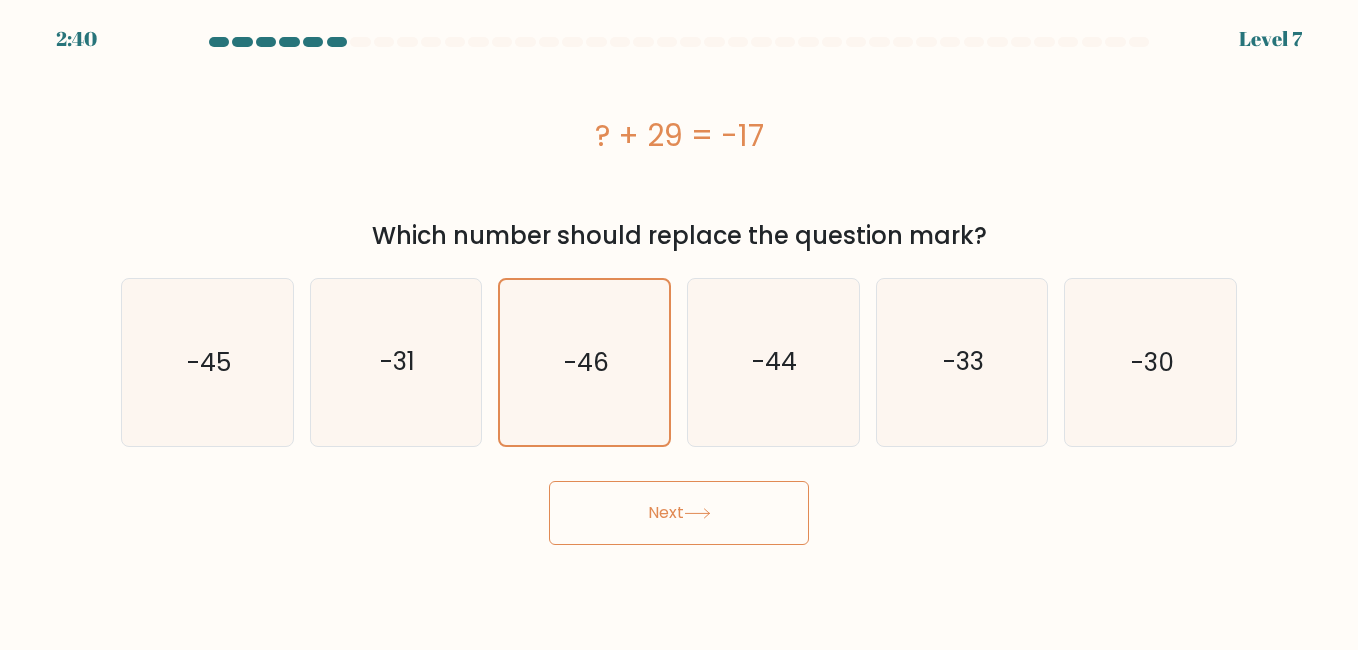 click on "Next" at bounding box center (679, 513) 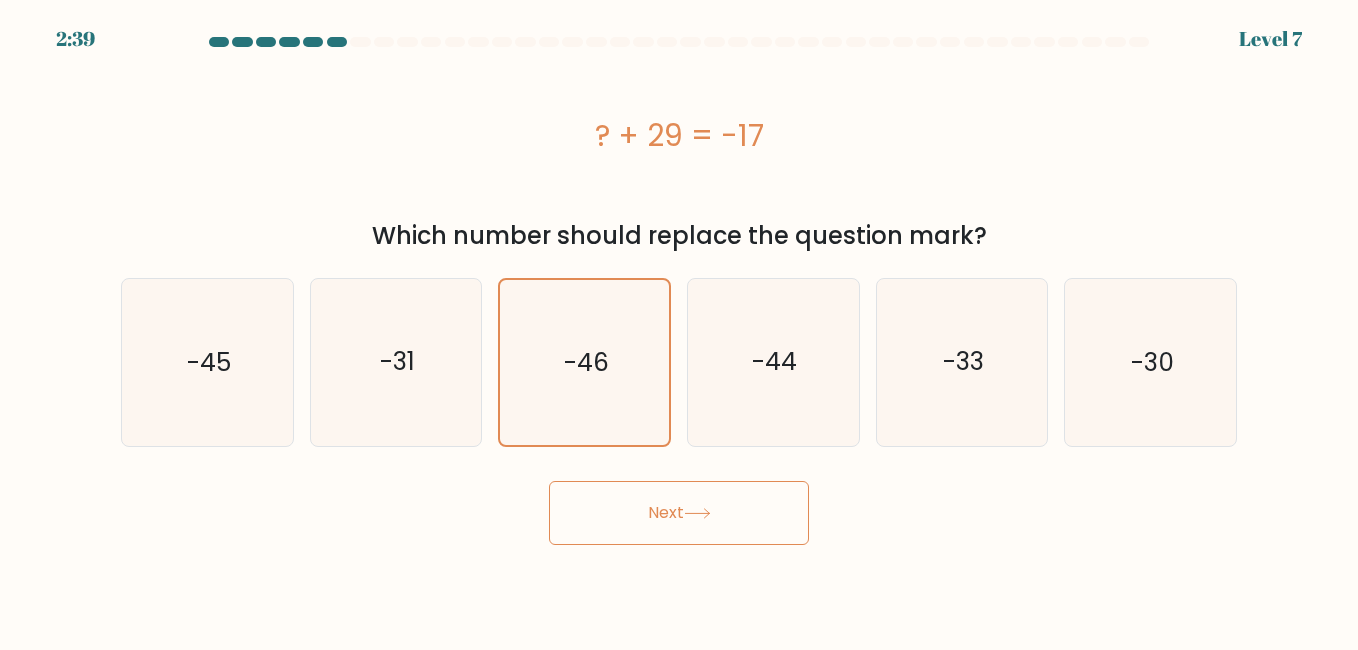 click at bounding box center [697, 513] 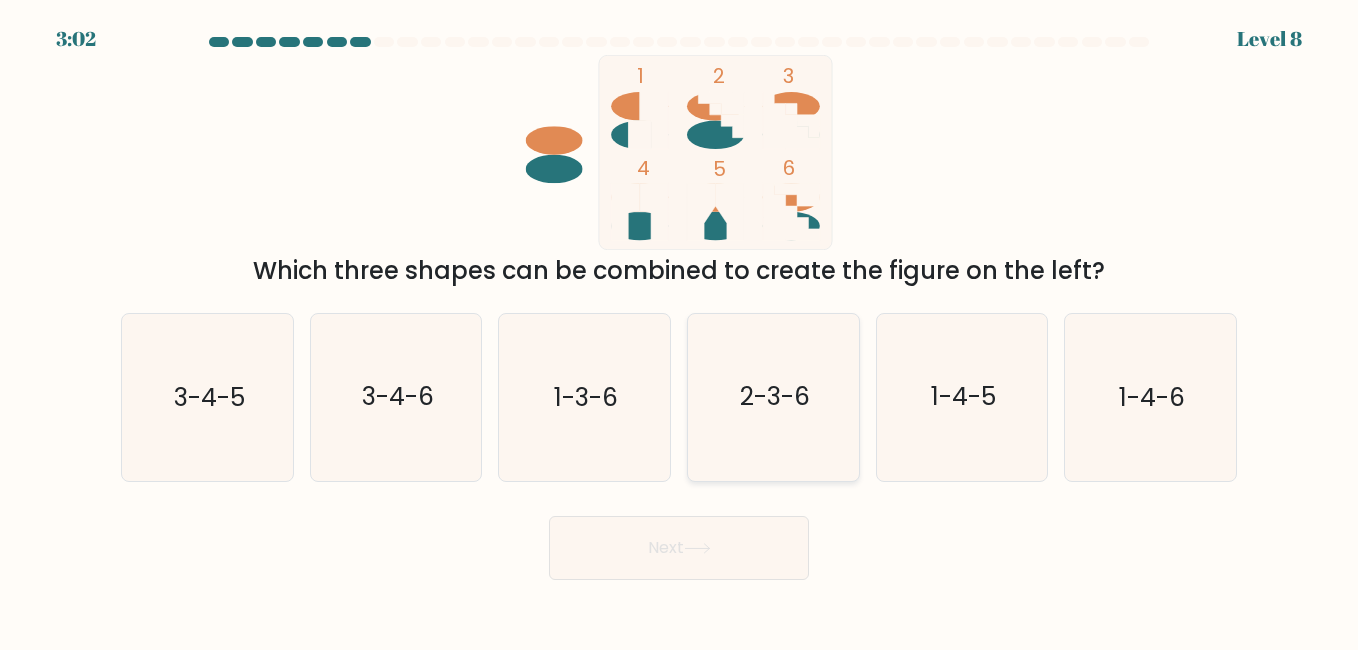 click on "2-3-6" at bounding box center [773, 397] 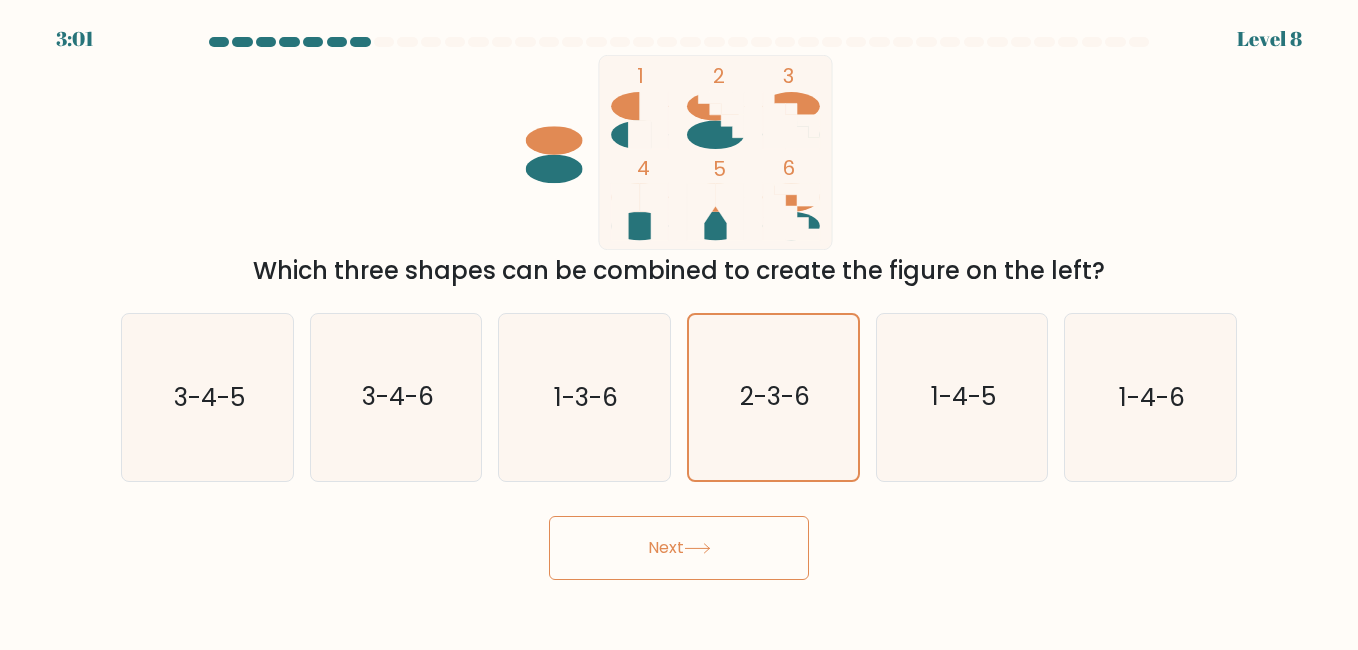 click on "Next" at bounding box center (679, 548) 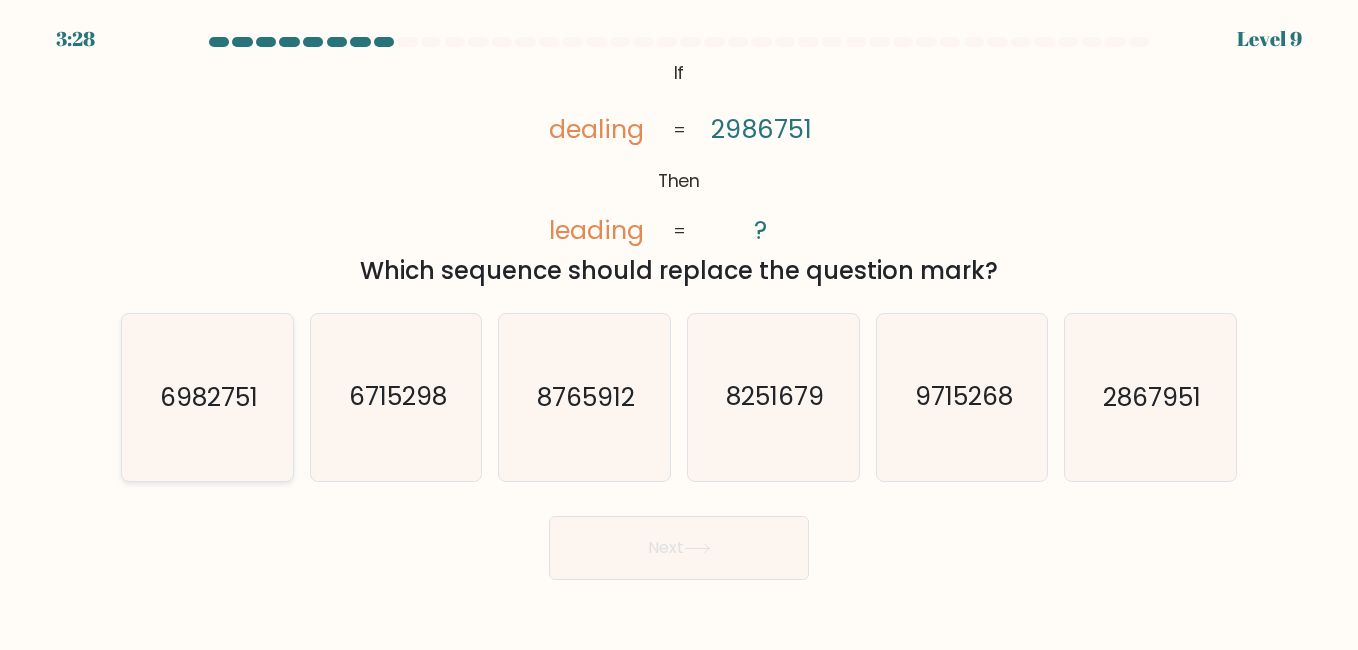 click on "6982751" at bounding box center (209, 397) 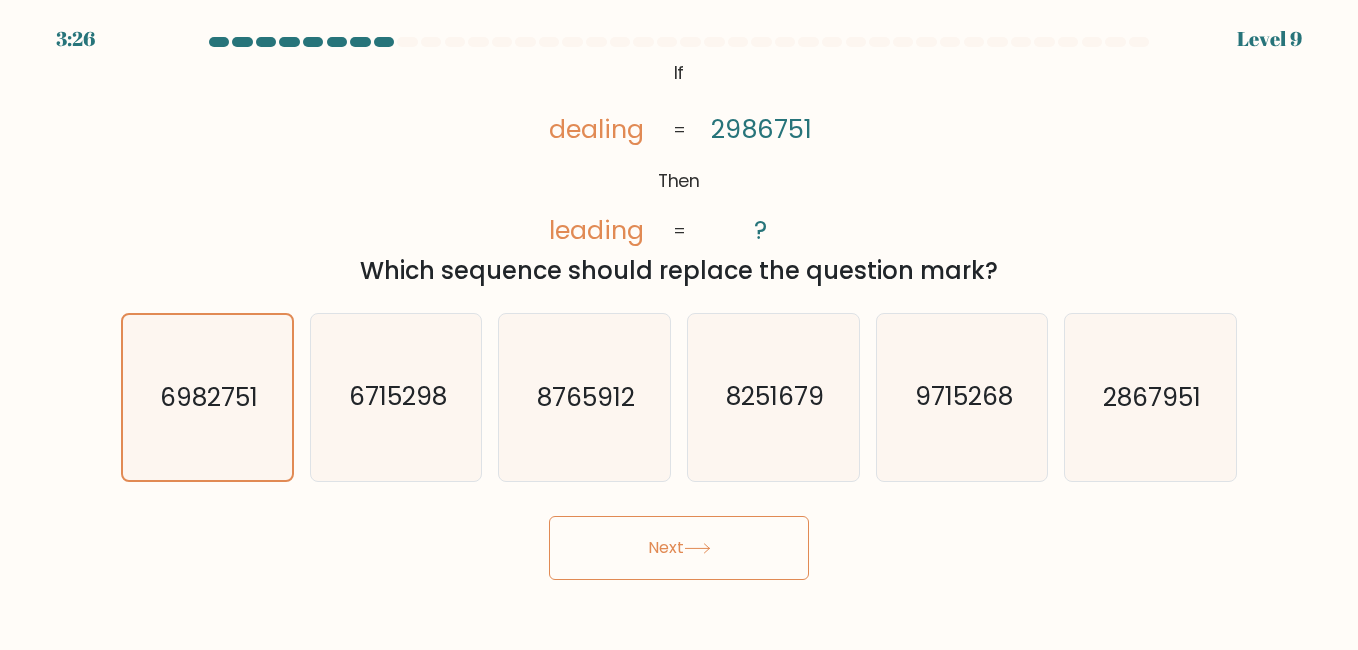 click on "Next" at bounding box center (679, 548) 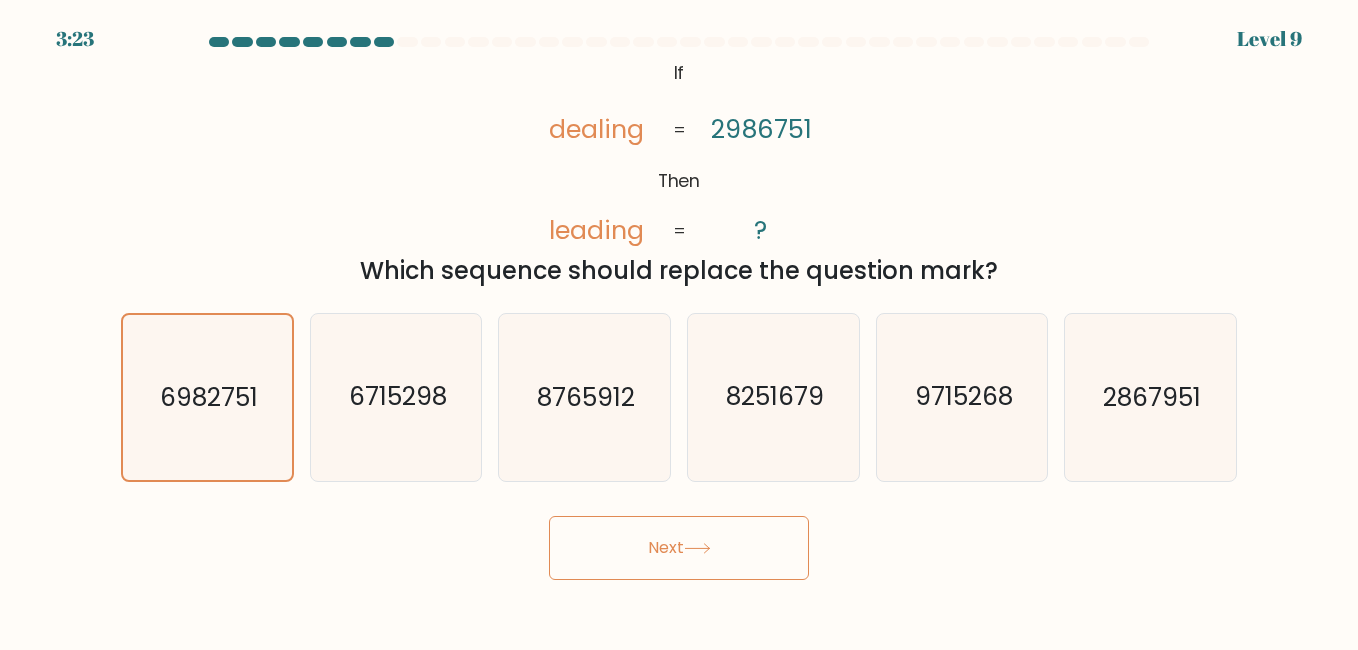 click on "Next" at bounding box center (679, 548) 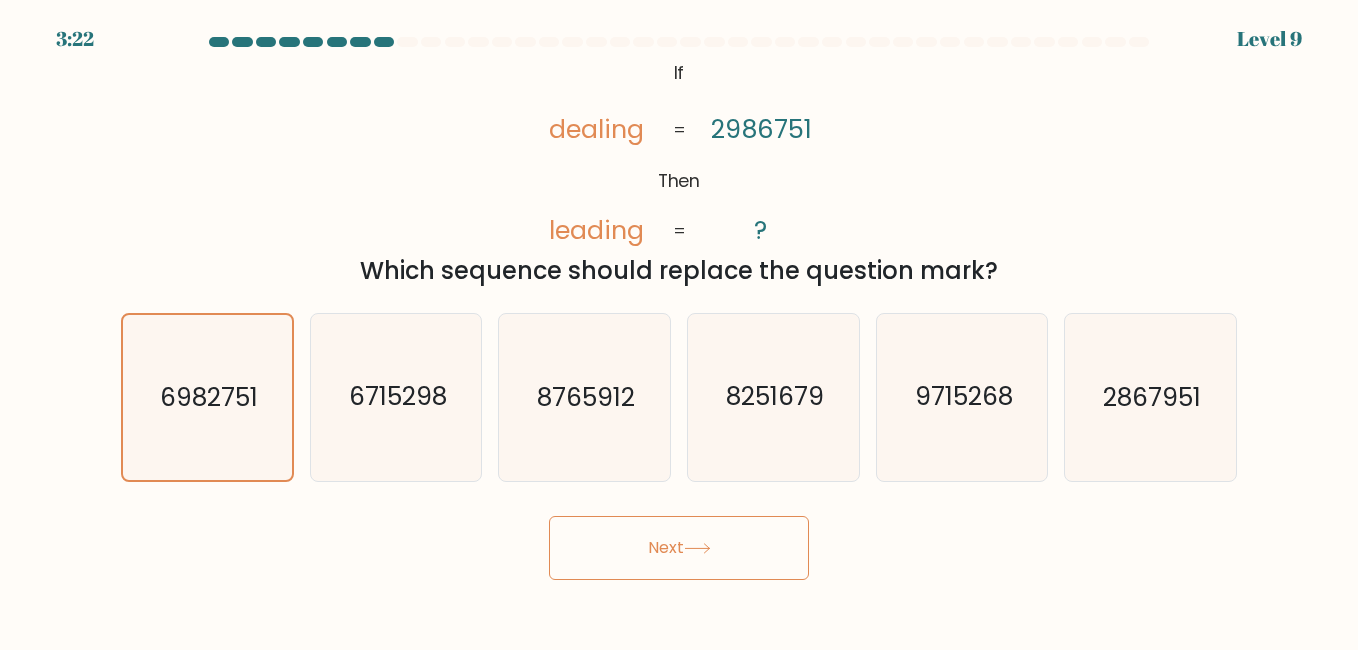 click at bounding box center (697, 548) 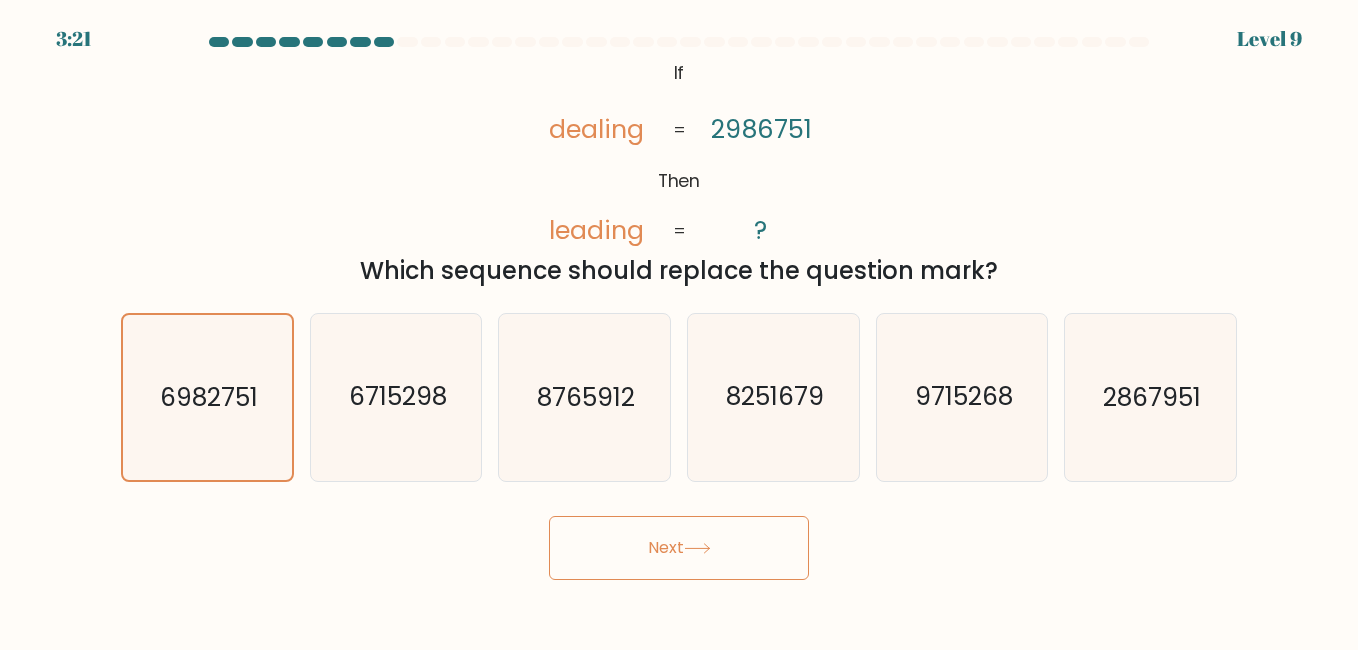 click on "Next" at bounding box center (679, 548) 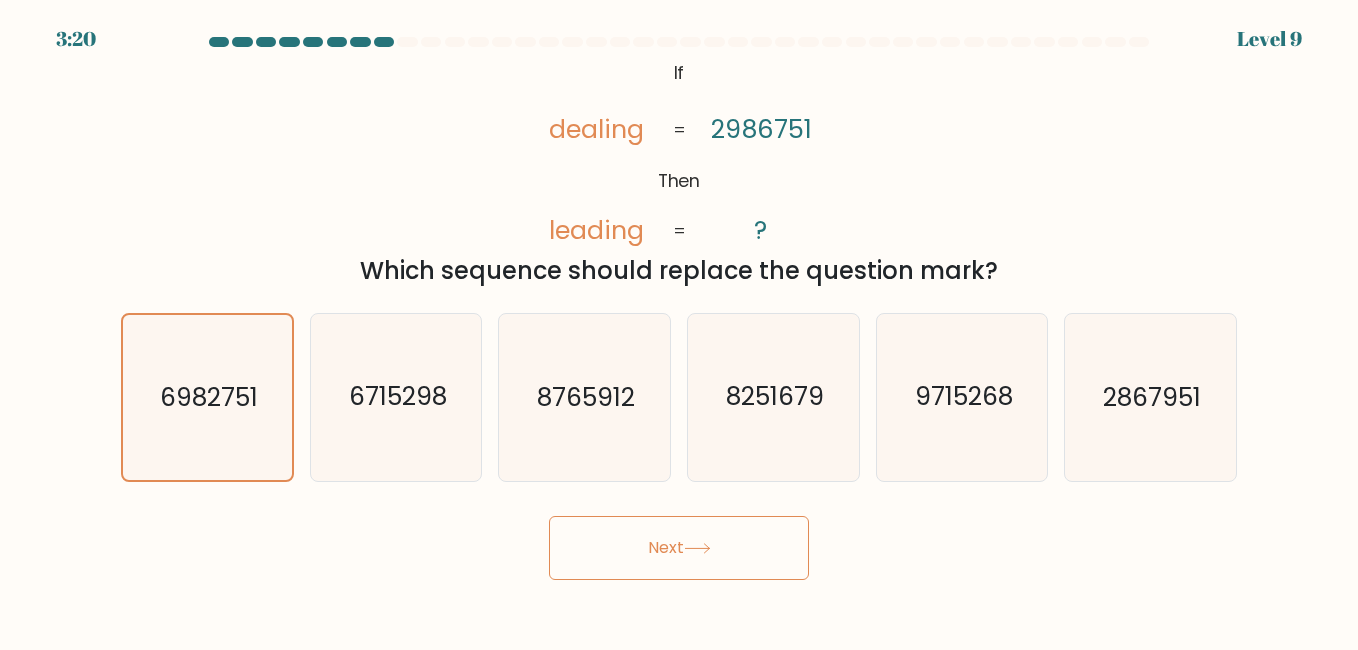 click at bounding box center [697, 548] 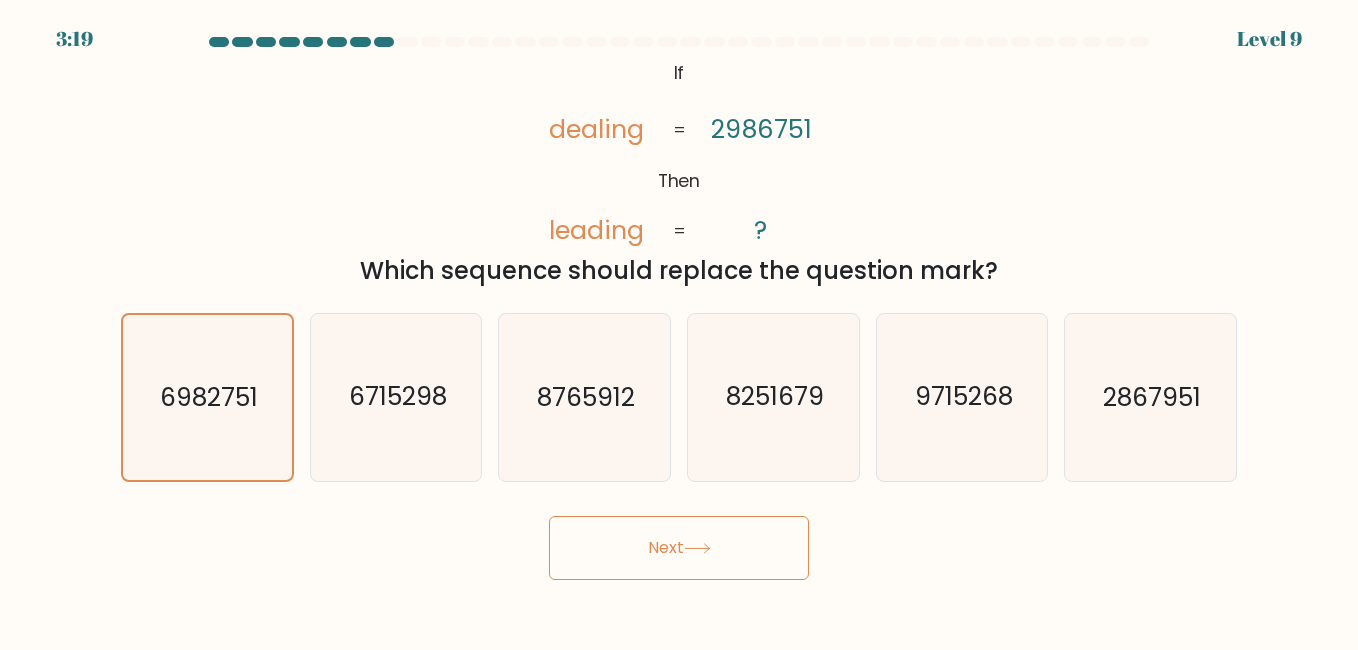 click at bounding box center [697, 548] 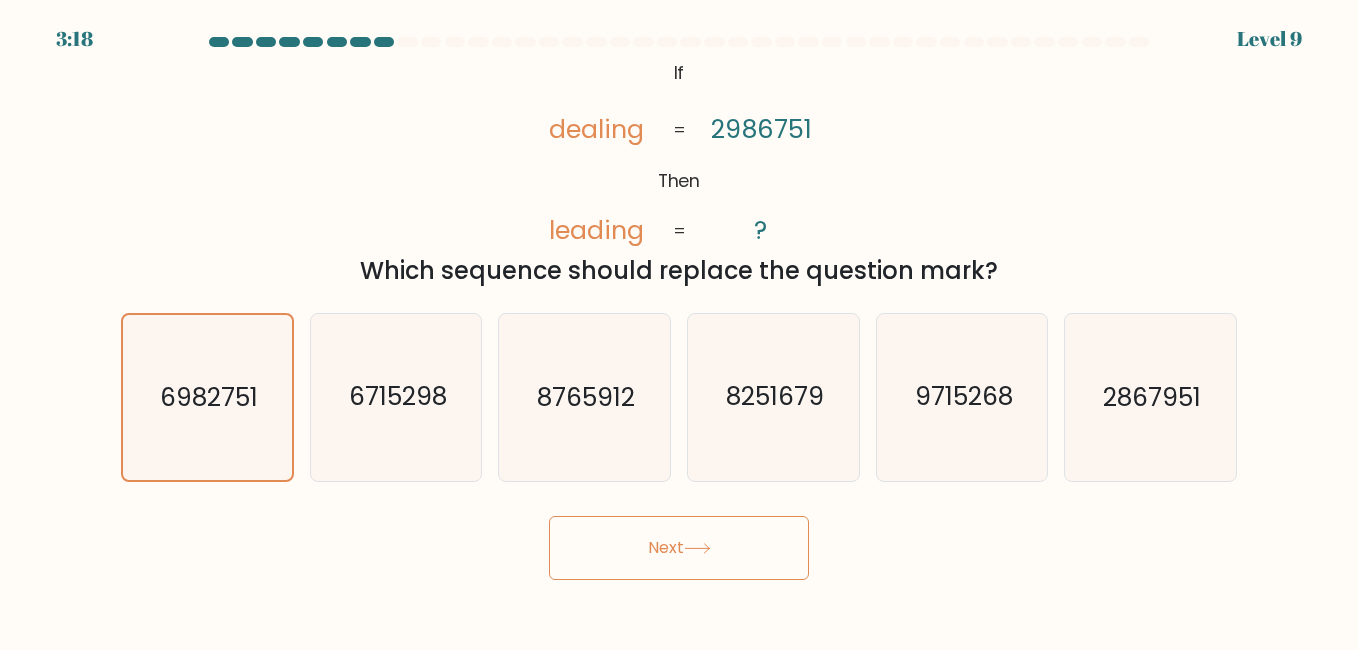 click at bounding box center (697, 548) 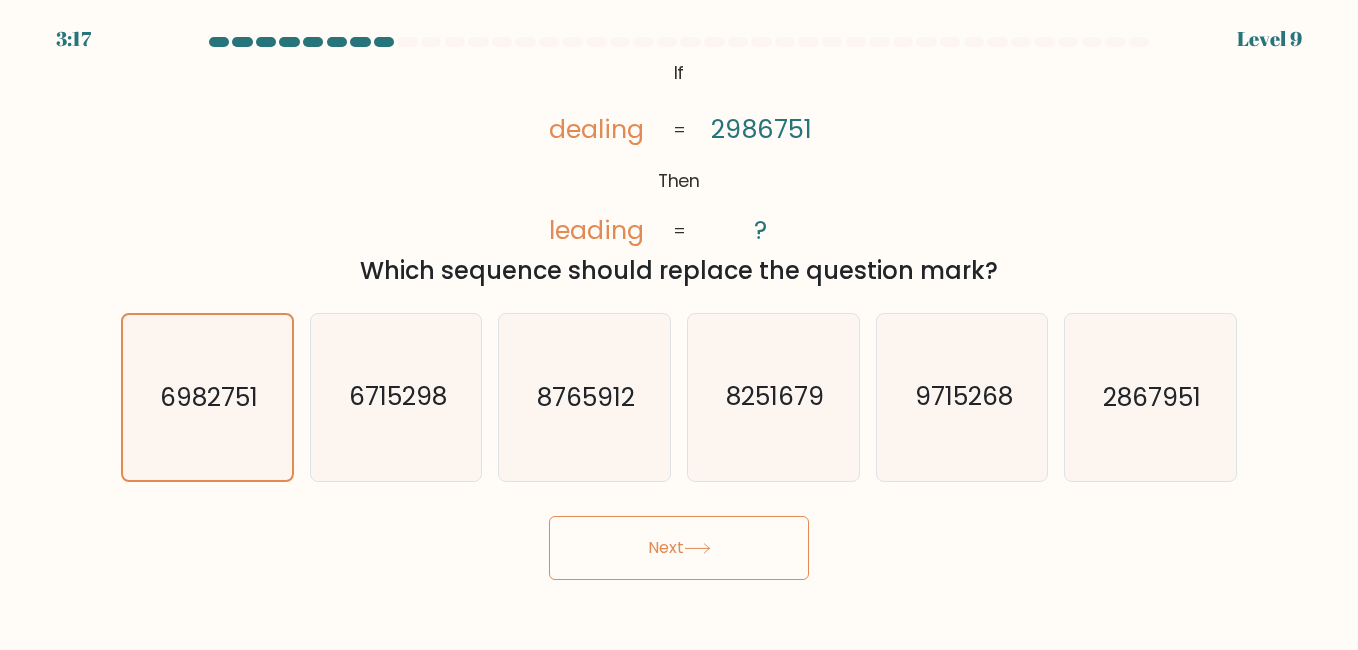 click on "Next" at bounding box center (679, 548) 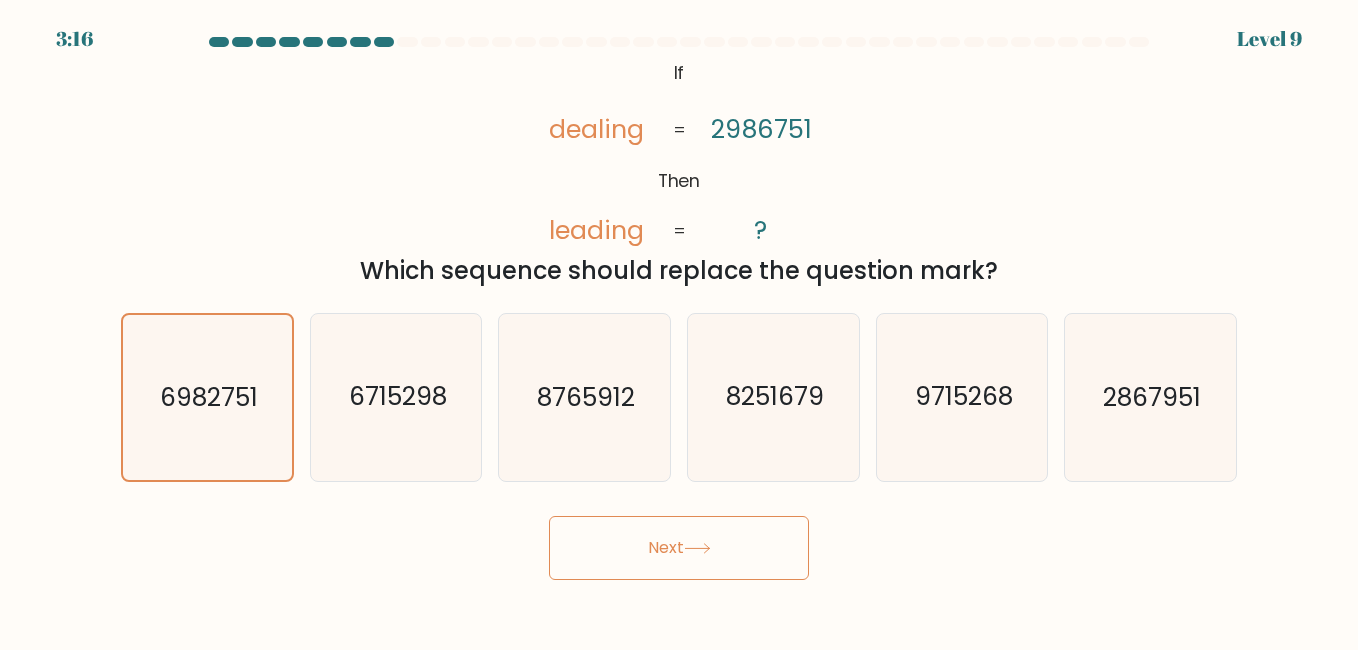 click on "Next" at bounding box center [679, 548] 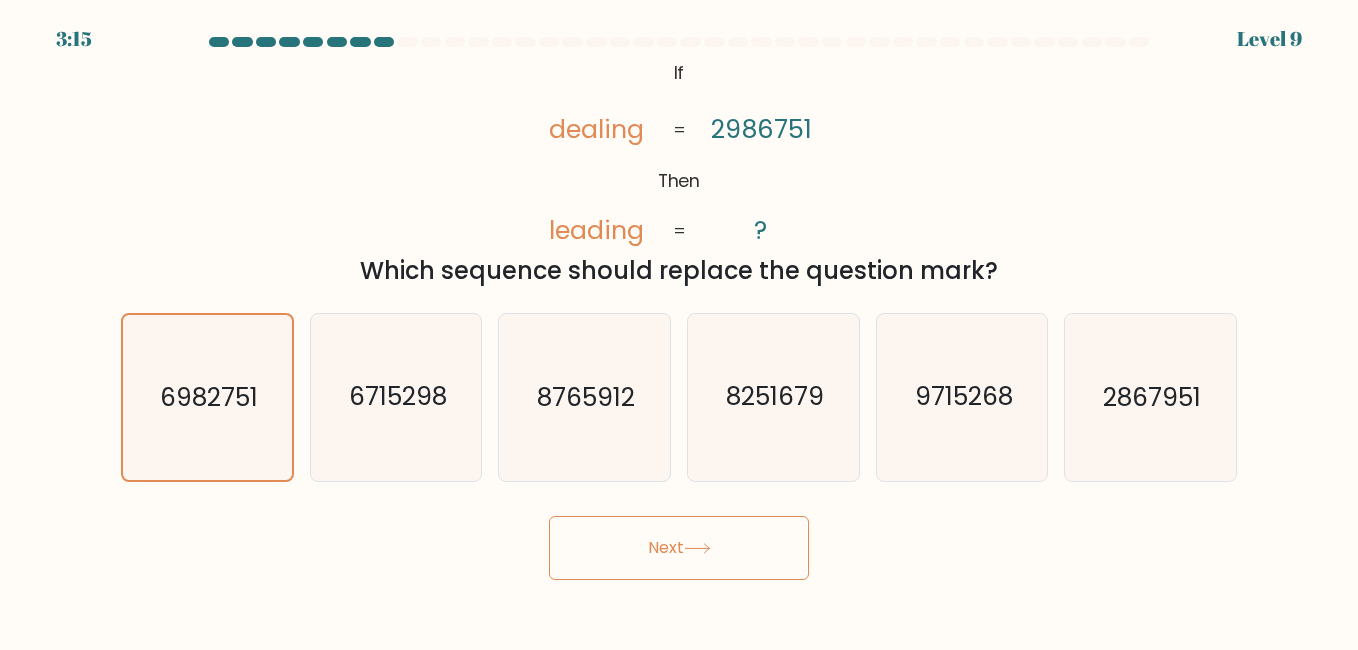 click on "Next" at bounding box center (679, 548) 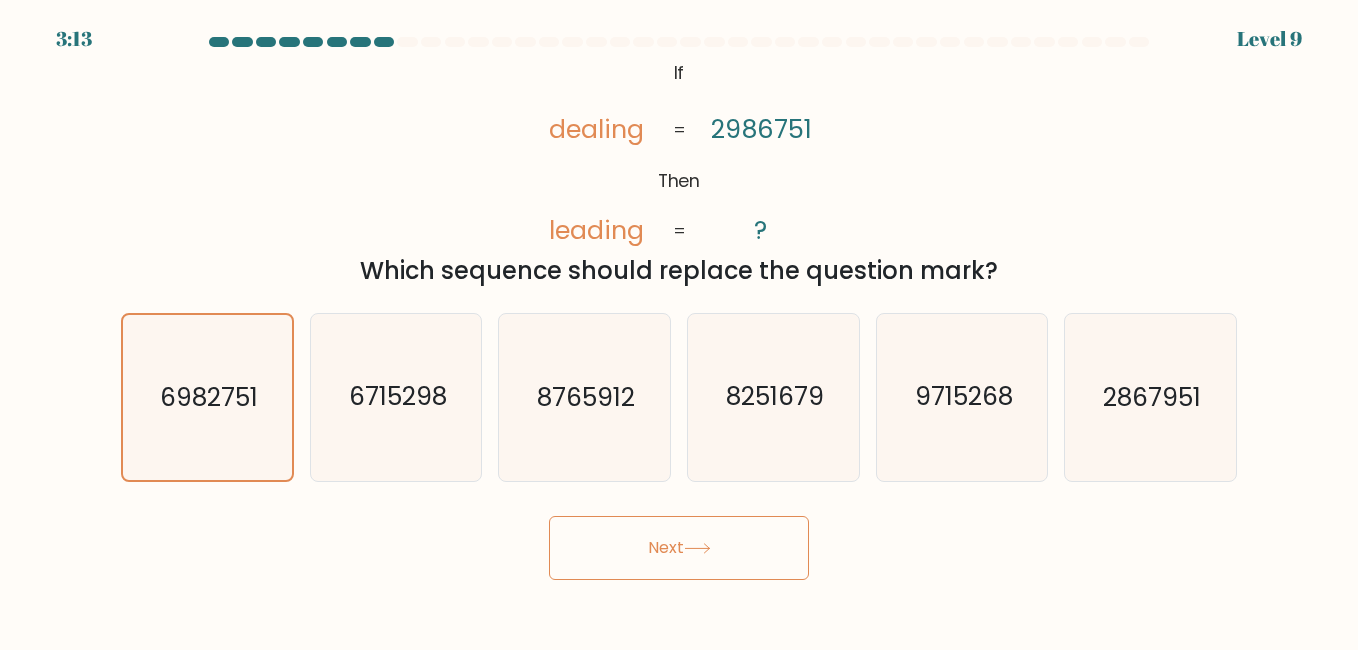 click on "Next" at bounding box center (679, 548) 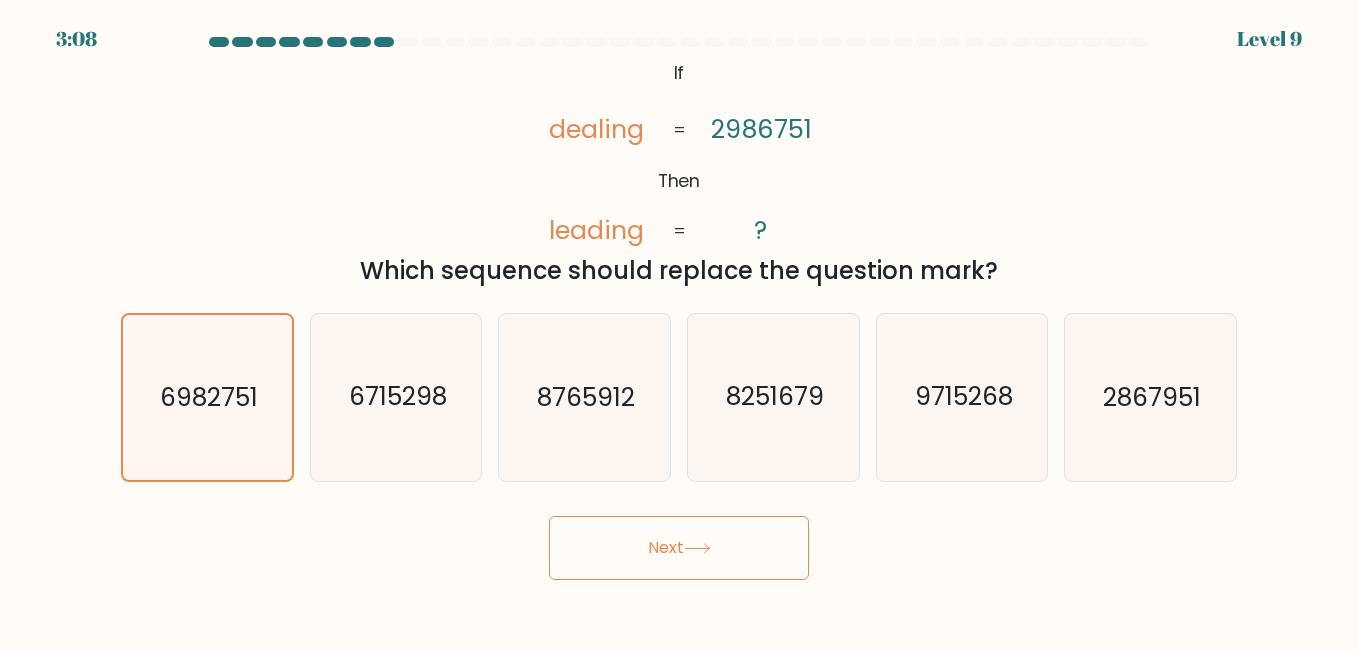 click on "Next" at bounding box center [679, 548] 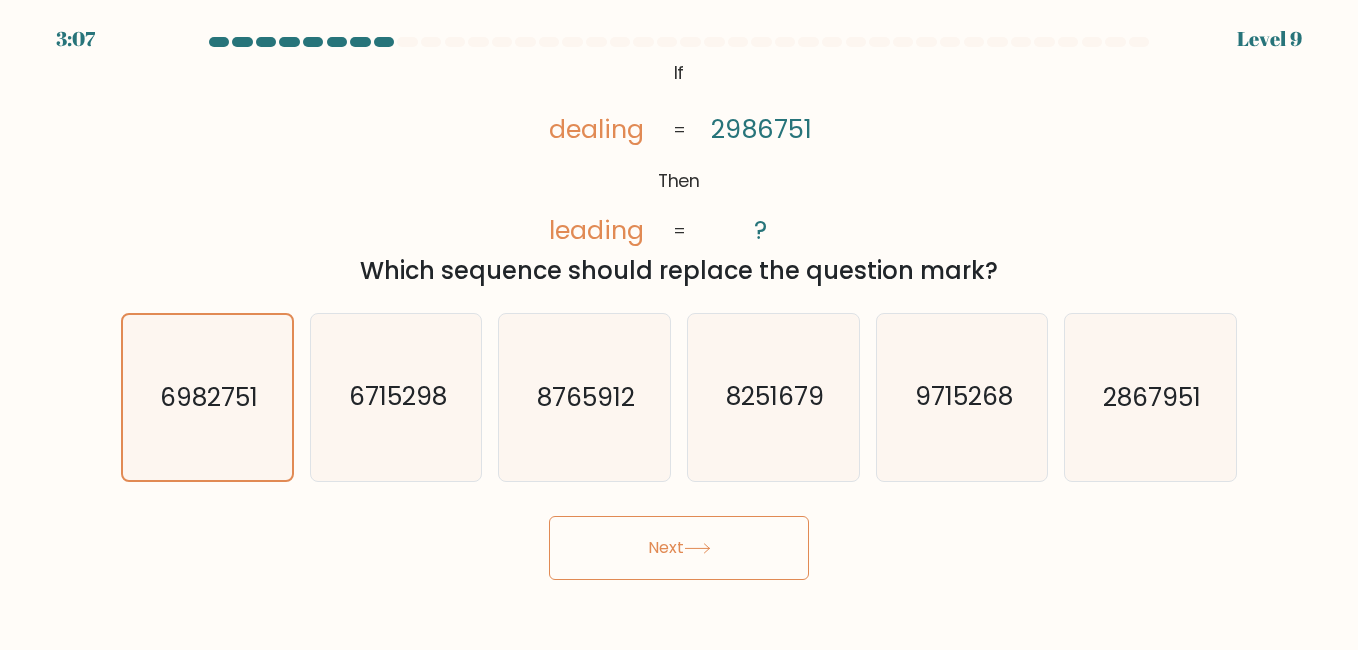 click at bounding box center (697, 548) 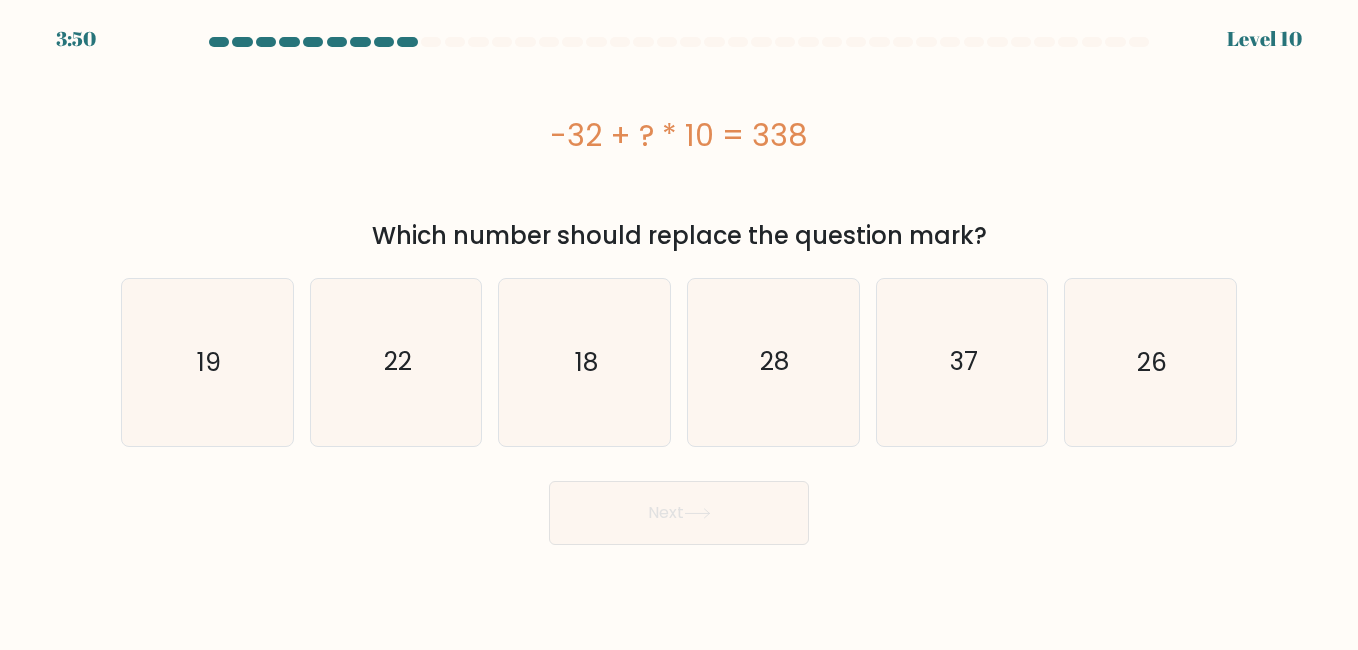 click on "-32 + ? * 10 = 338" at bounding box center (679, 135) 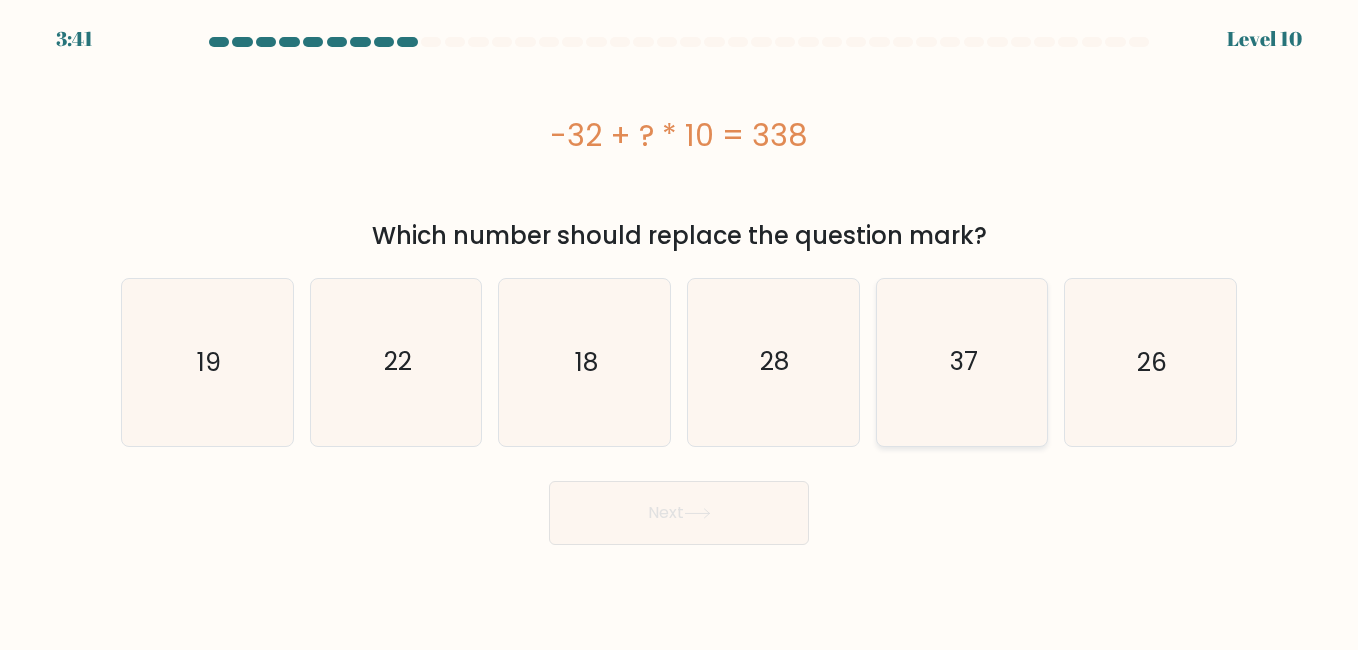 click on "37" at bounding box center (962, 362) 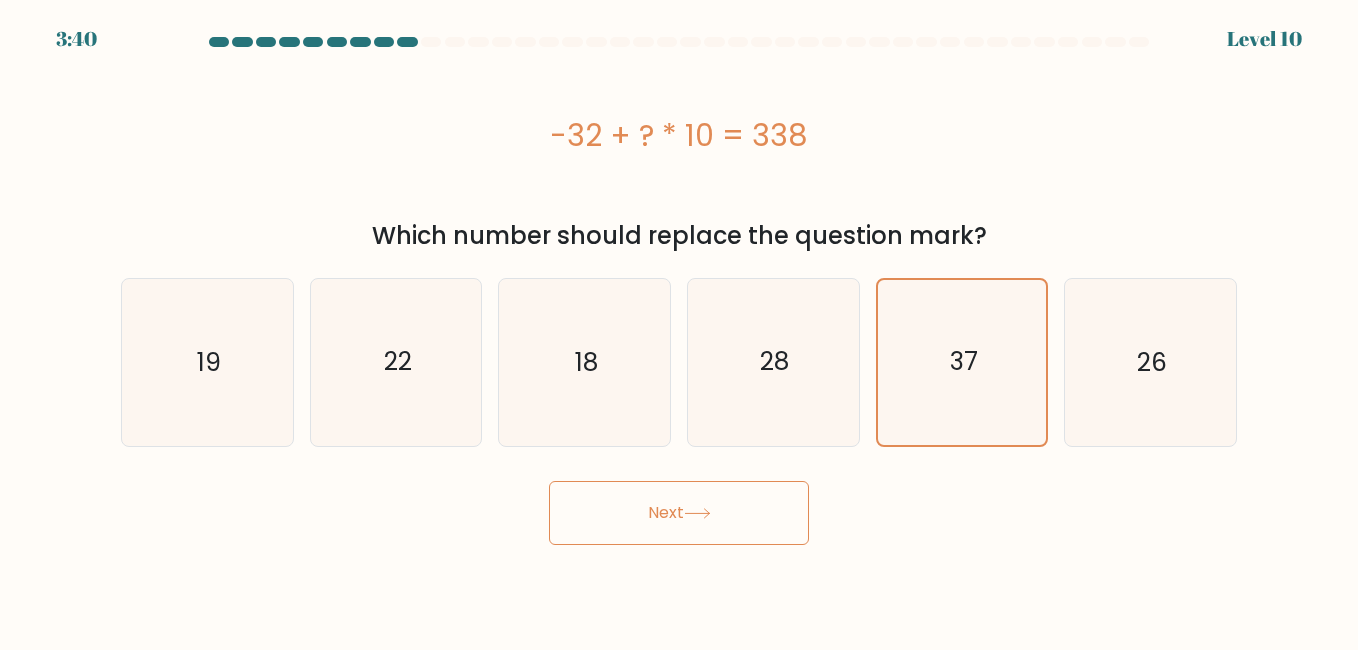 click on "Next" at bounding box center [679, 513] 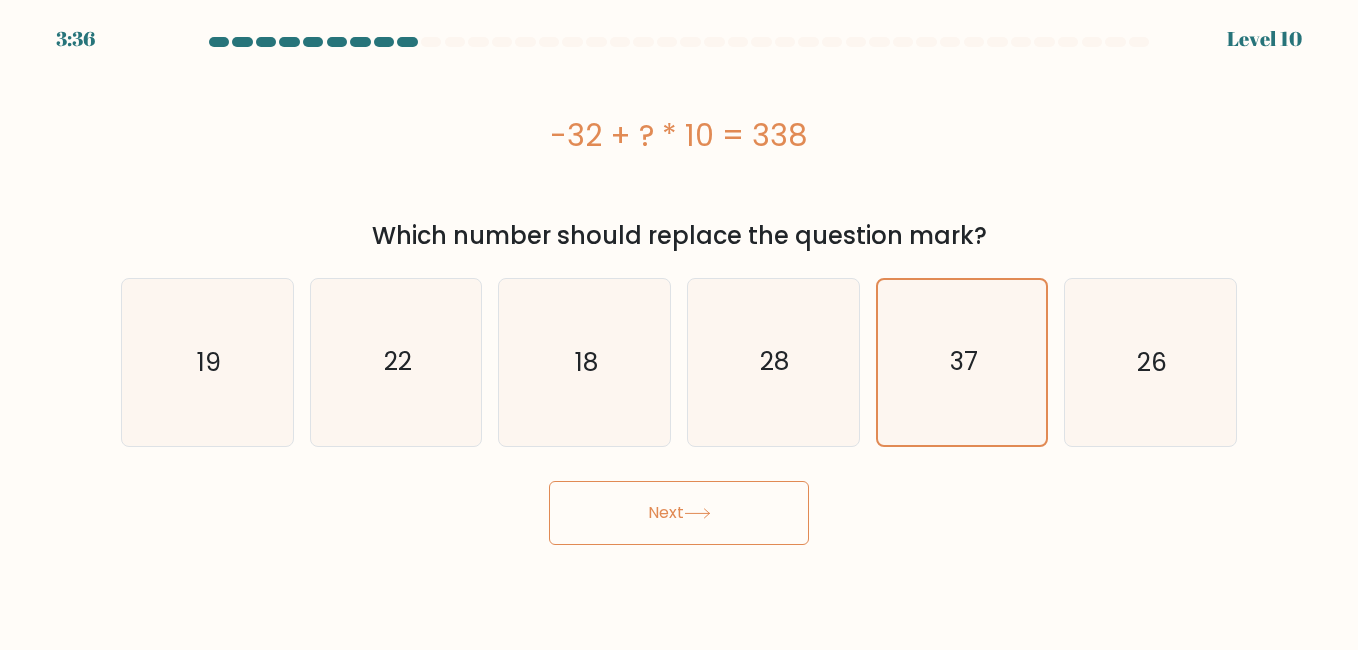 click on "Next" at bounding box center (679, 513) 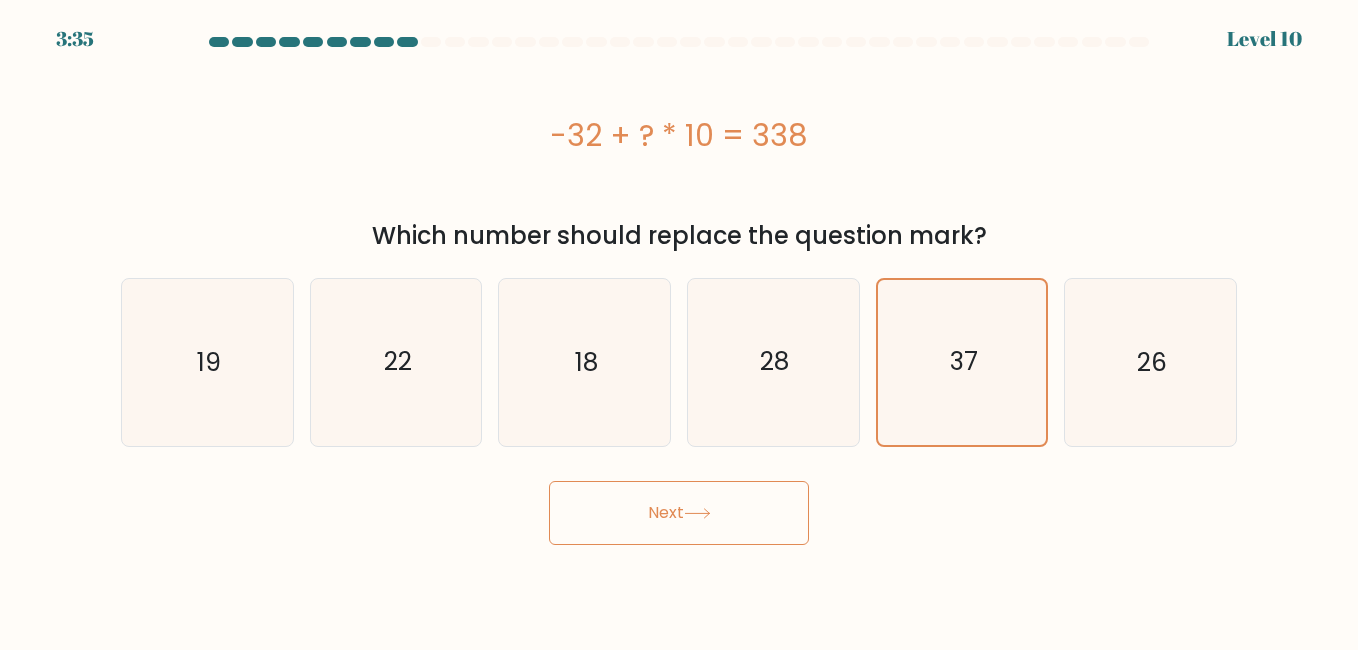 click on "Next" at bounding box center [679, 513] 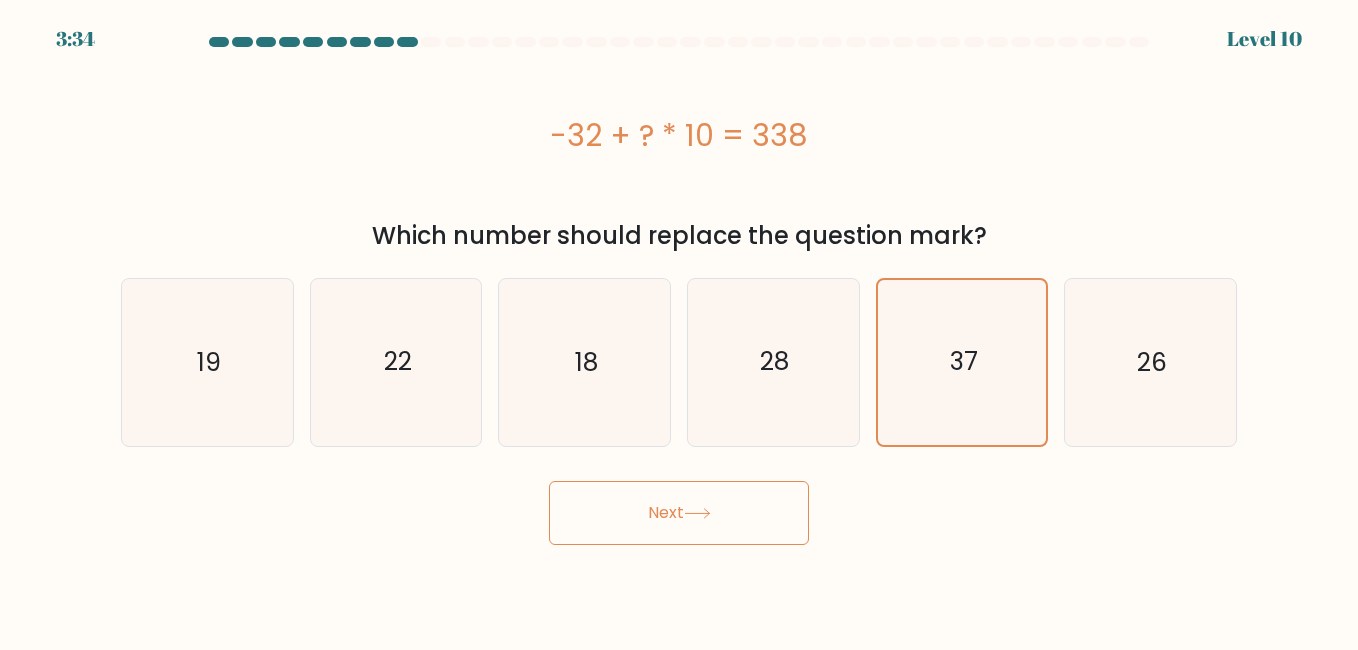 click on "Next" at bounding box center (679, 513) 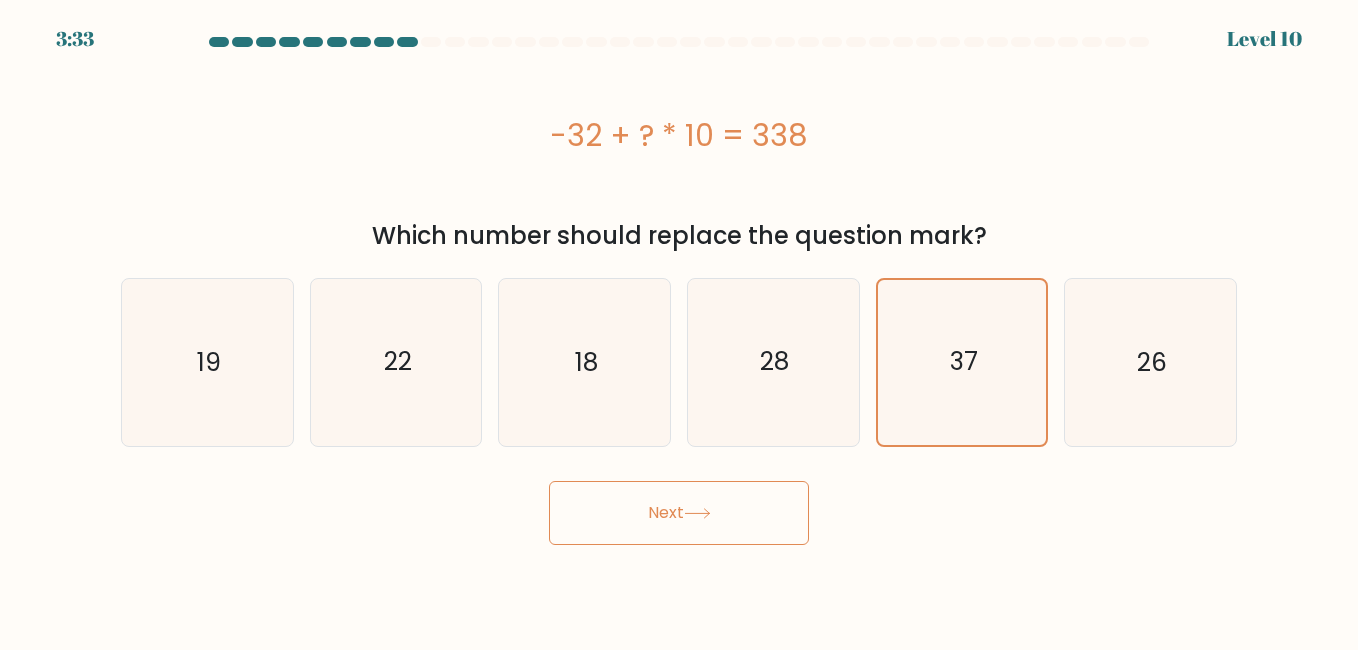 click at bounding box center (697, 513) 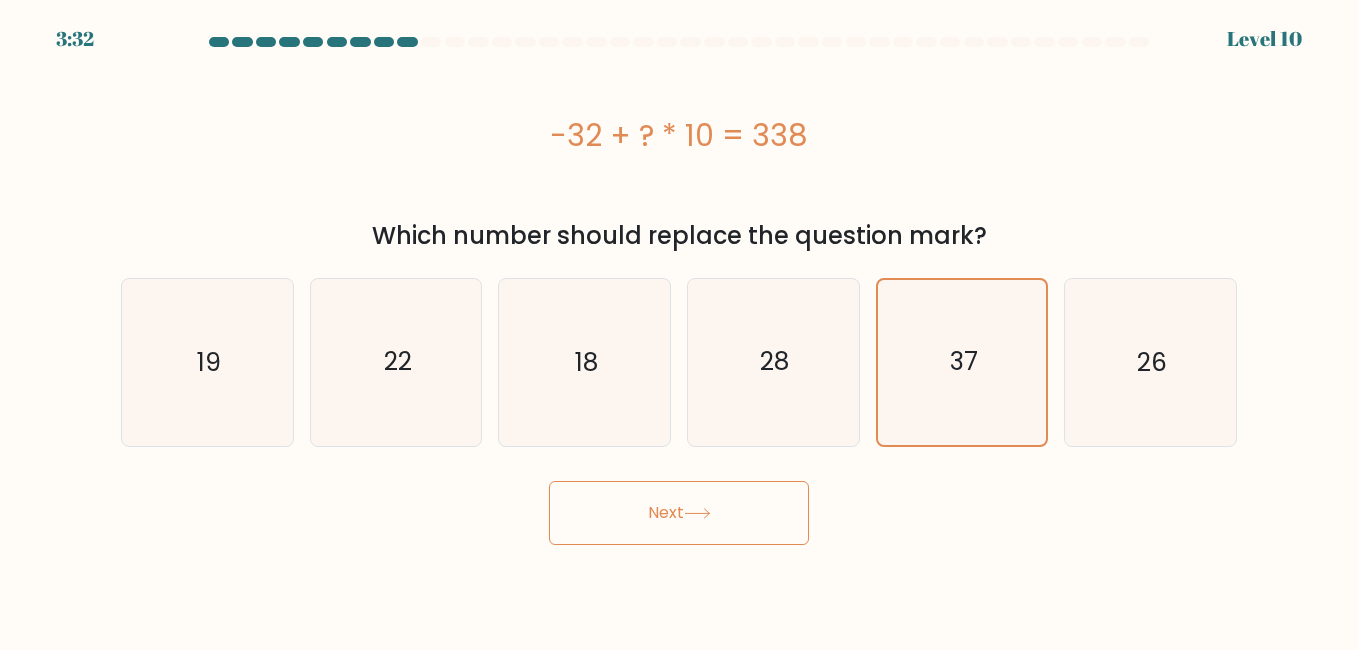 click at bounding box center [697, 513] 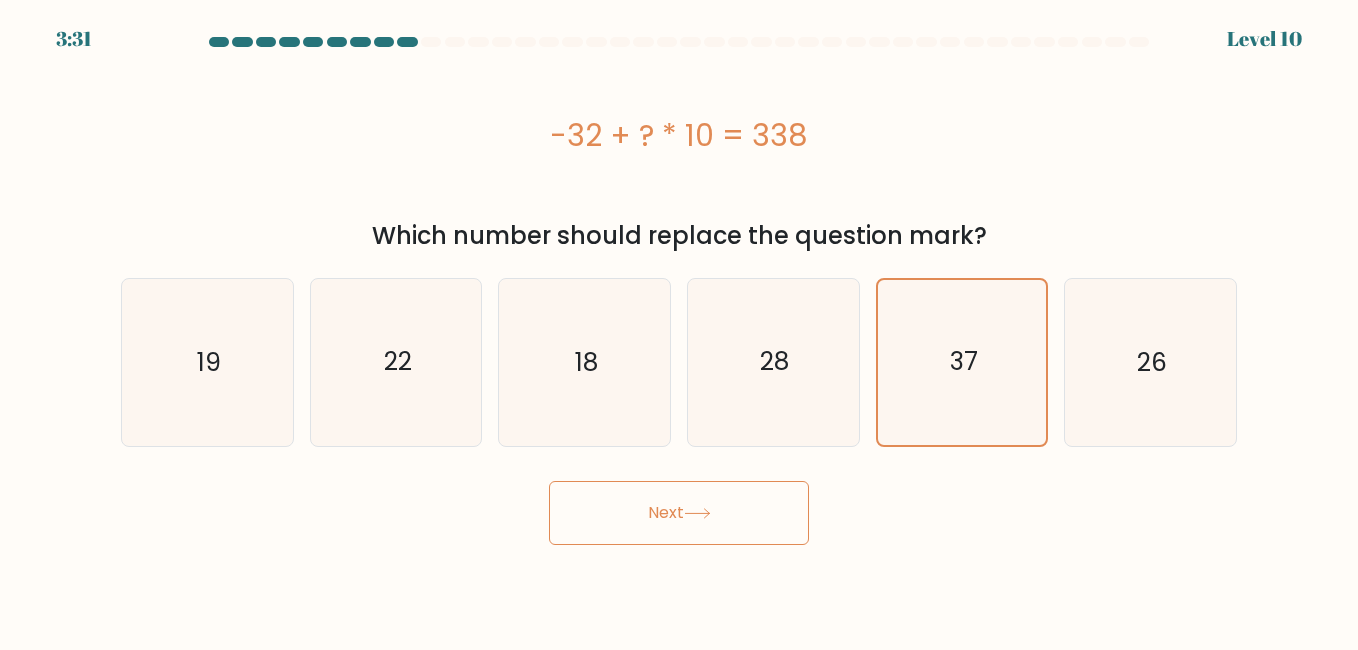 click at bounding box center (697, 513) 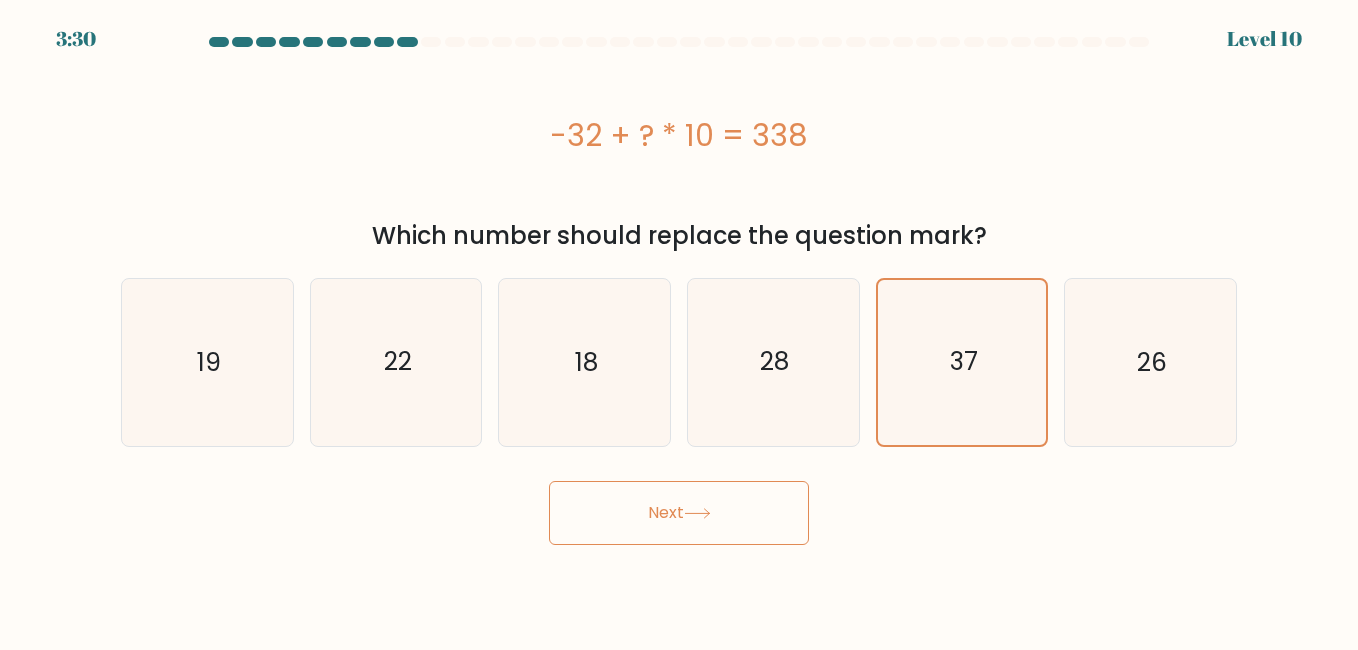 click at bounding box center [697, 513] 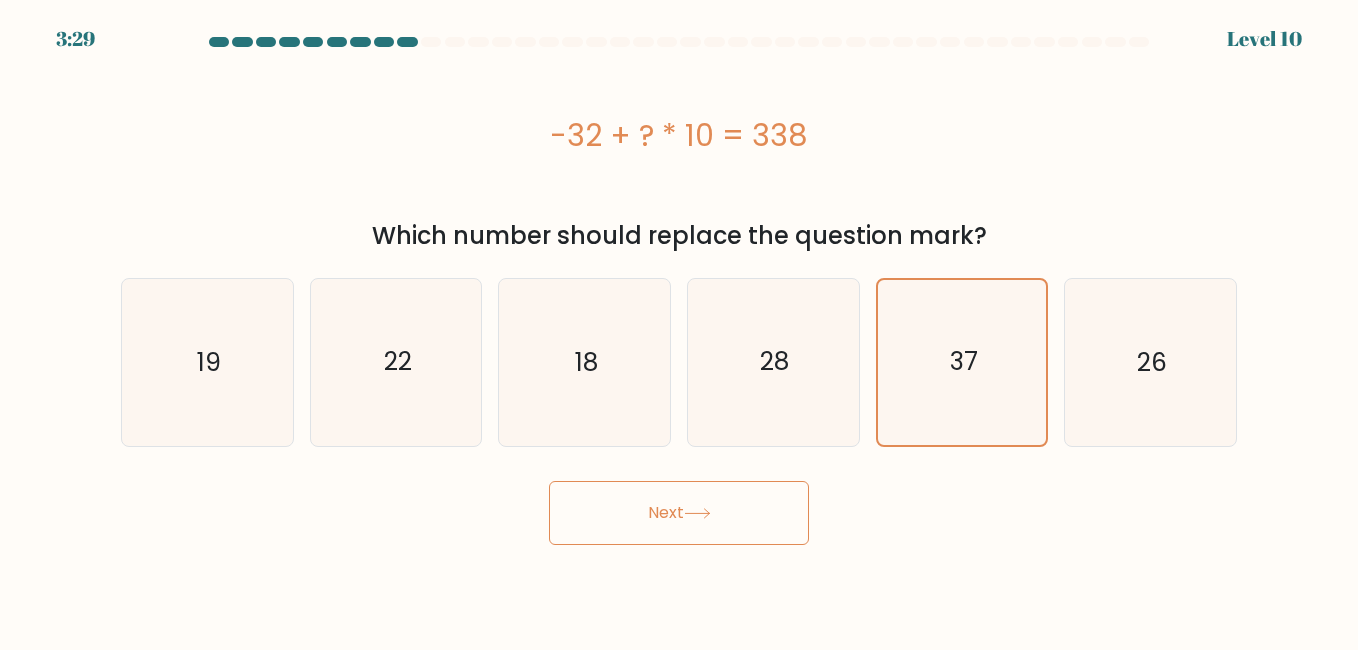 click on "Next" at bounding box center [679, 513] 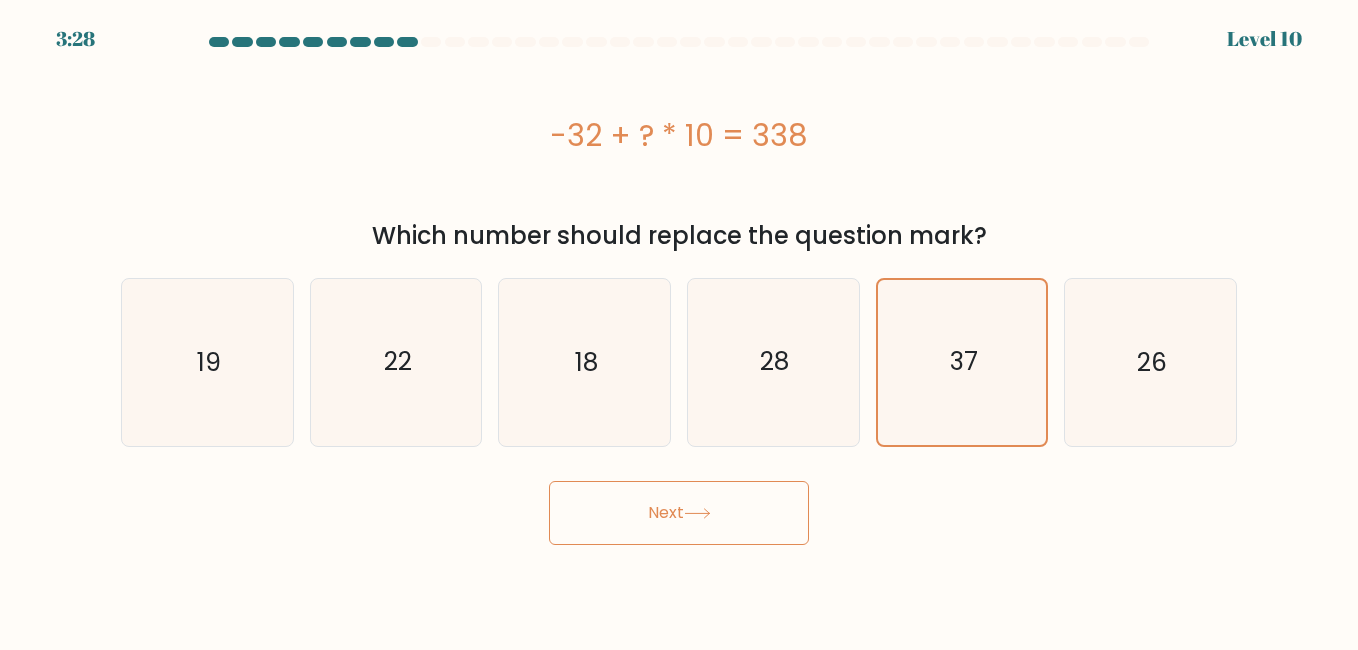click on "Next" at bounding box center [679, 513] 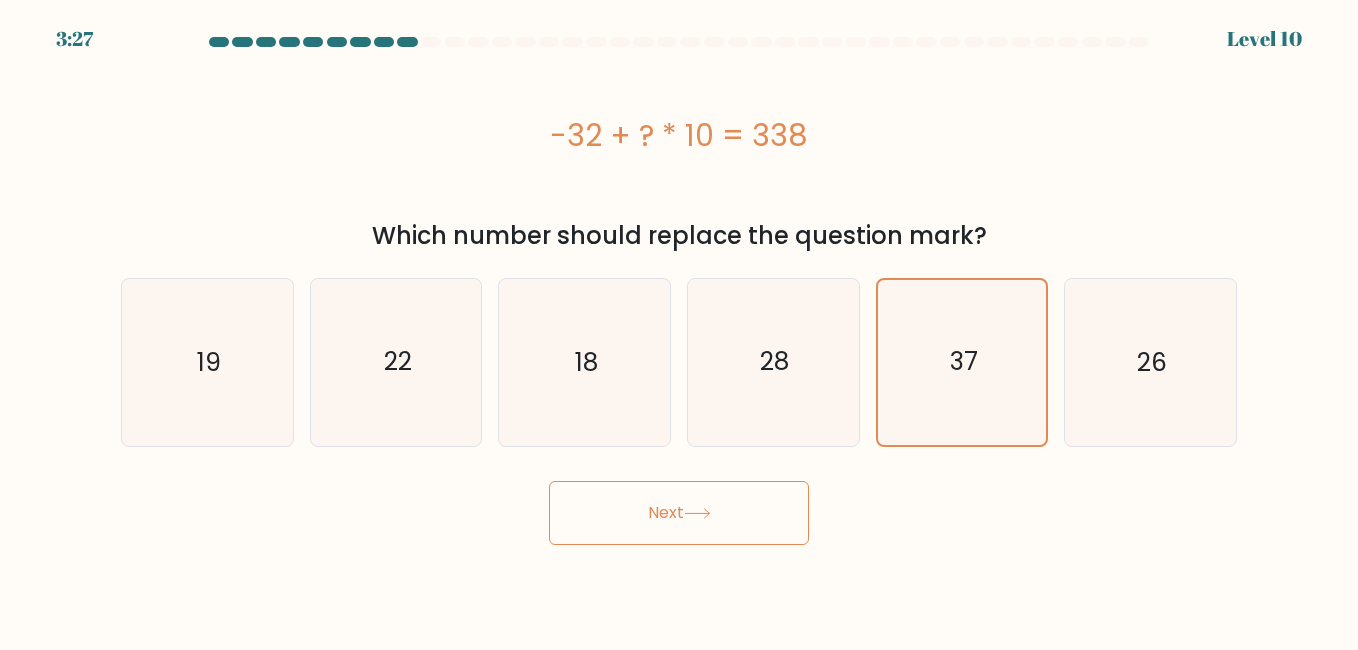 click on "Next" at bounding box center [679, 513] 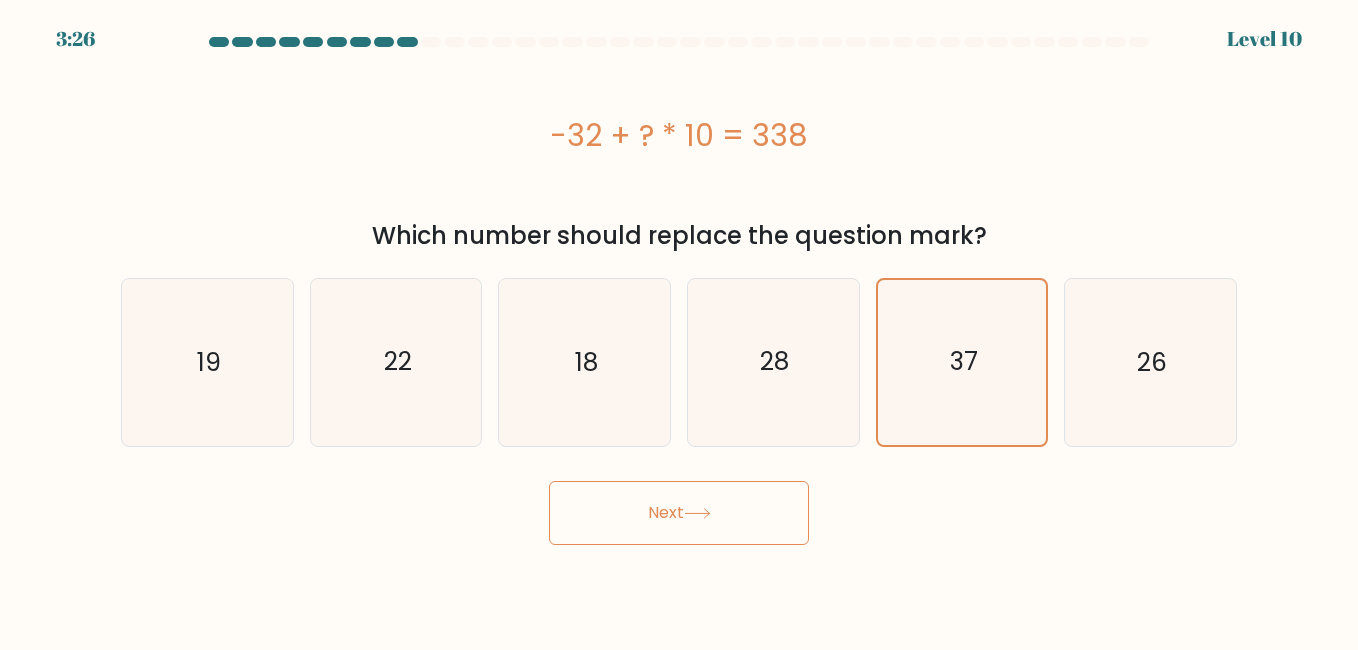 click on "Next" at bounding box center (679, 513) 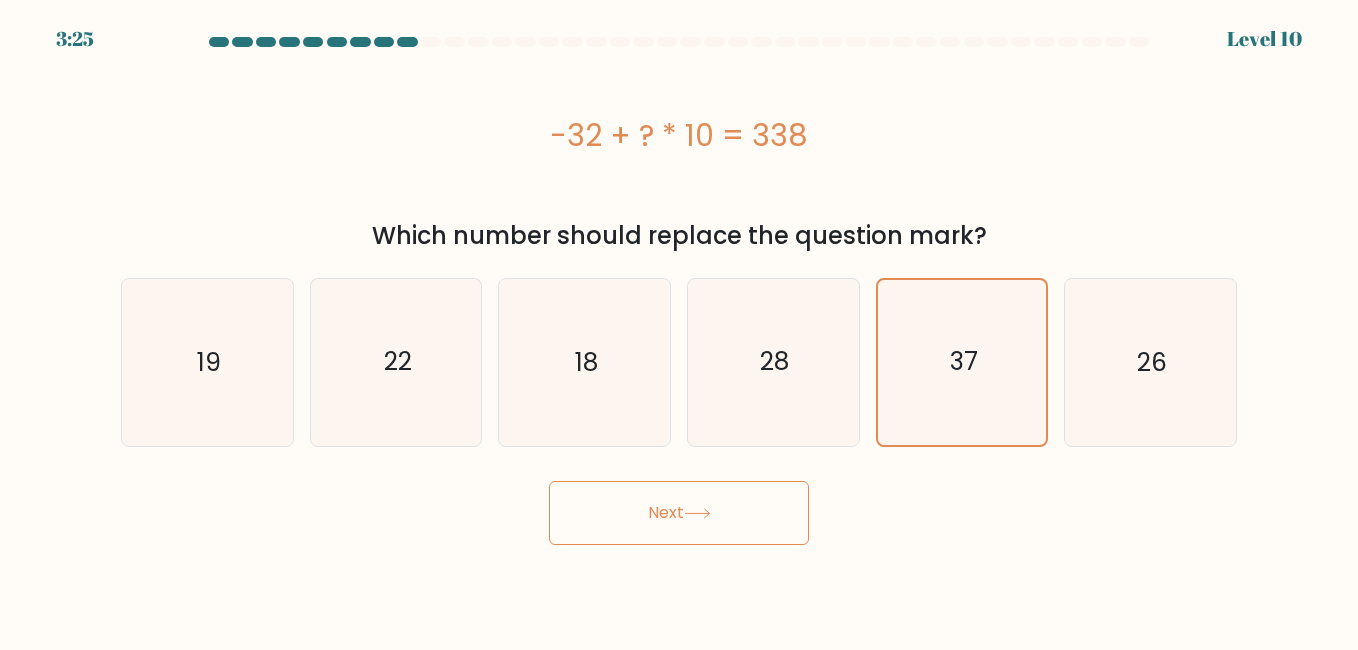 click on "Next" at bounding box center (679, 513) 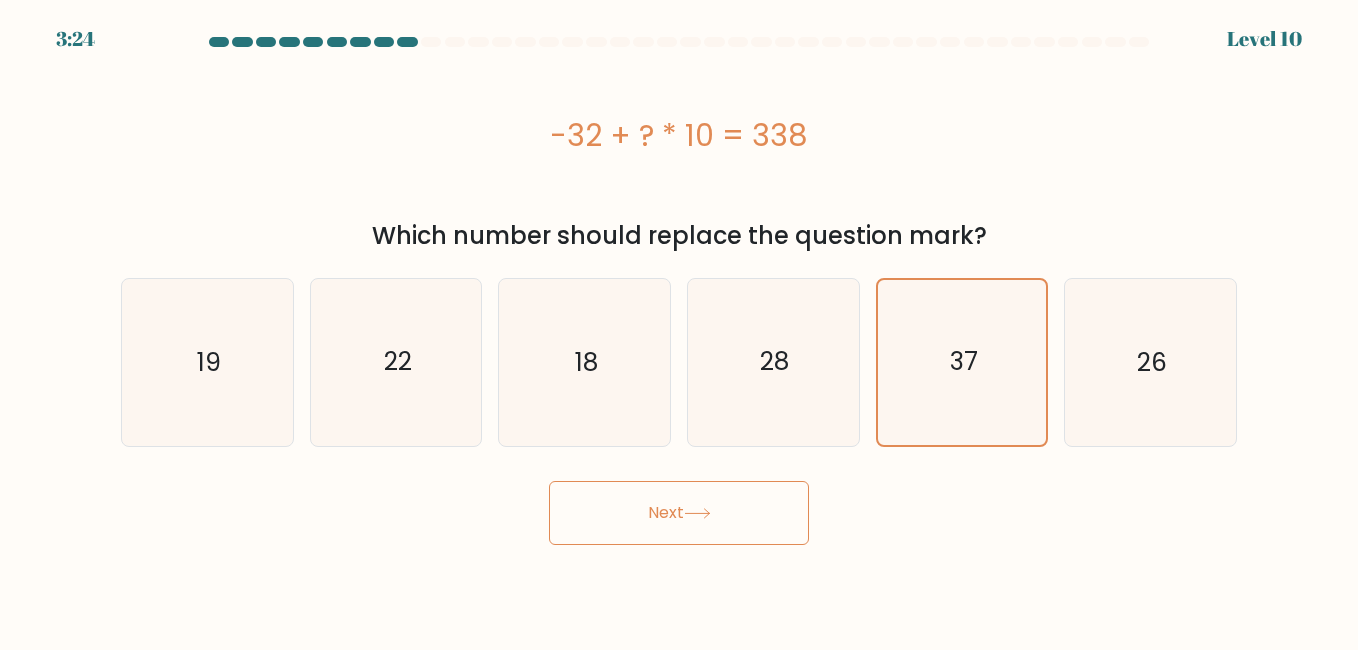 click on "Next" at bounding box center (679, 513) 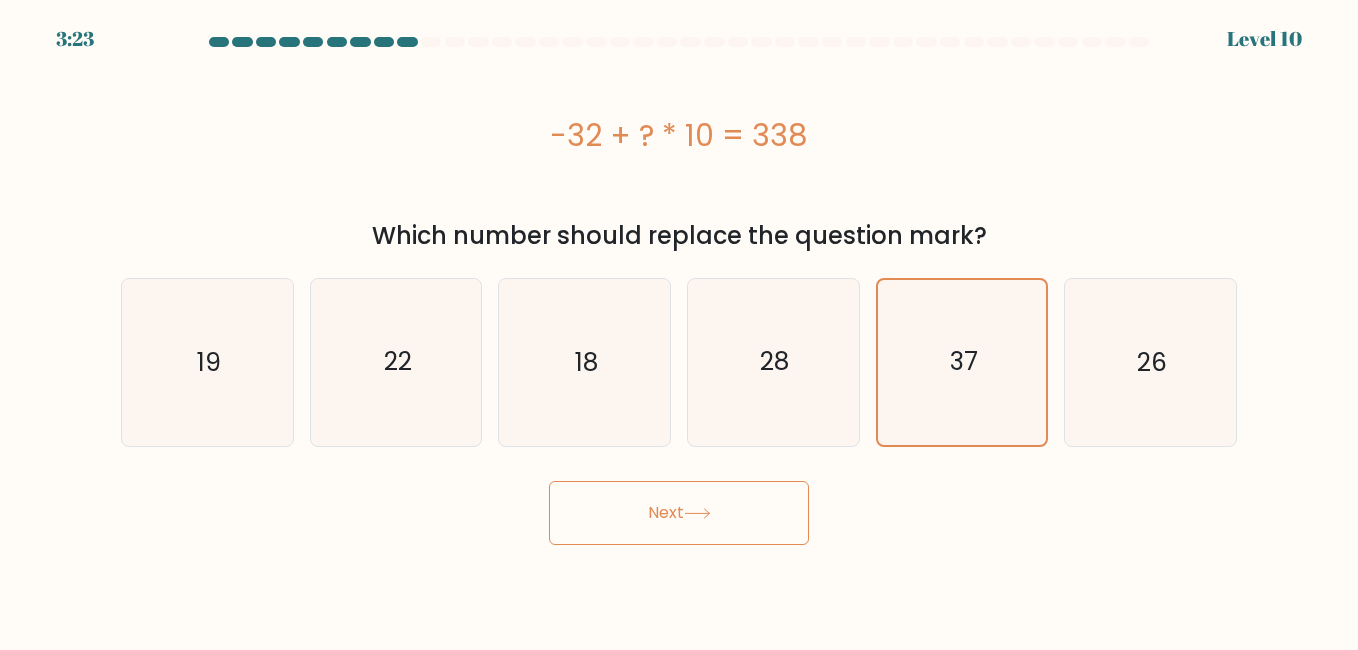 click on "Next" at bounding box center (679, 513) 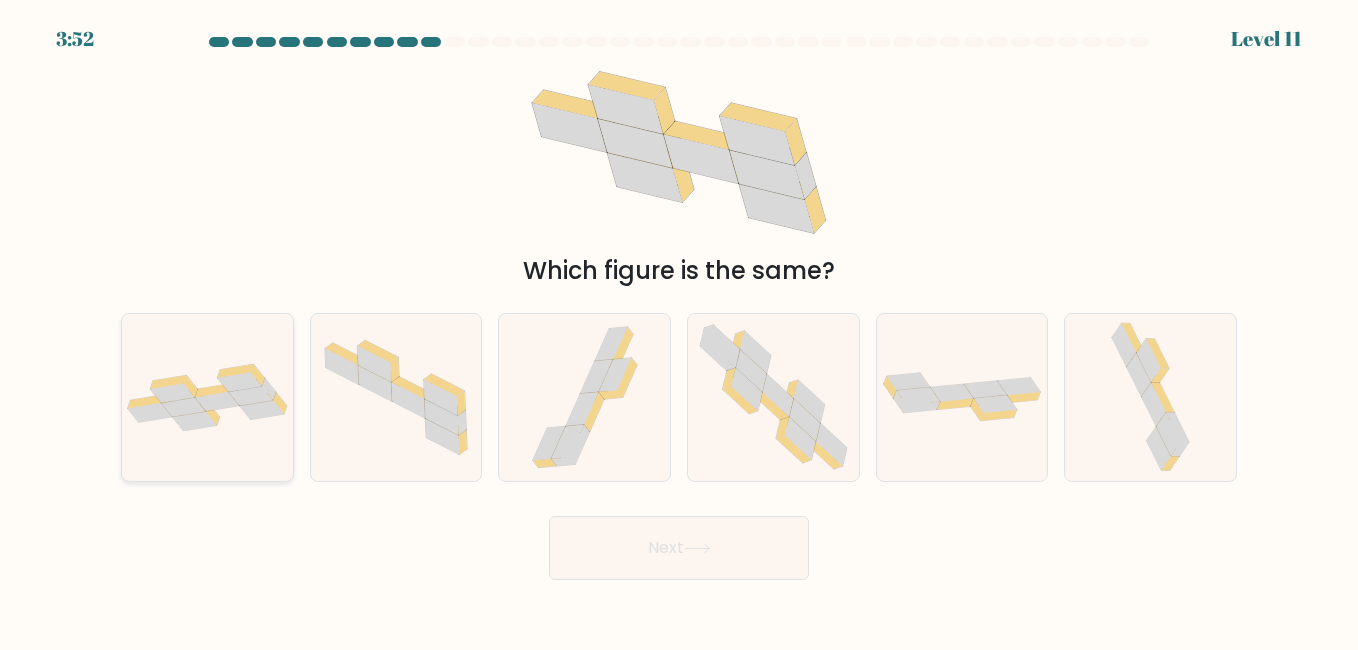 click at bounding box center [195, 420] 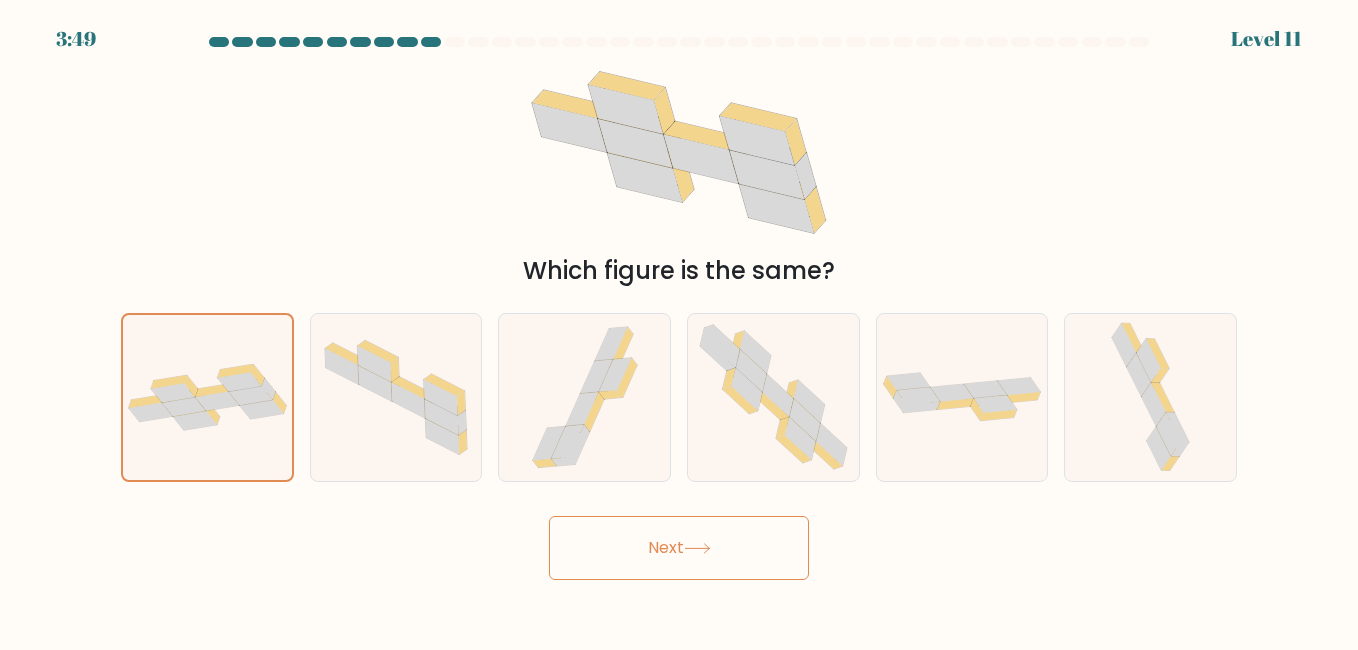 click on "Next" at bounding box center [679, 548] 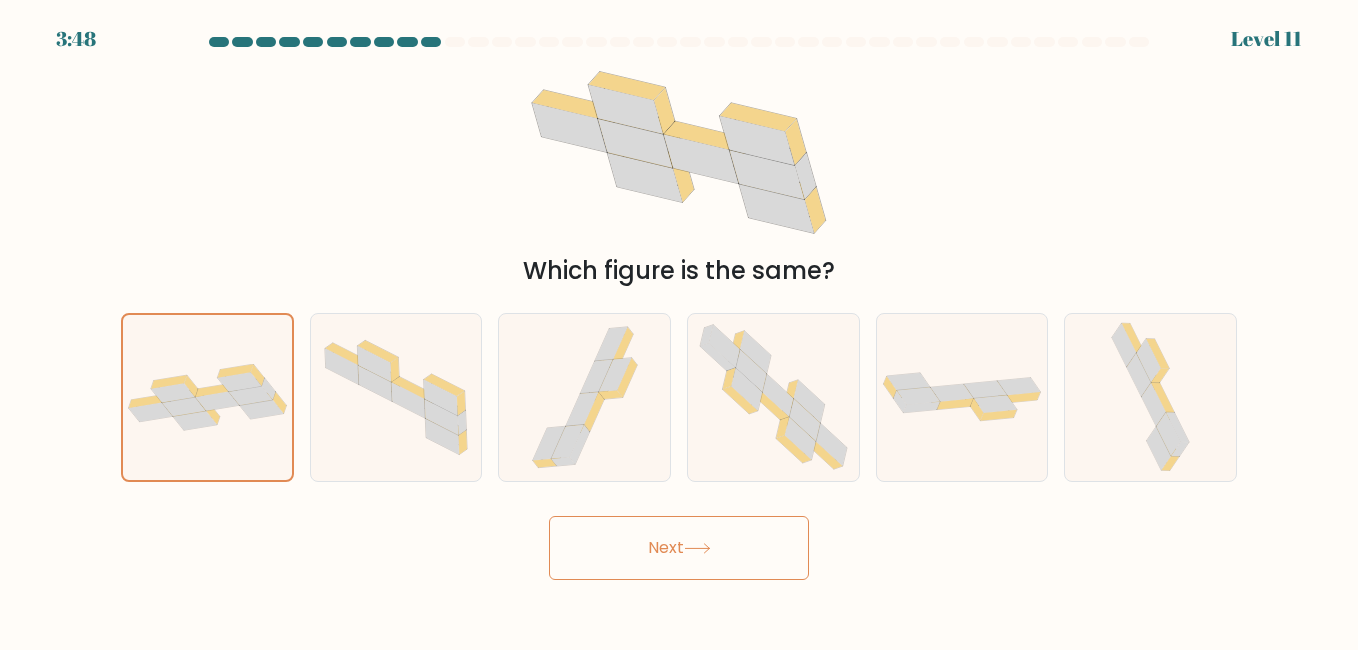 click on "Next" at bounding box center (679, 548) 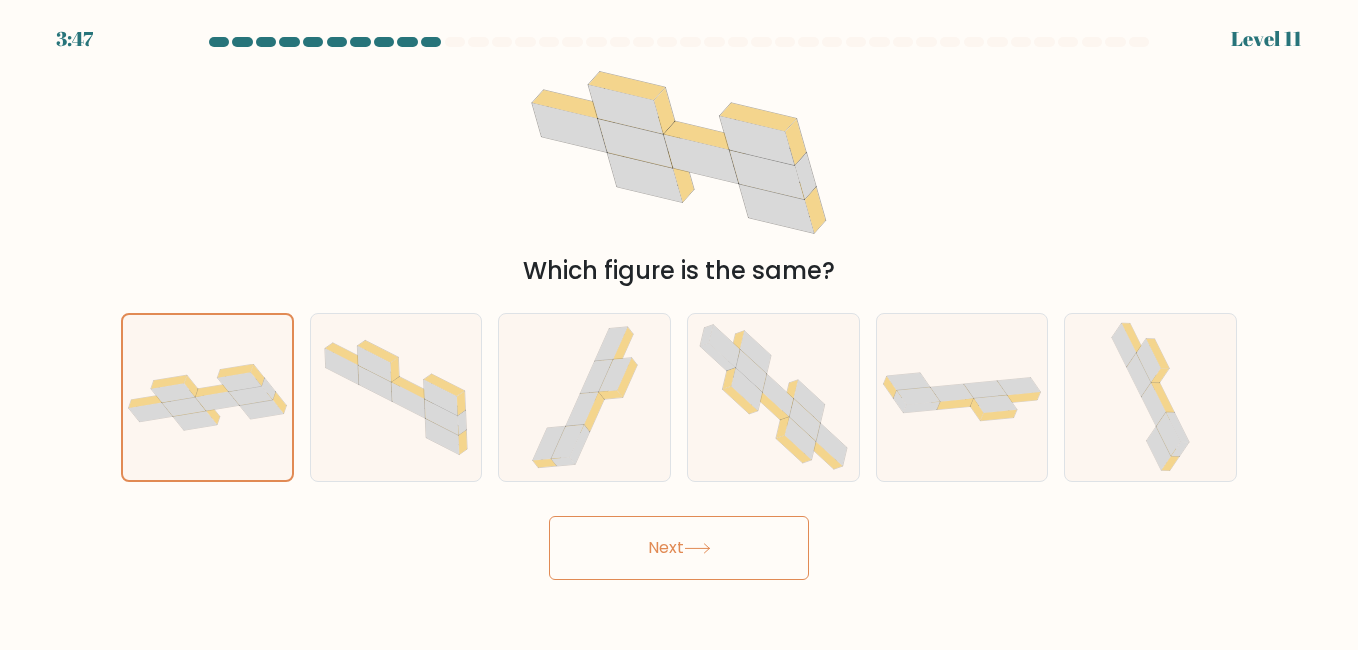 click on "Next" at bounding box center [679, 548] 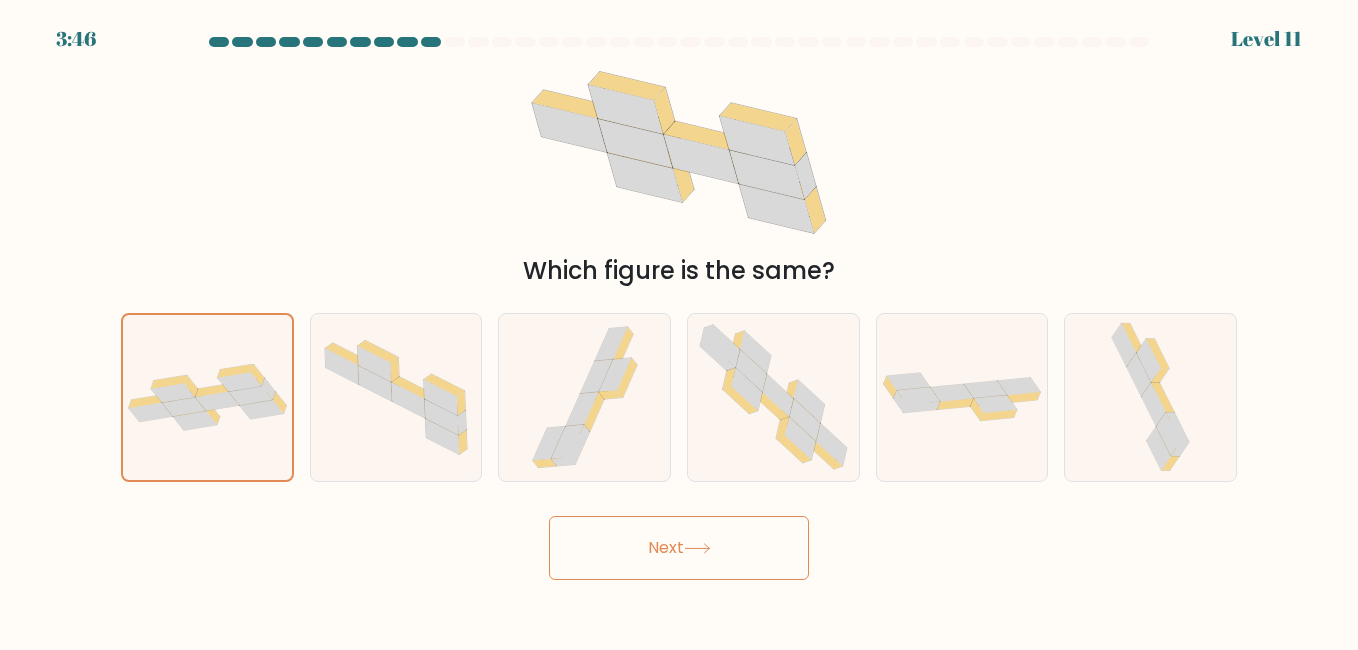 click on "Next" at bounding box center [679, 548] 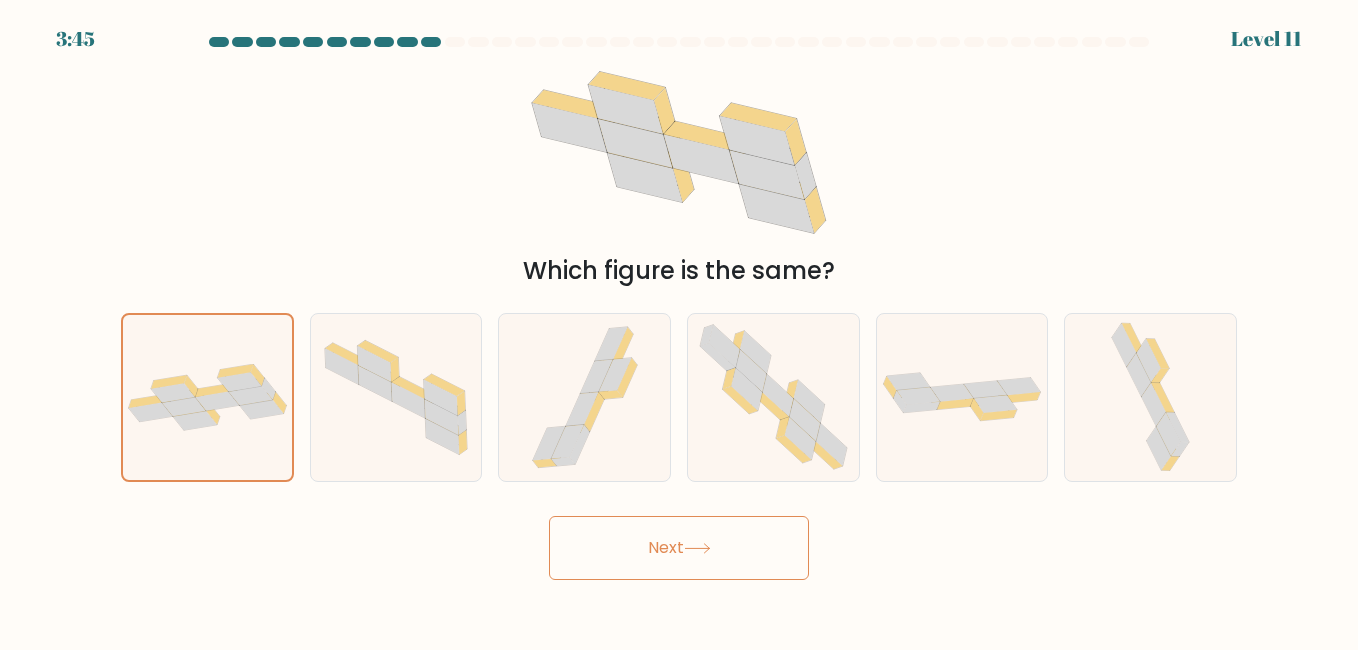 click on "Next" at bounding box center (679, 548) 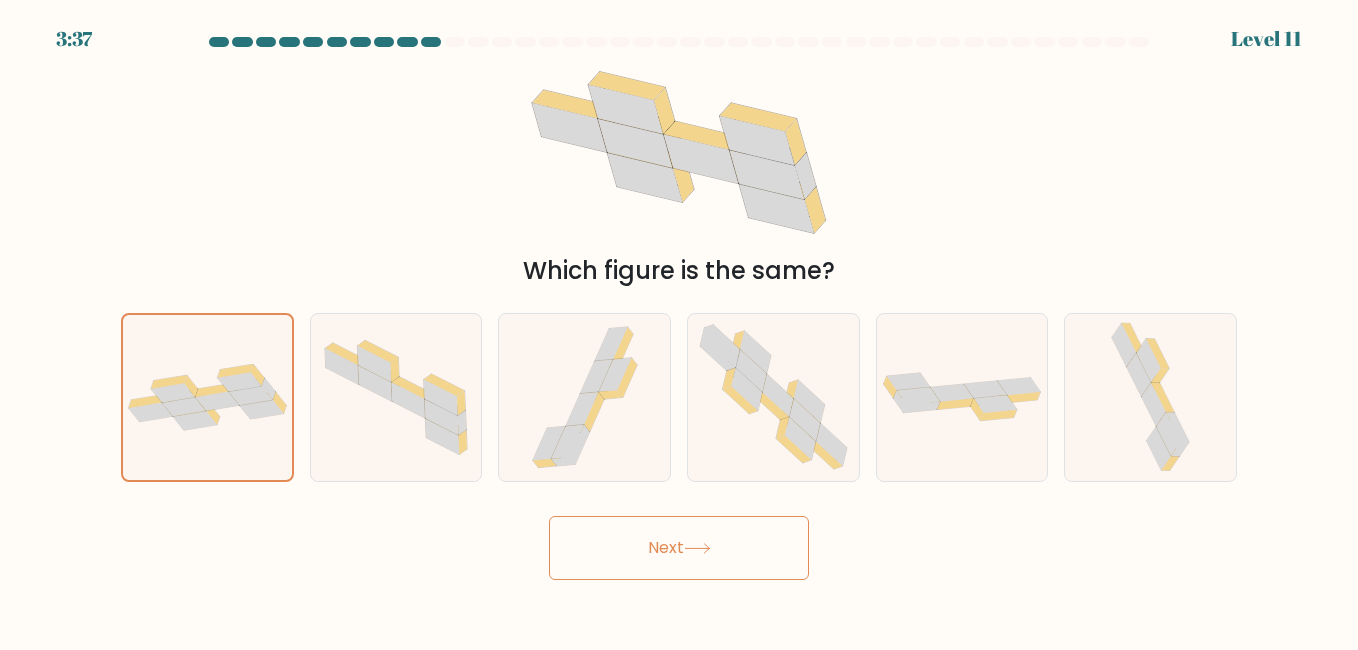 click on "Next" at bounding box center [679, 548] 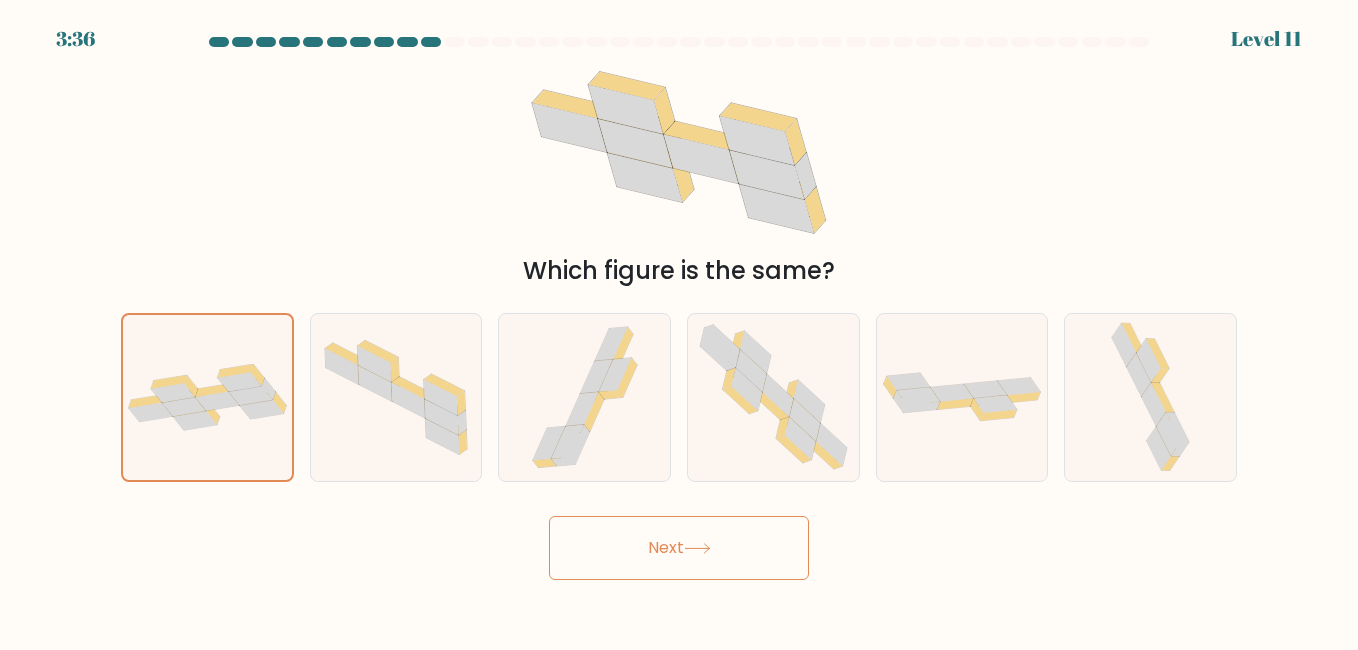click on "Next" at bounding box center (679, 548) 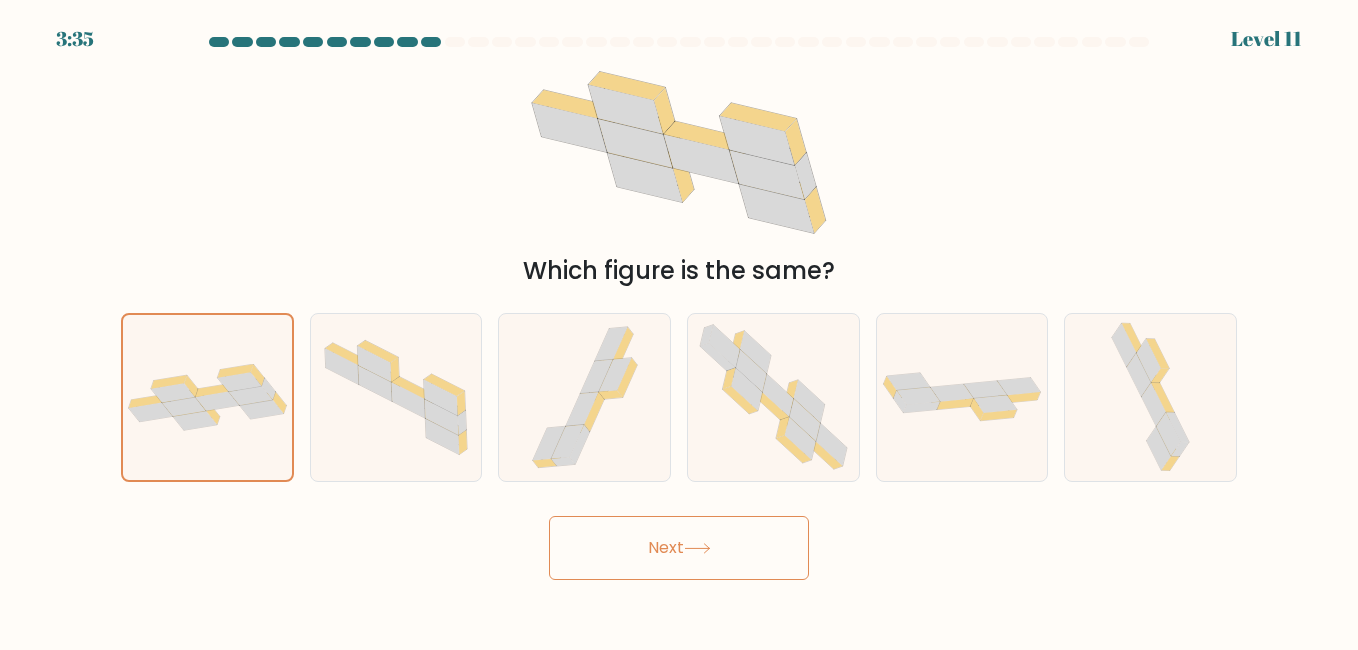 click on "Next" at bounding box center [679, 548] 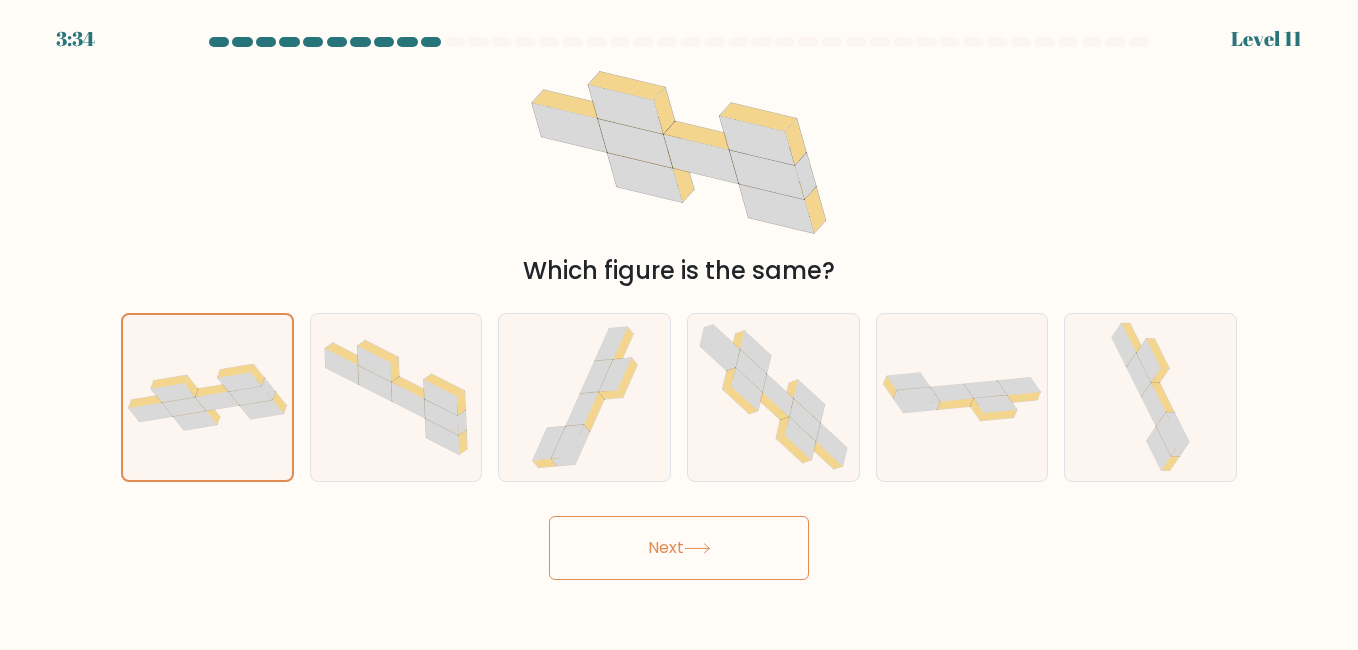 click on "Next" at bounding box center (679, 548) 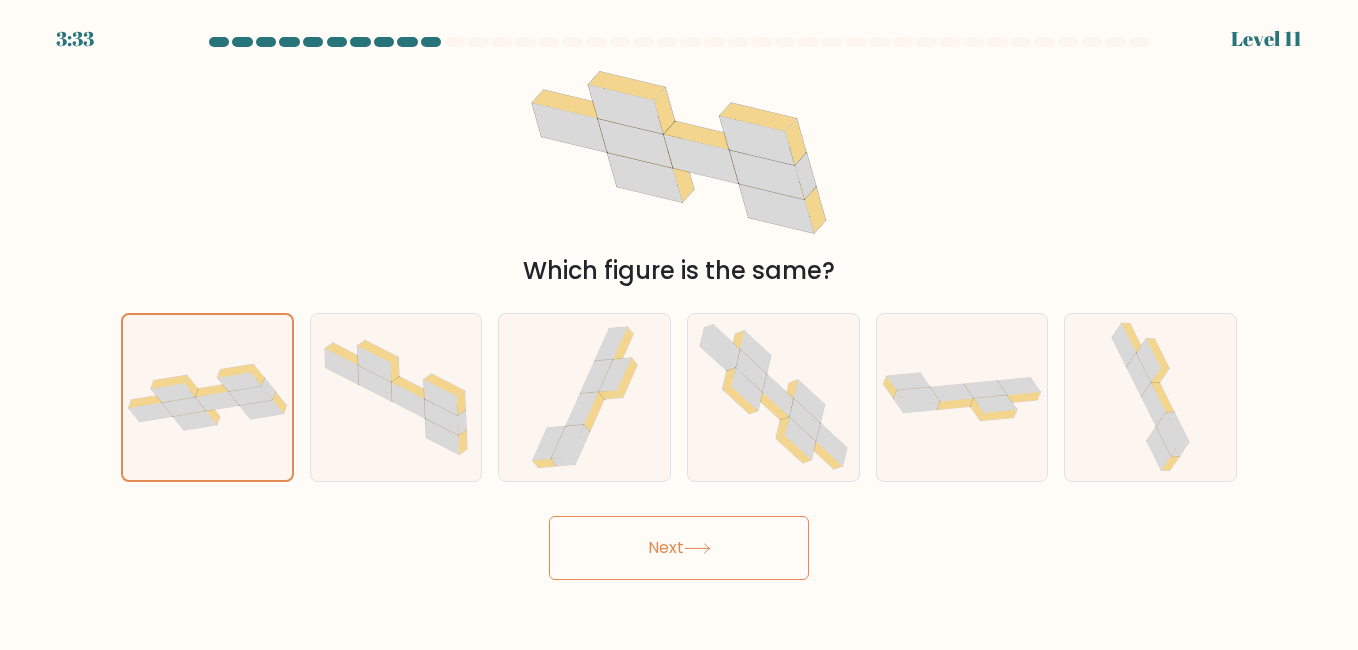 click on "Next" at bounding box center [679, 548] 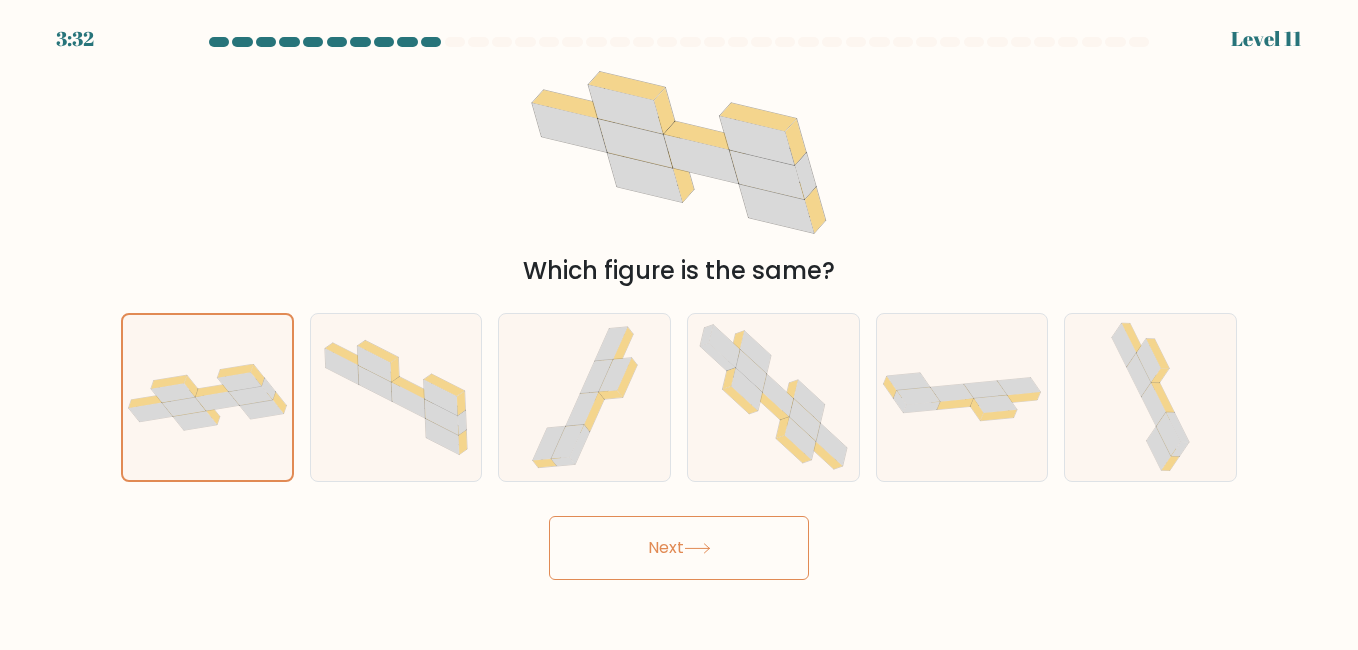 click on "Next" at bounding box center (679, 548) 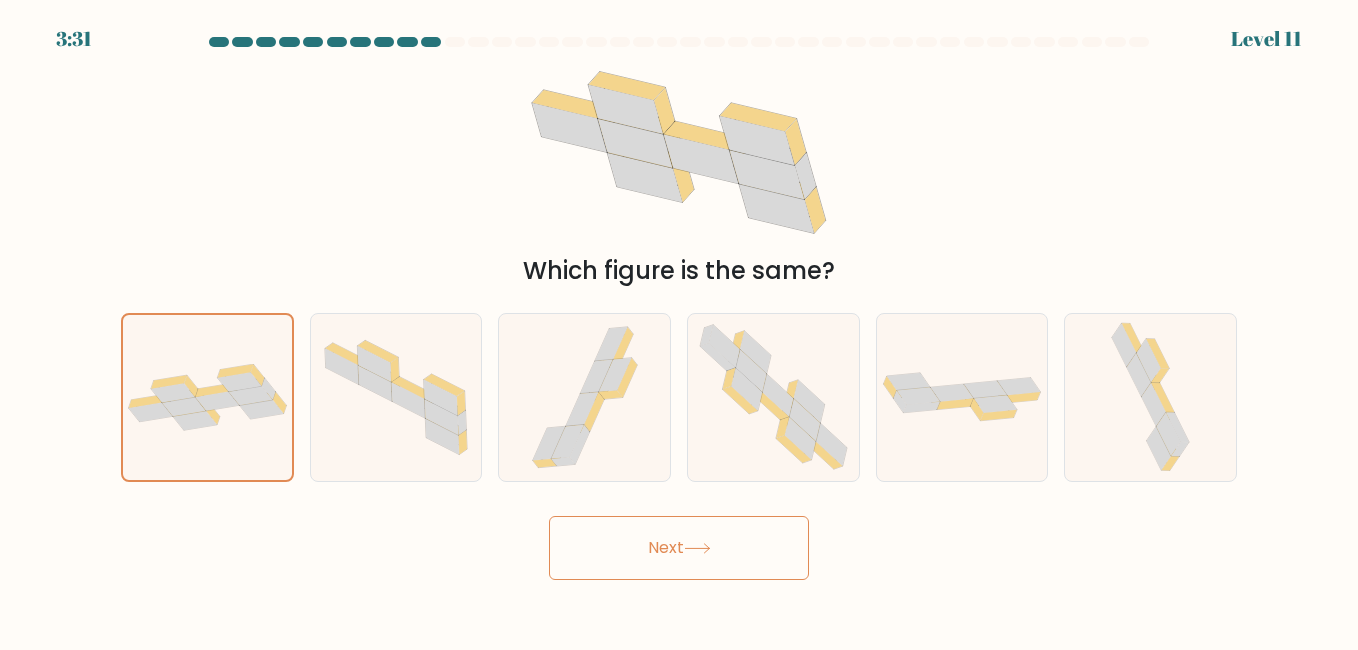 click on "Next" at bounding box center [679, 548] 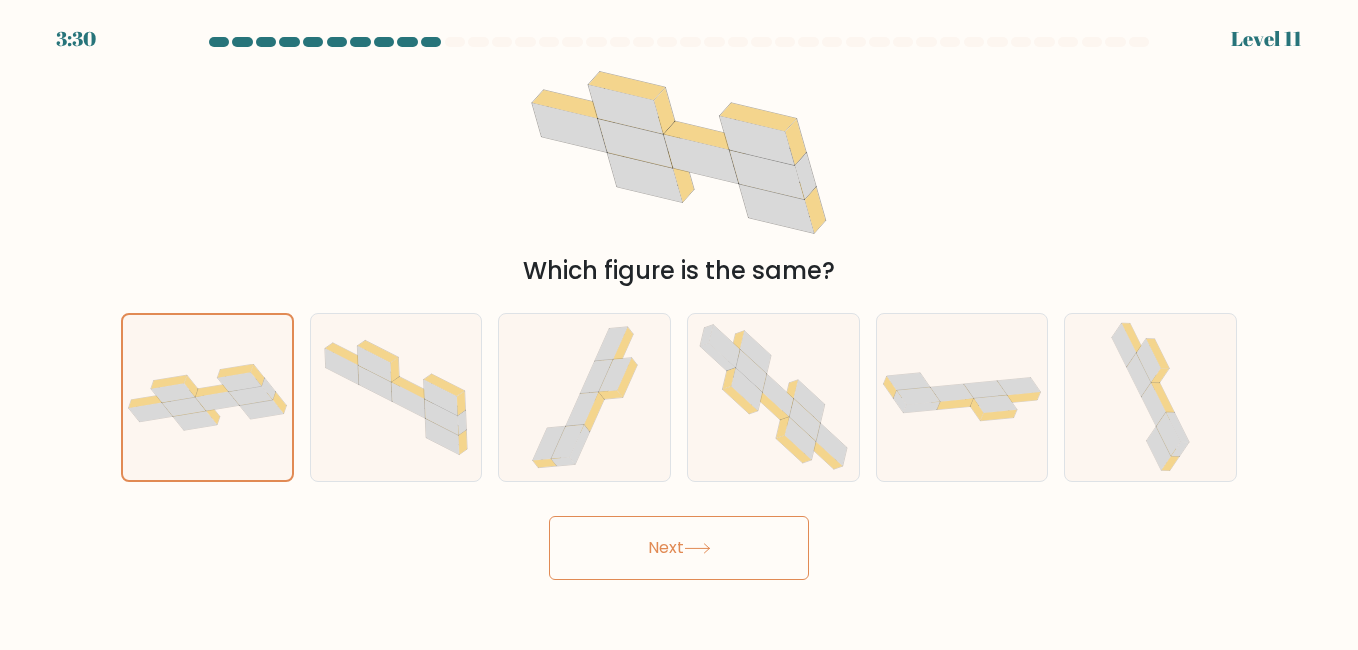 click on "Next" at bounding box center (679, 548) 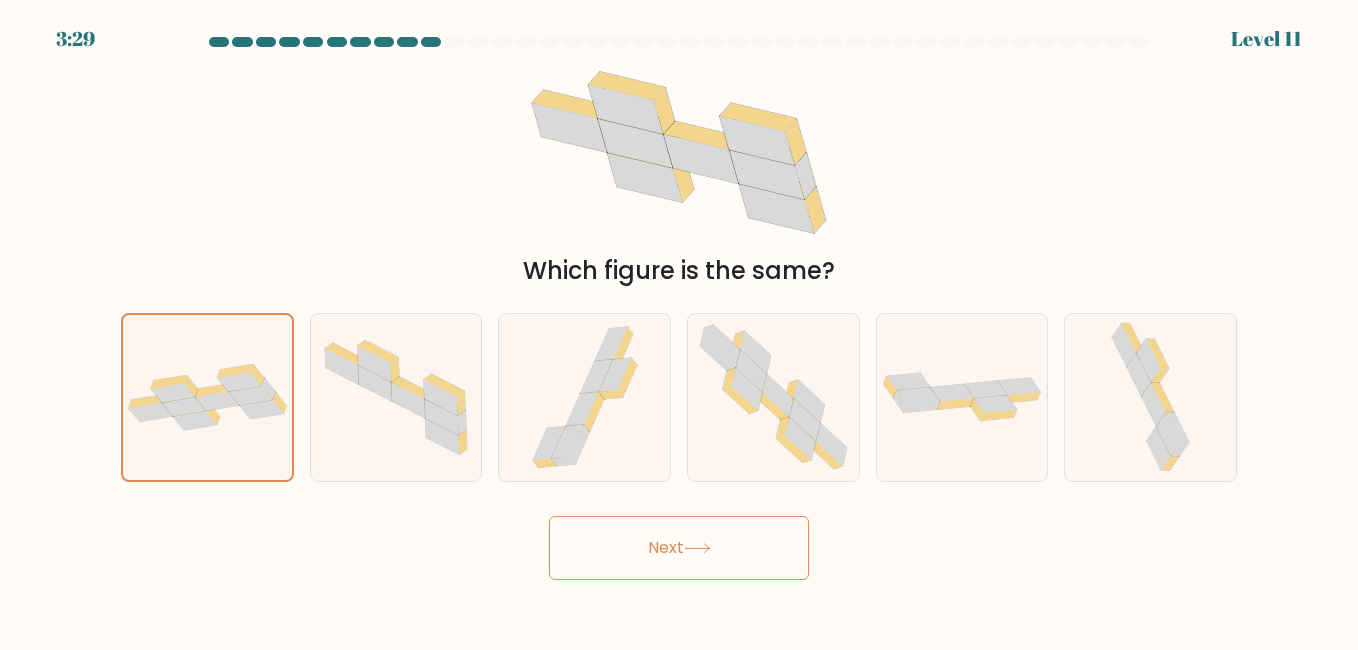 click on "Next" at bounding box center (679, 548) 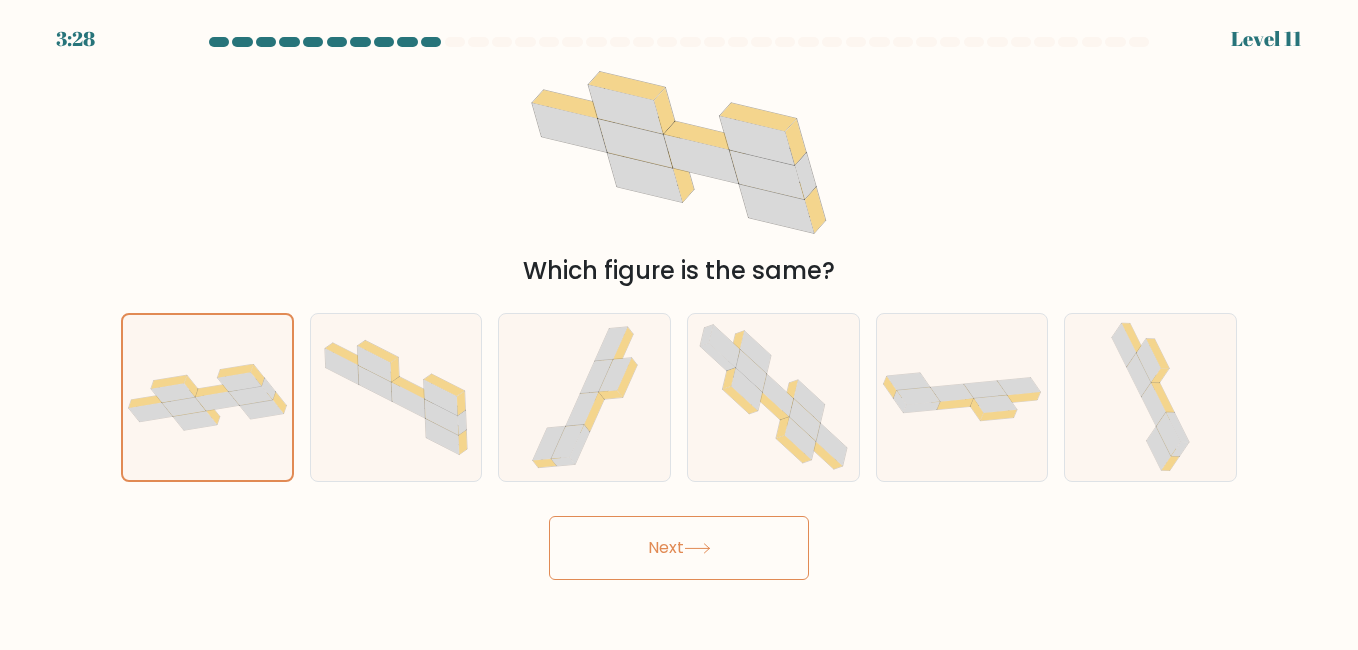 click on "Next" at bounding box center [679, 548] 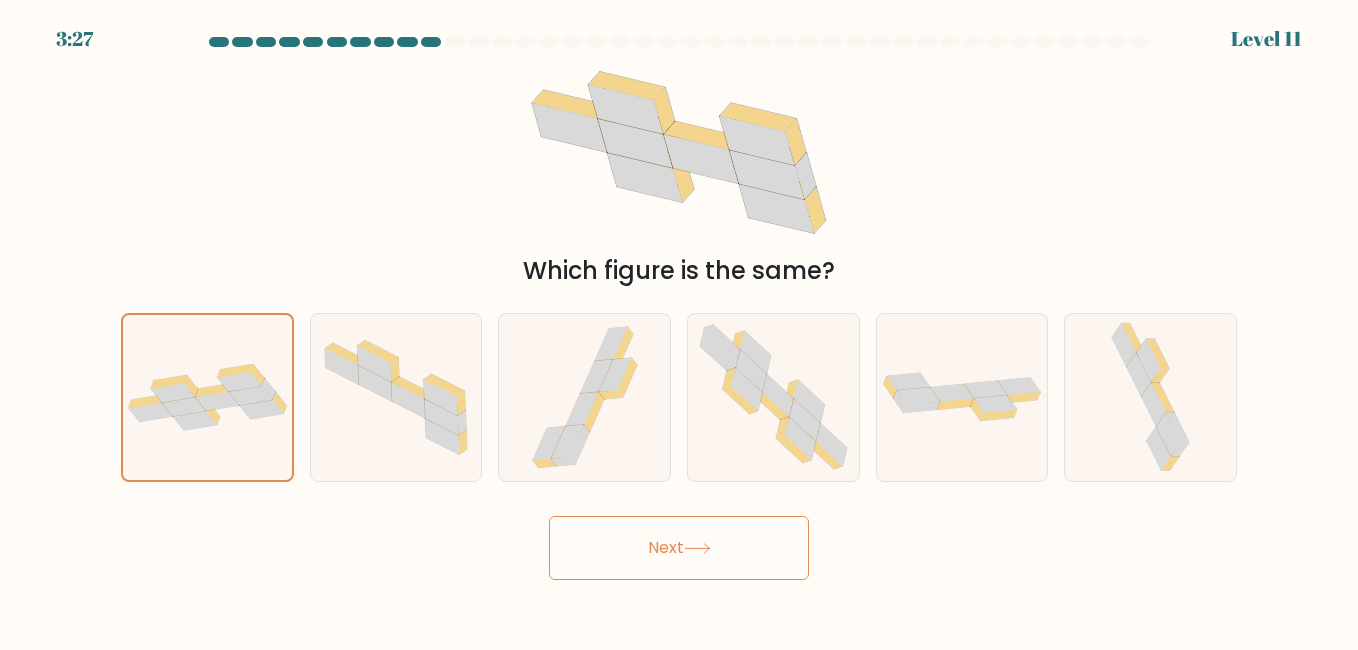 click on "Next" at bounding box center [679, 548] 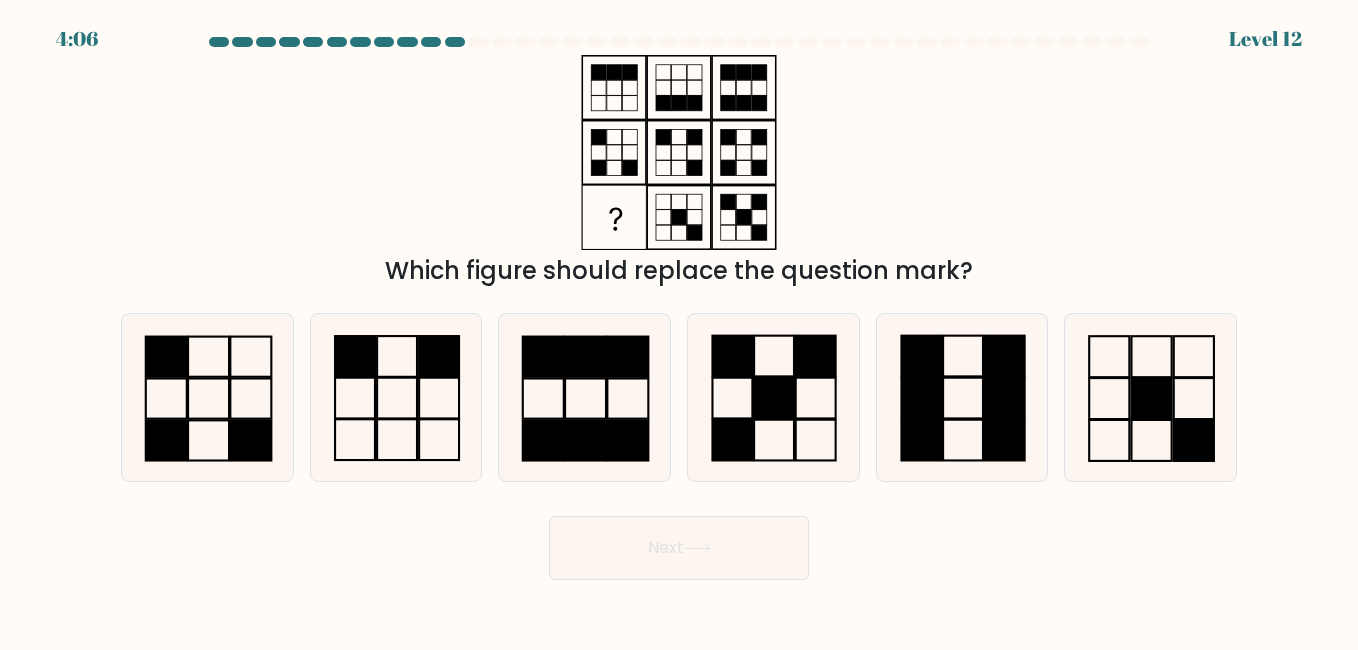 click on "Which figure should replace the question mark?" at bounding box center [679, 172] 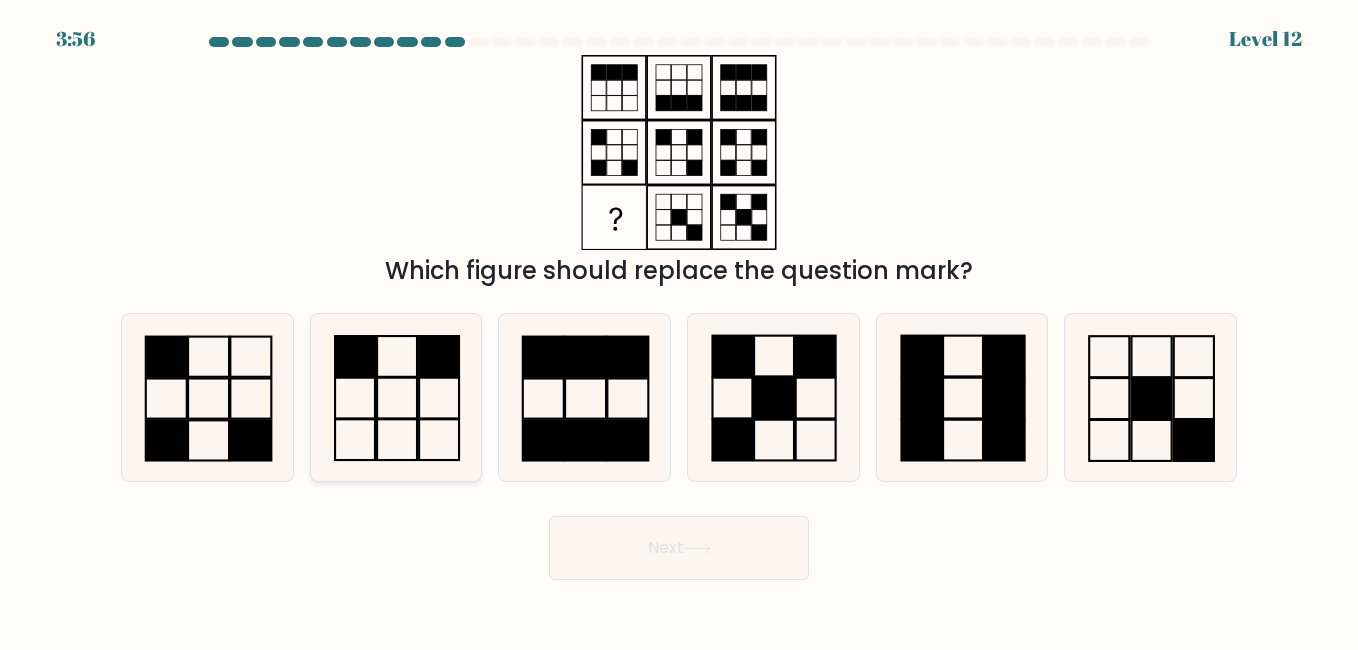 click at bounding box center (397, 440) 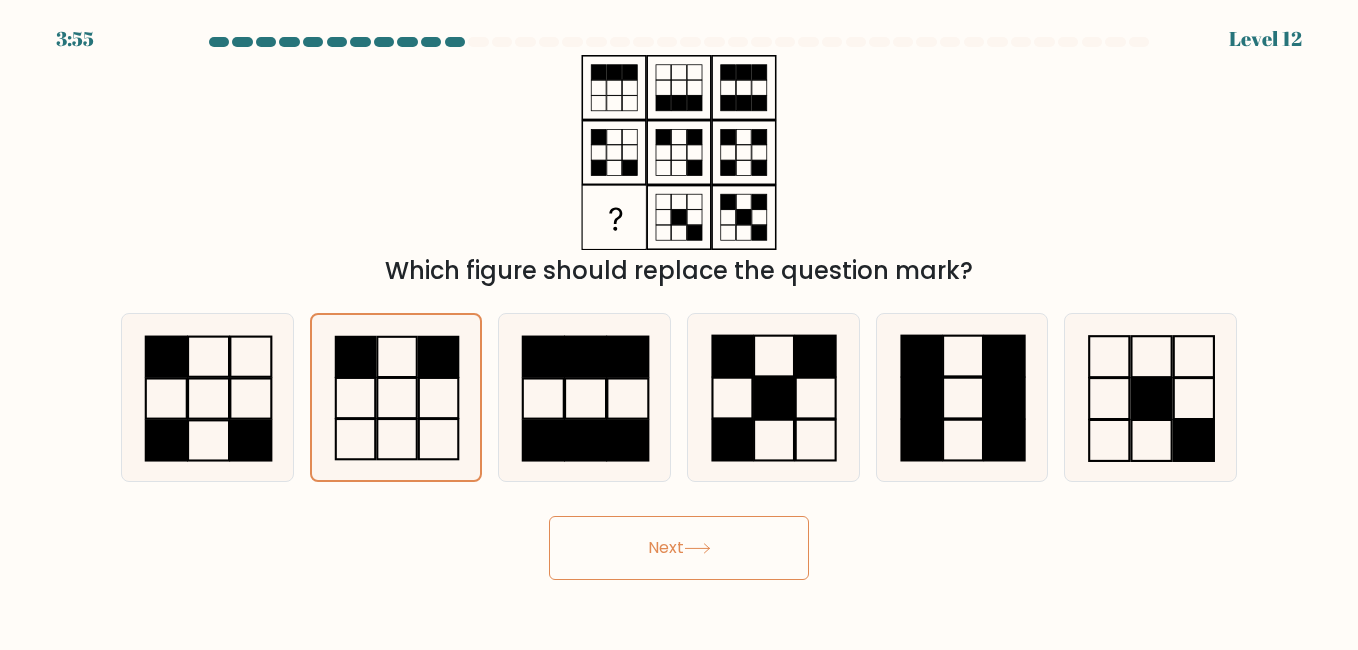 click at bounding box center [697, 548] 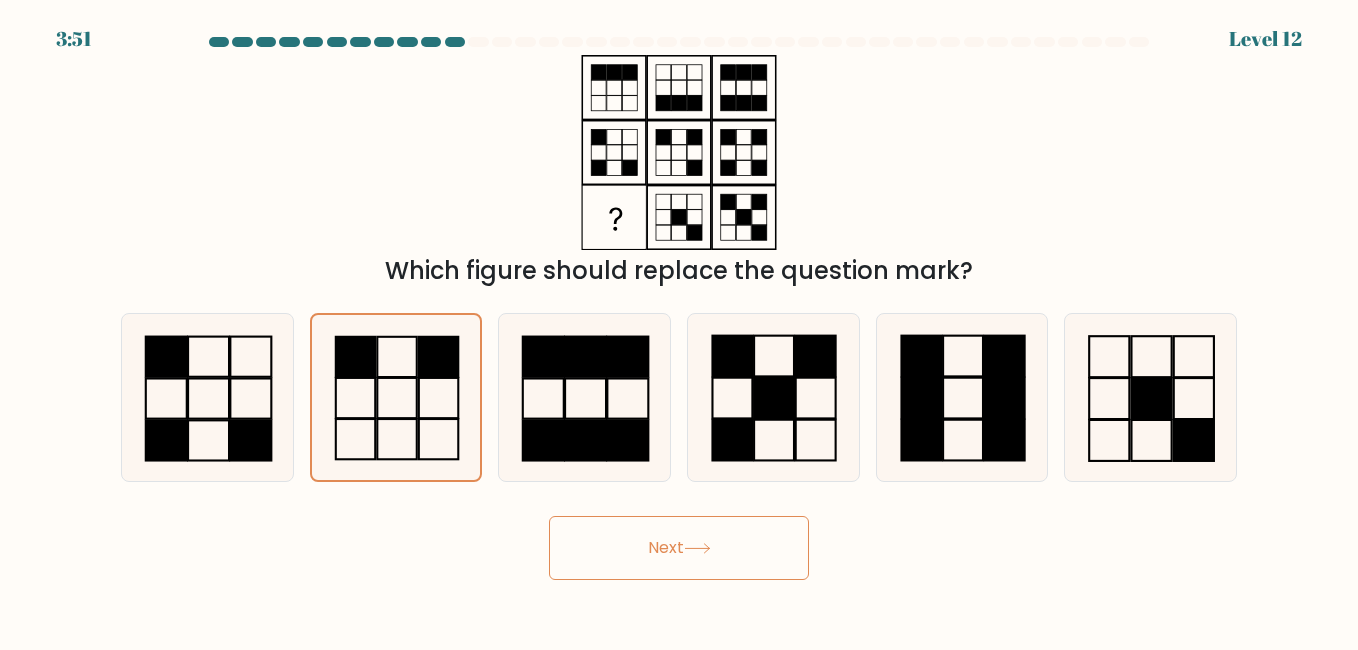 click at bounding box center (697, 548) 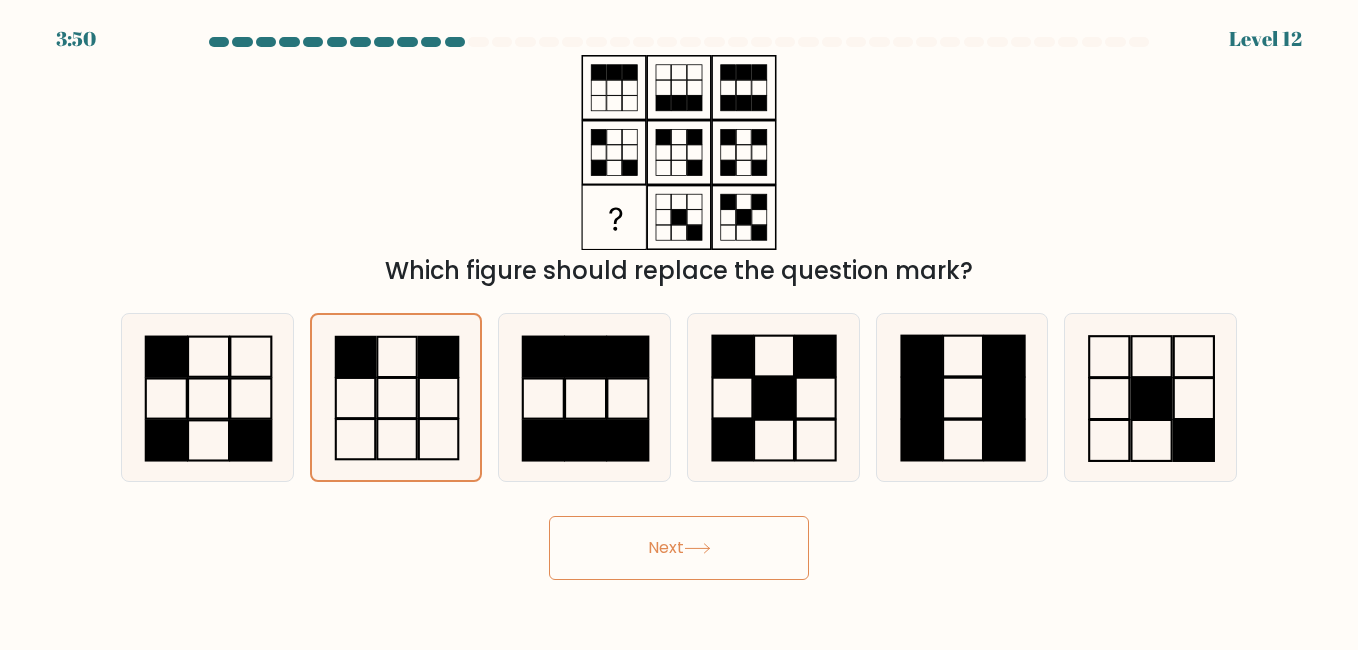 click at bounding box center (697, 548) 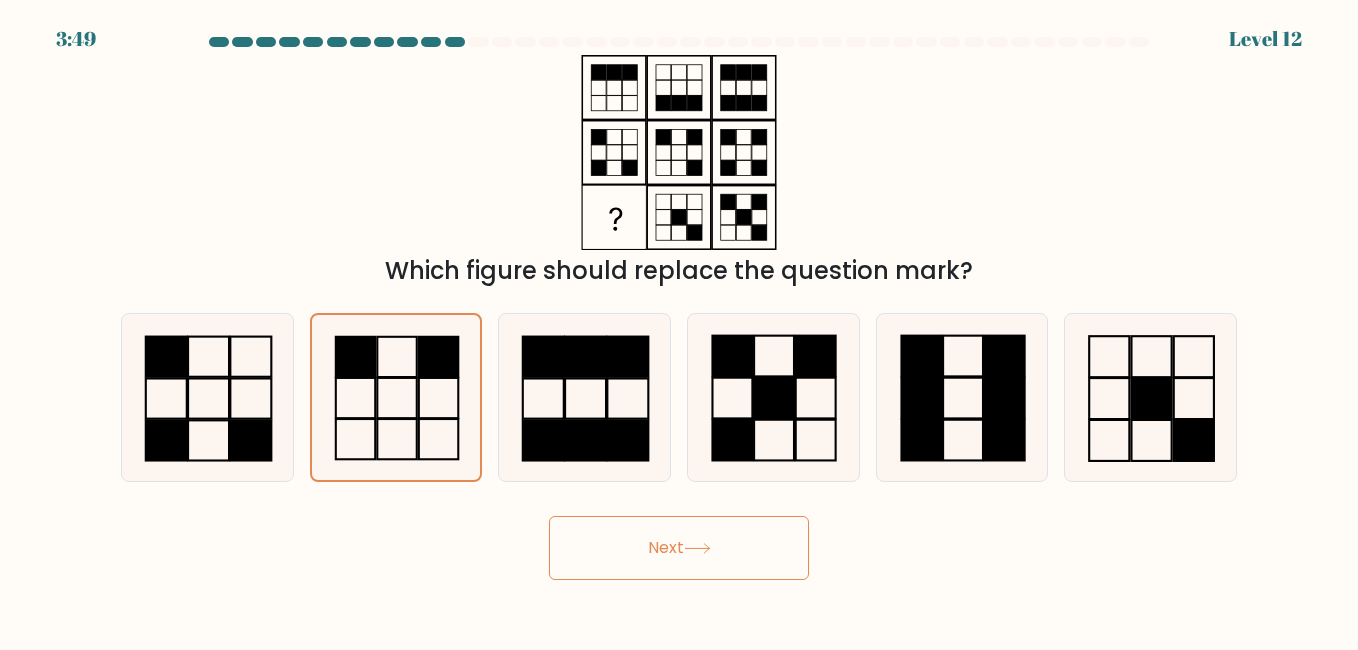 click at bounding box center [697, 548] 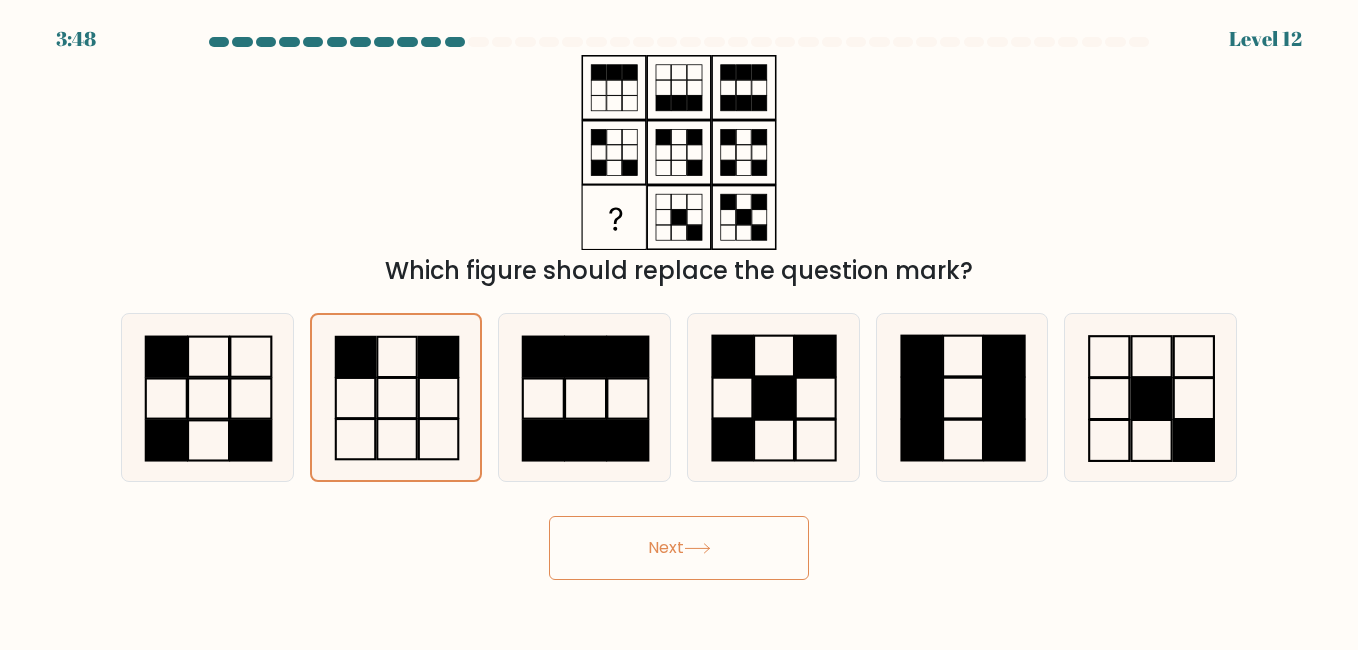 click at bounding box center (697, 548) 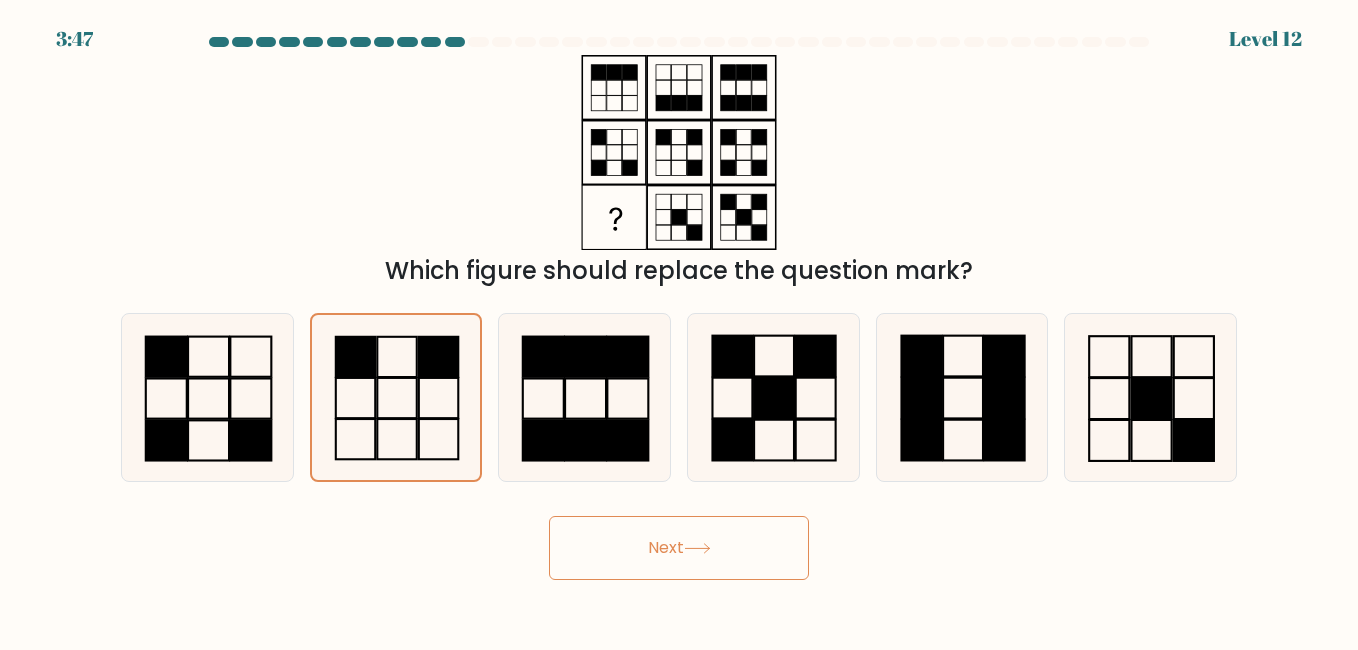 click at bounding box center [697, 548] 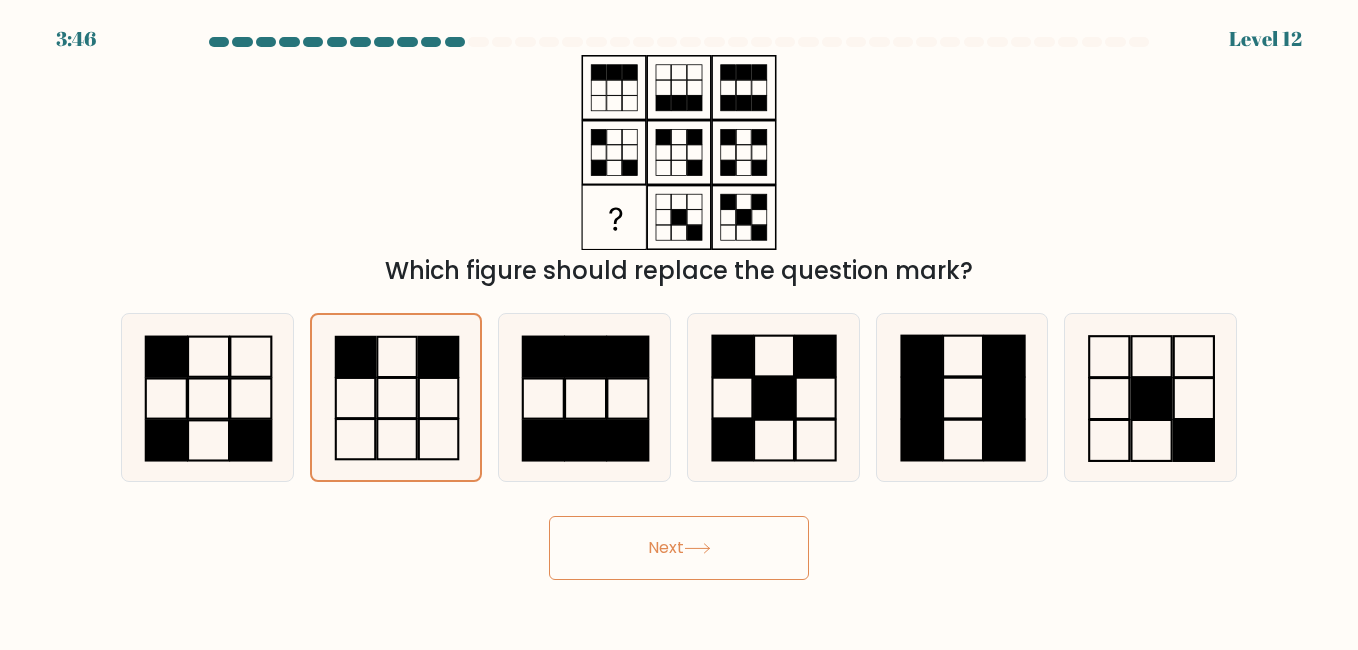 click at bounding box center [697, 548] 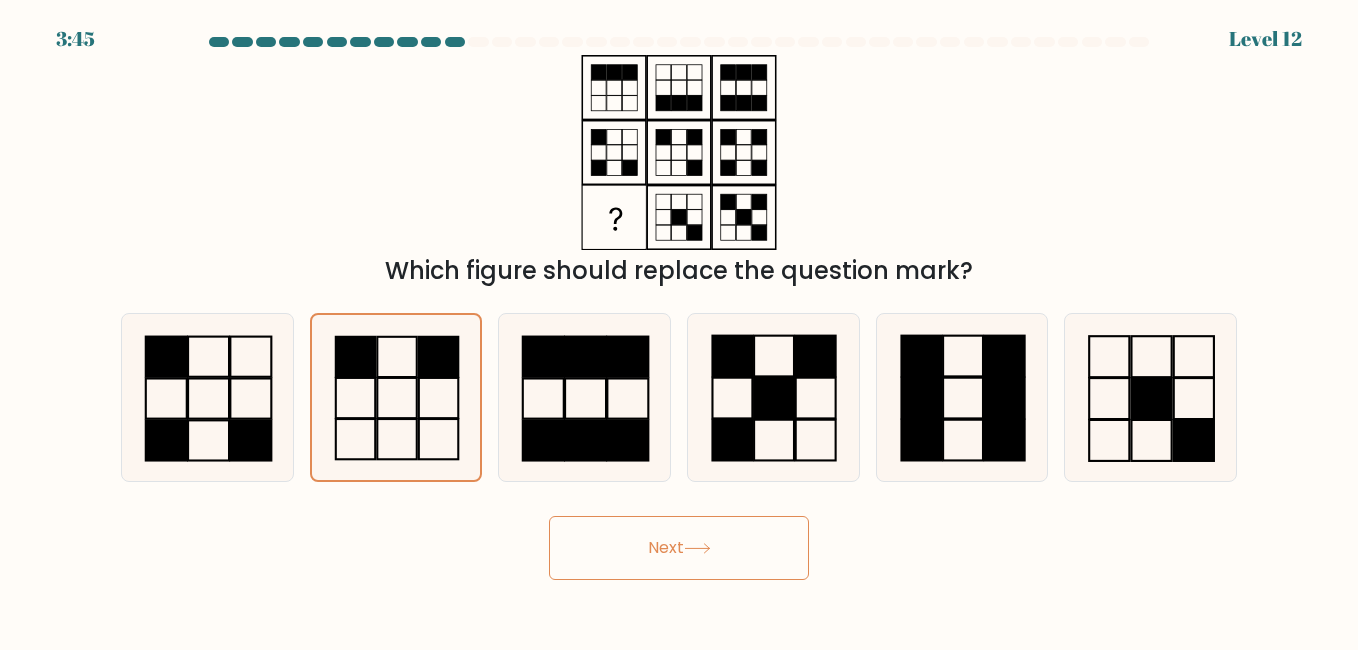 click on "Next" at bounding box center (679, 548) 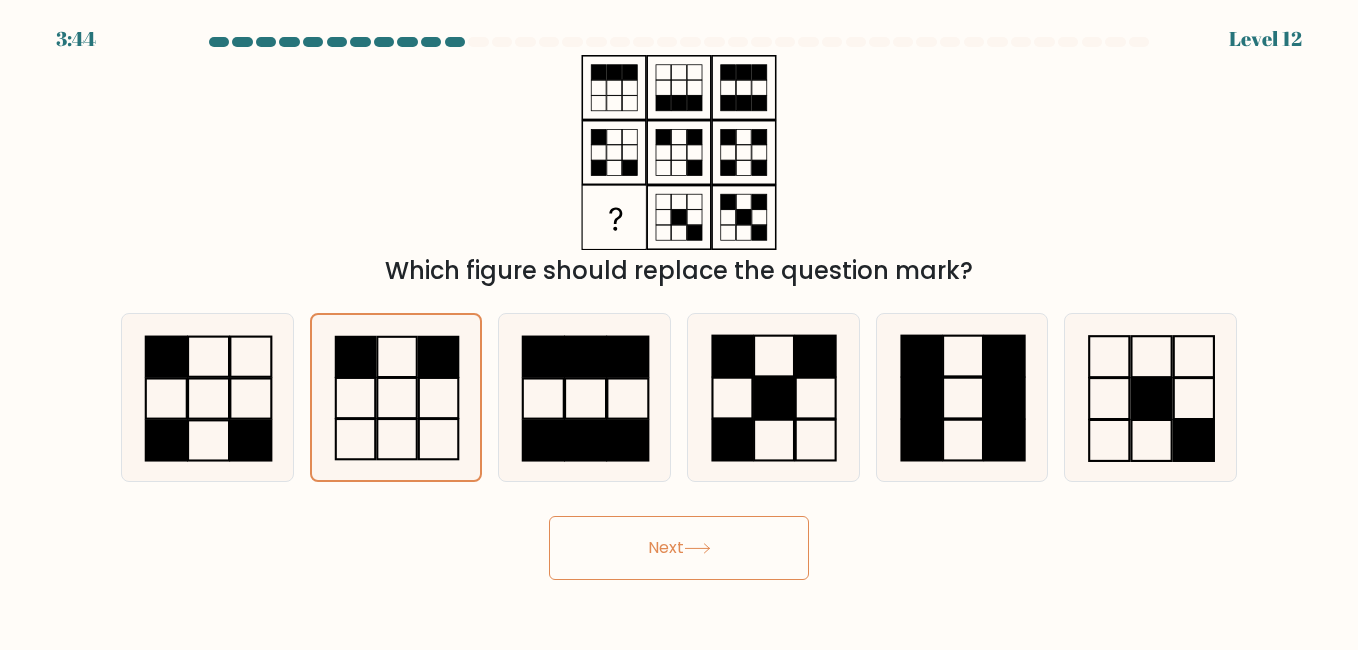 click on "Next" at bounding box center [679, 548] 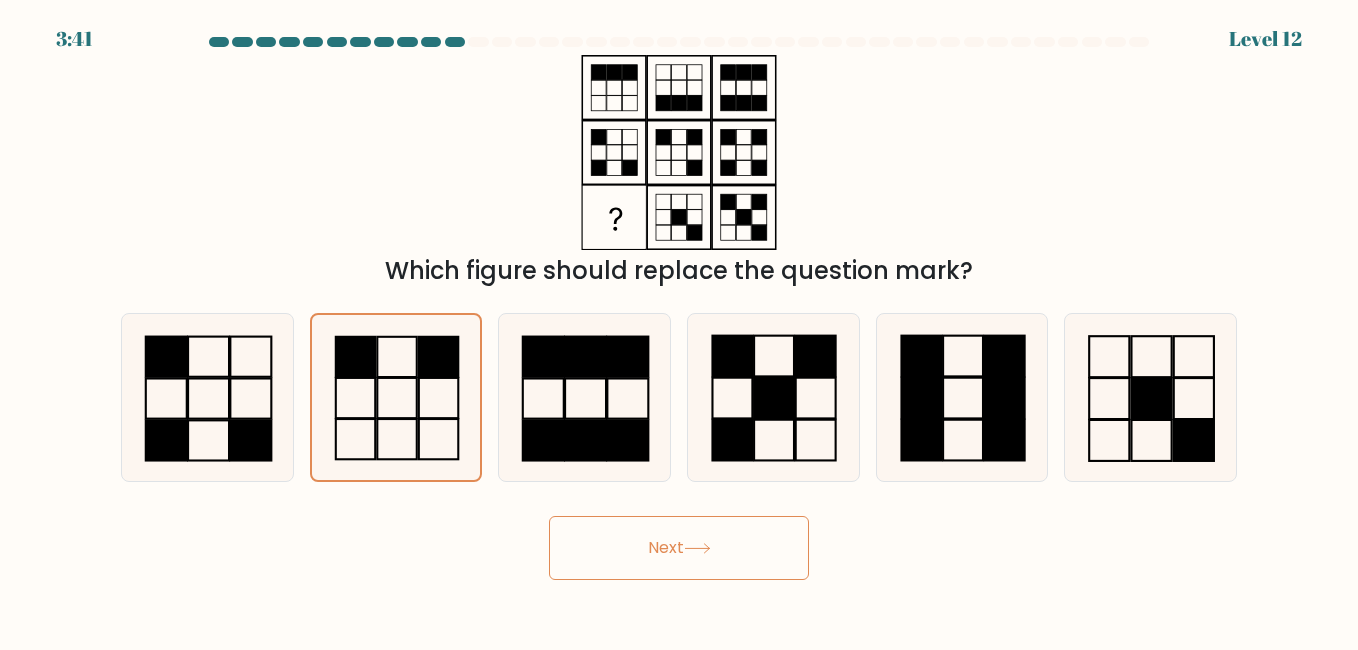 click on "Next" at bounding box center [679, 548] 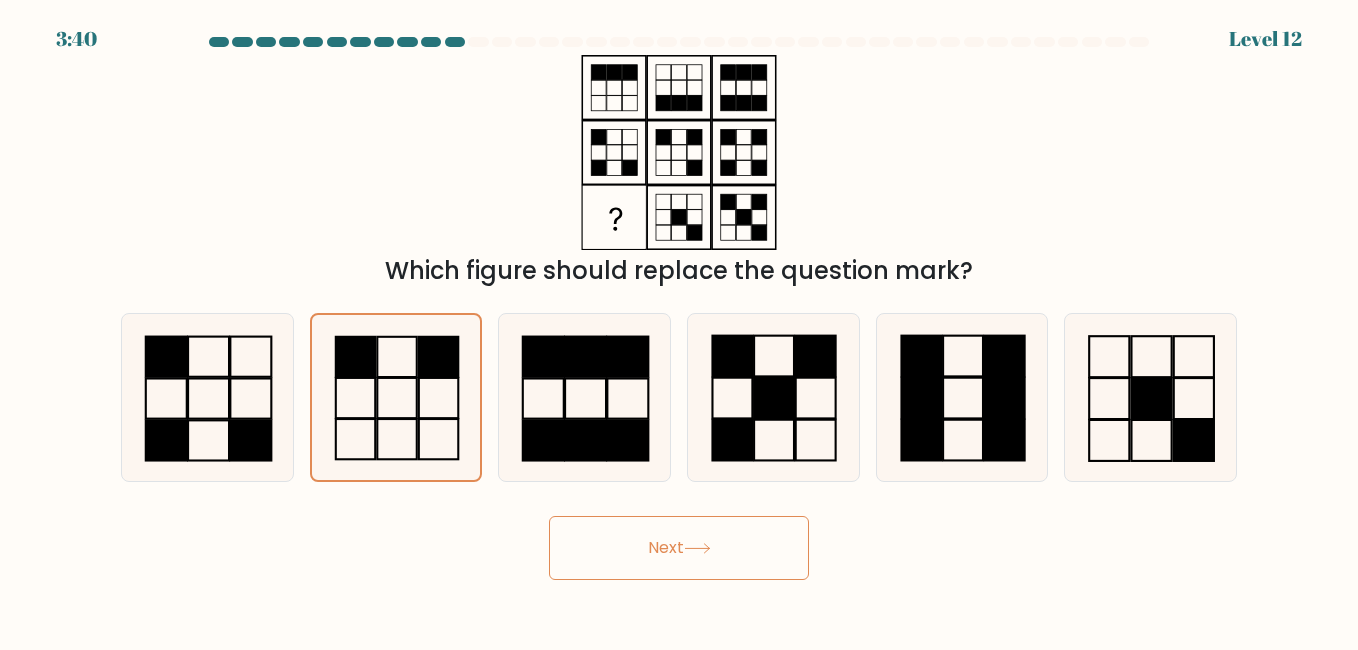 click on "Next" at bounding box center [679, 548] 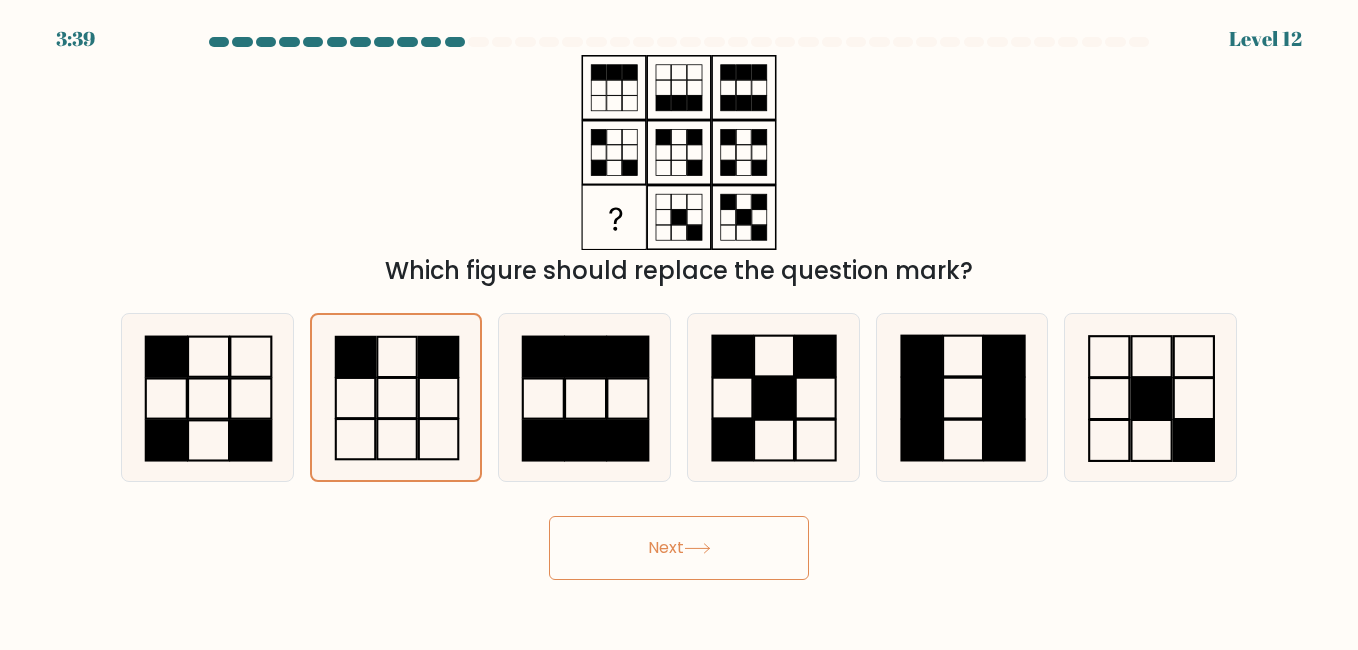 click on "Next" at bounding box center (679, 548) 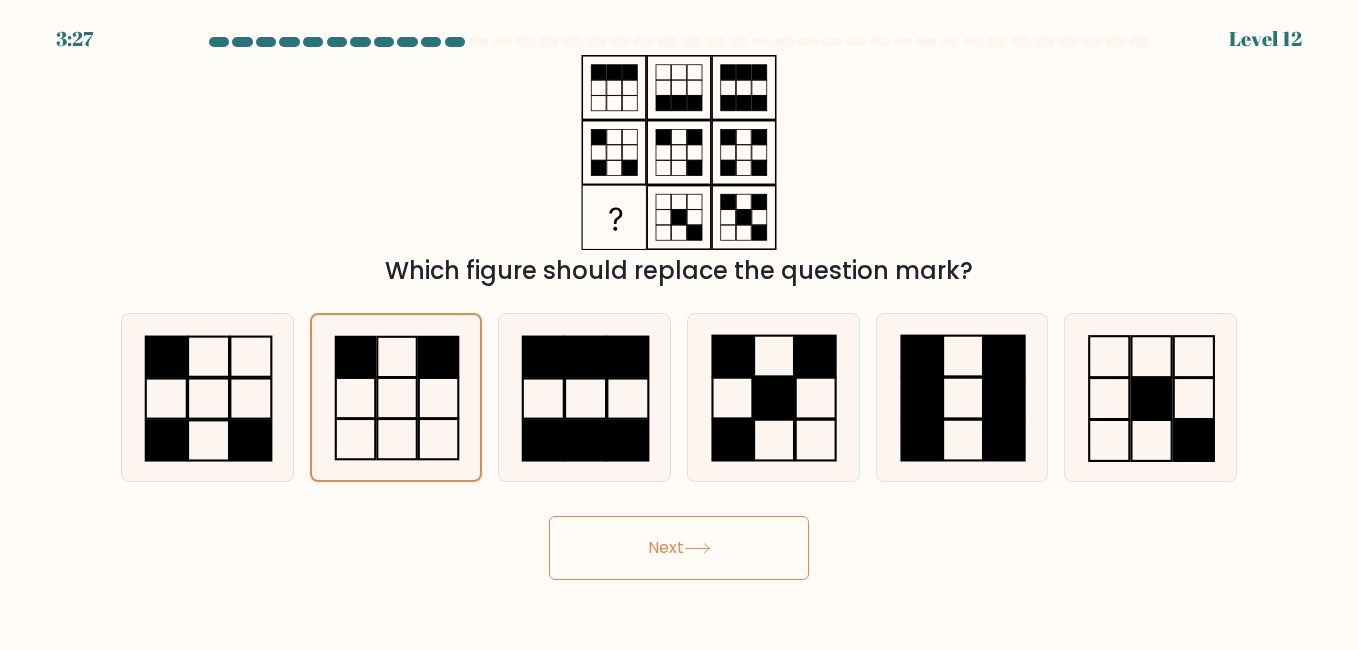 click on "Which figure should replace the question mark?" at bounding box center [679, 172] 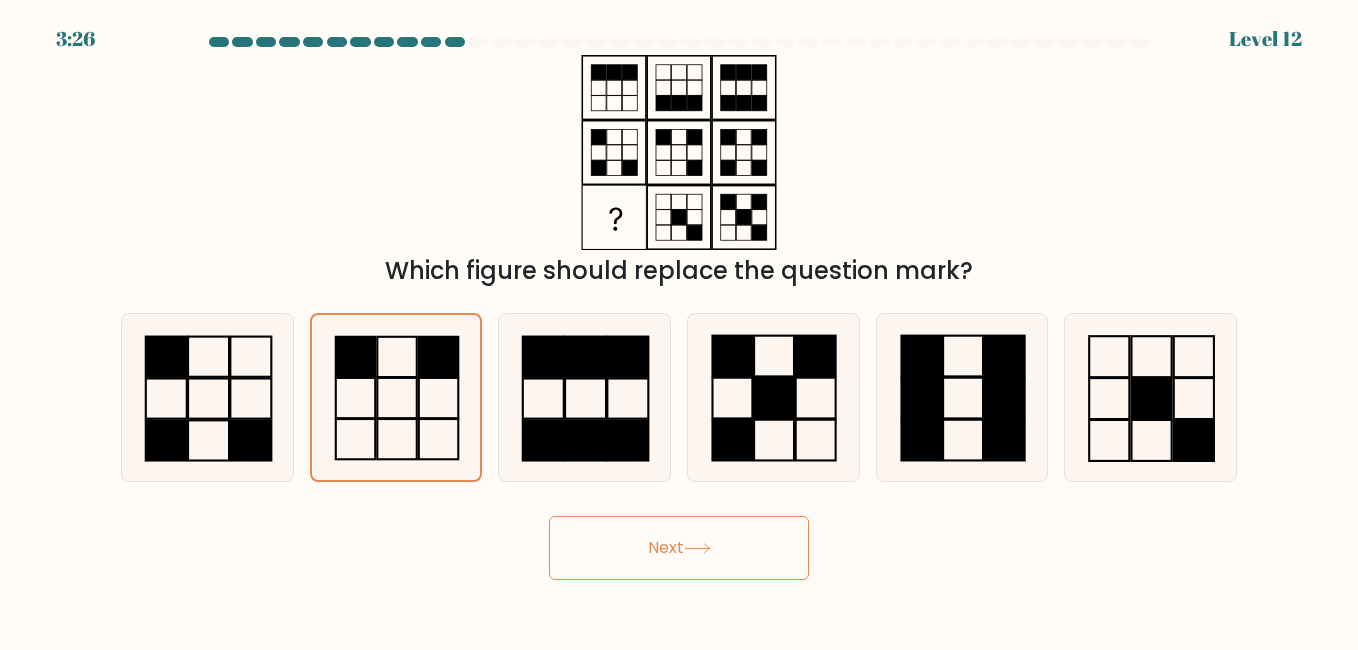 click on "Next" at bounding box center (679, 548) 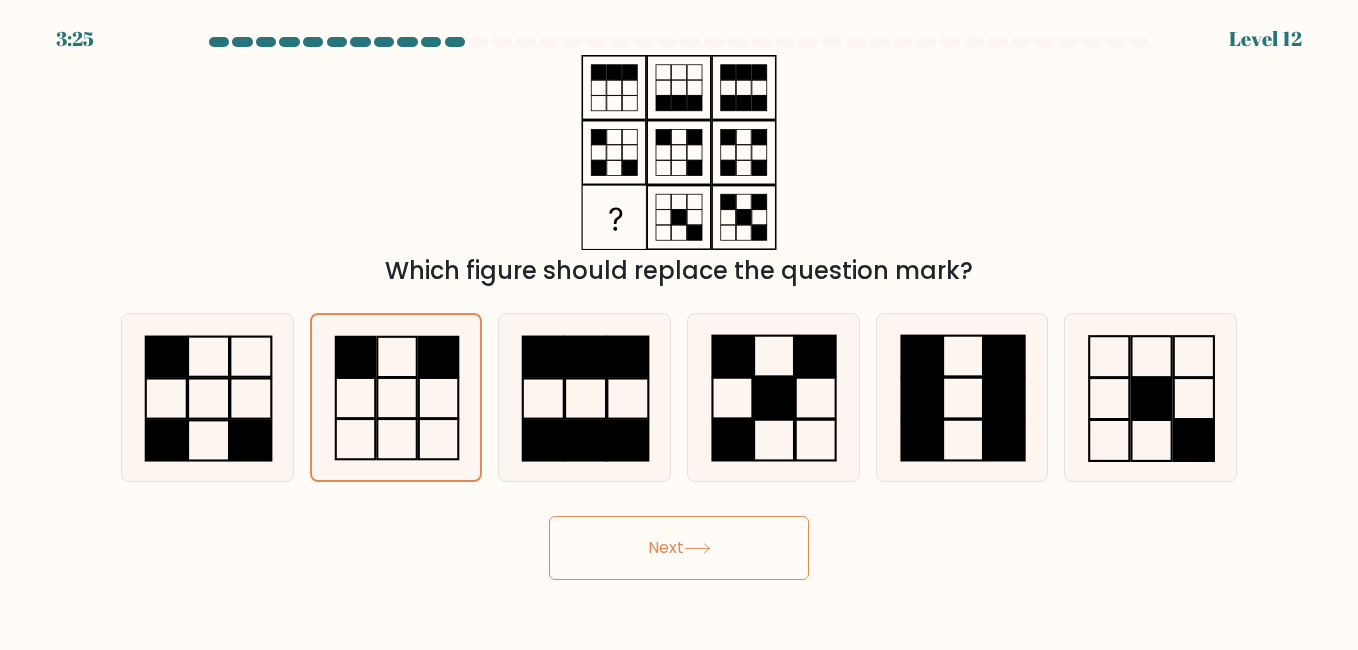 click on "Next" at bounding box center (679, 548) 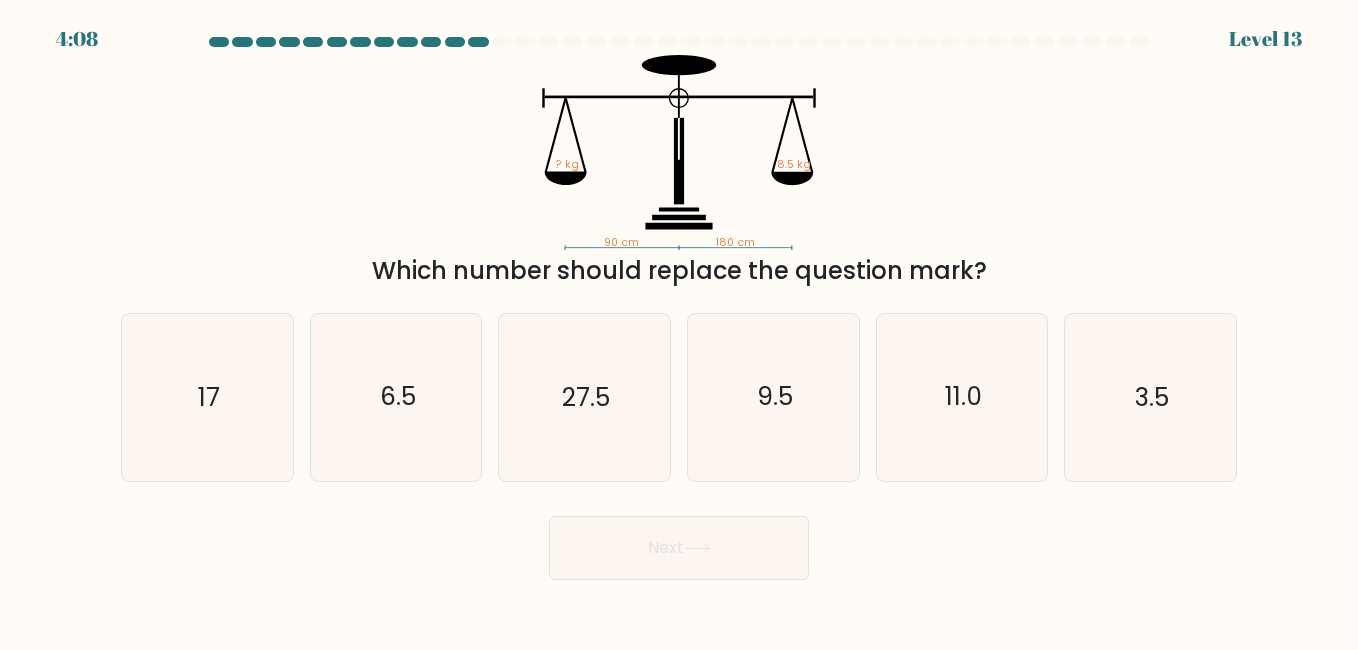 click at bounding box center (697, 548) 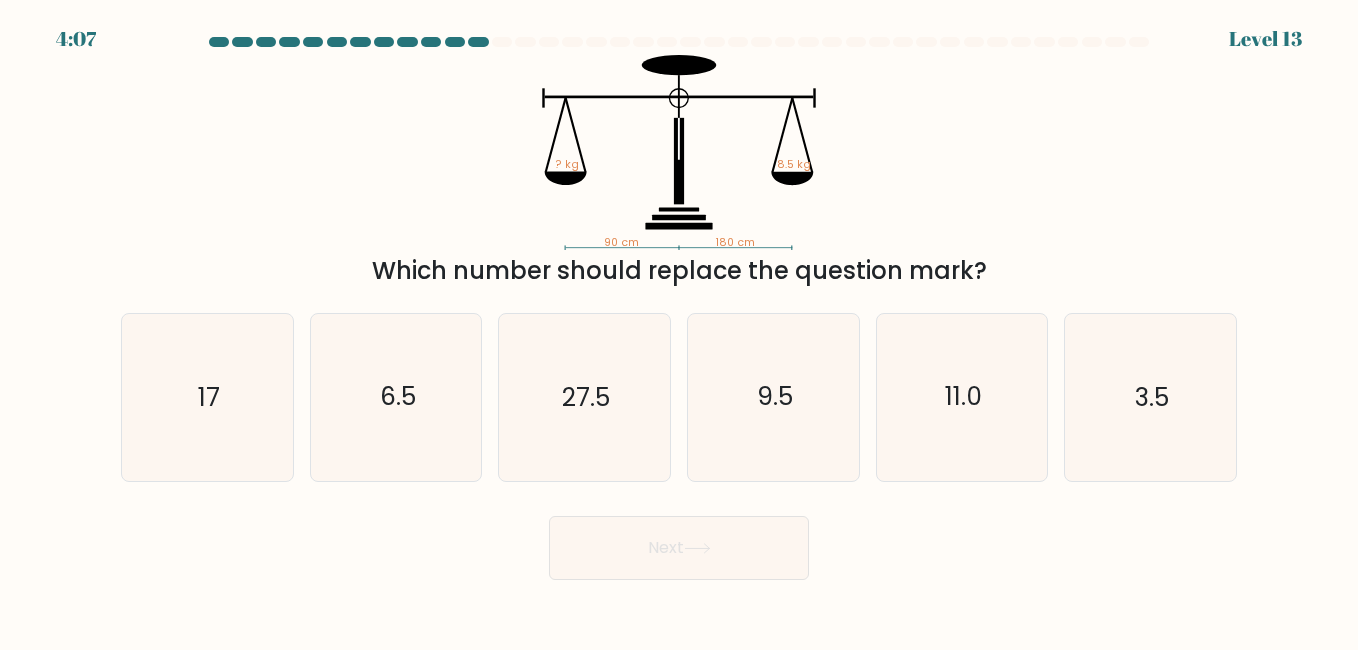 click on "Next" at bounding box center [679, 543] 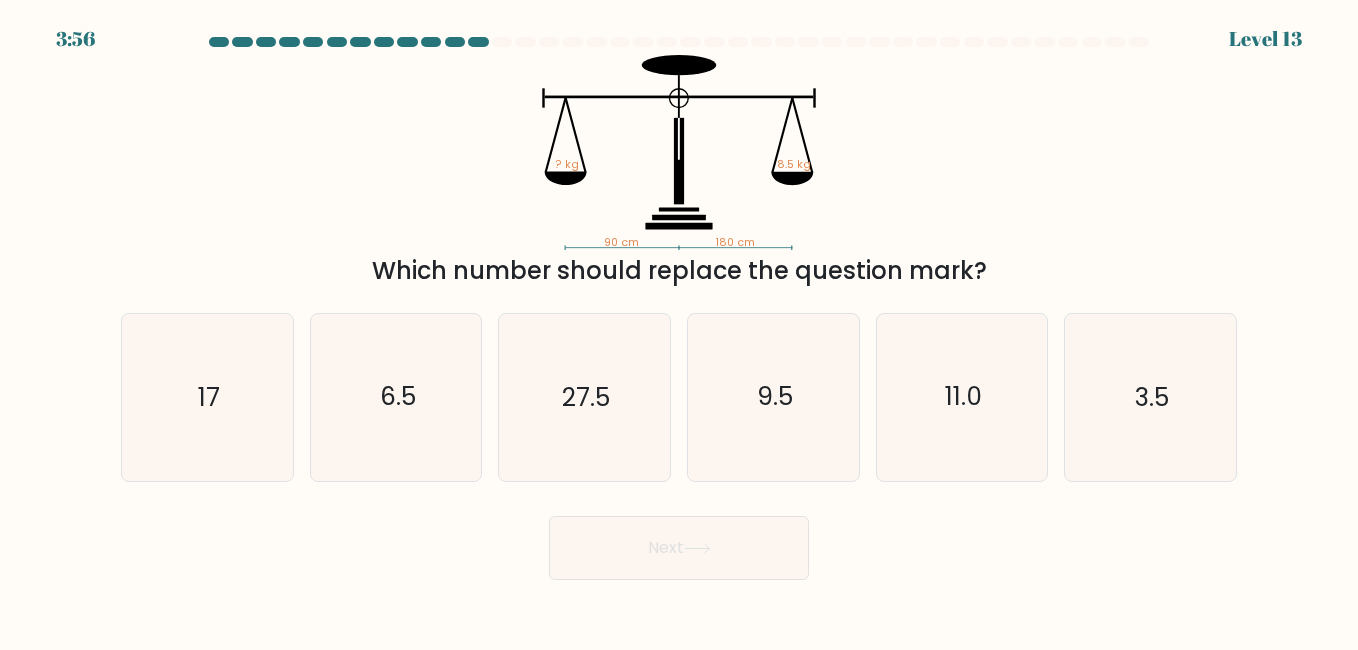click on "Next" at bounding box center [679, 543] 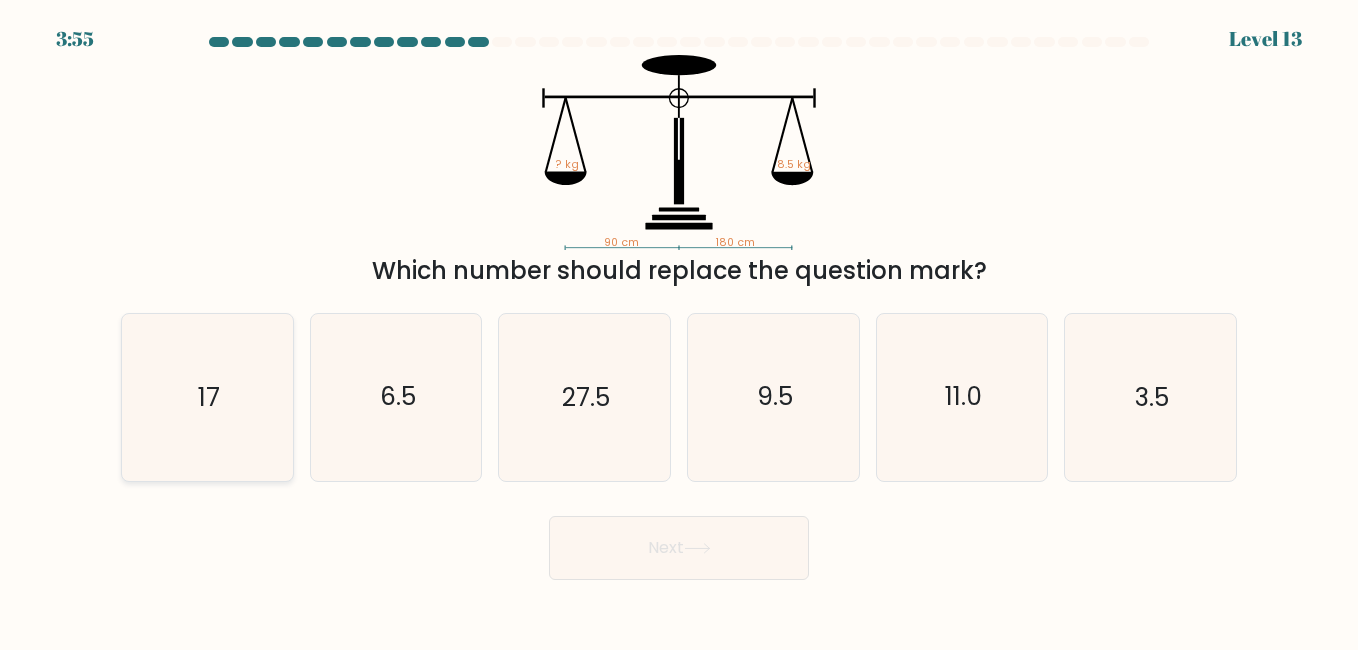 click on "17" at bounding box center [207, 397] 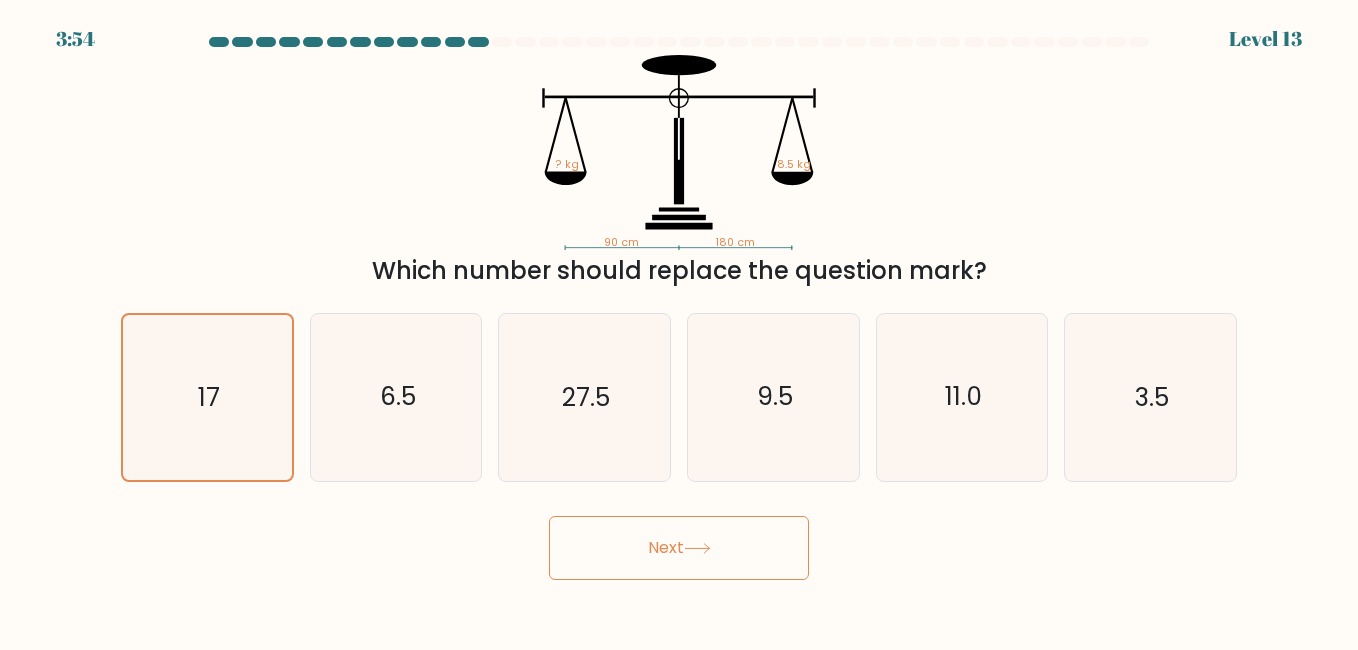 click on "Next" at bounding box center [679, 548] 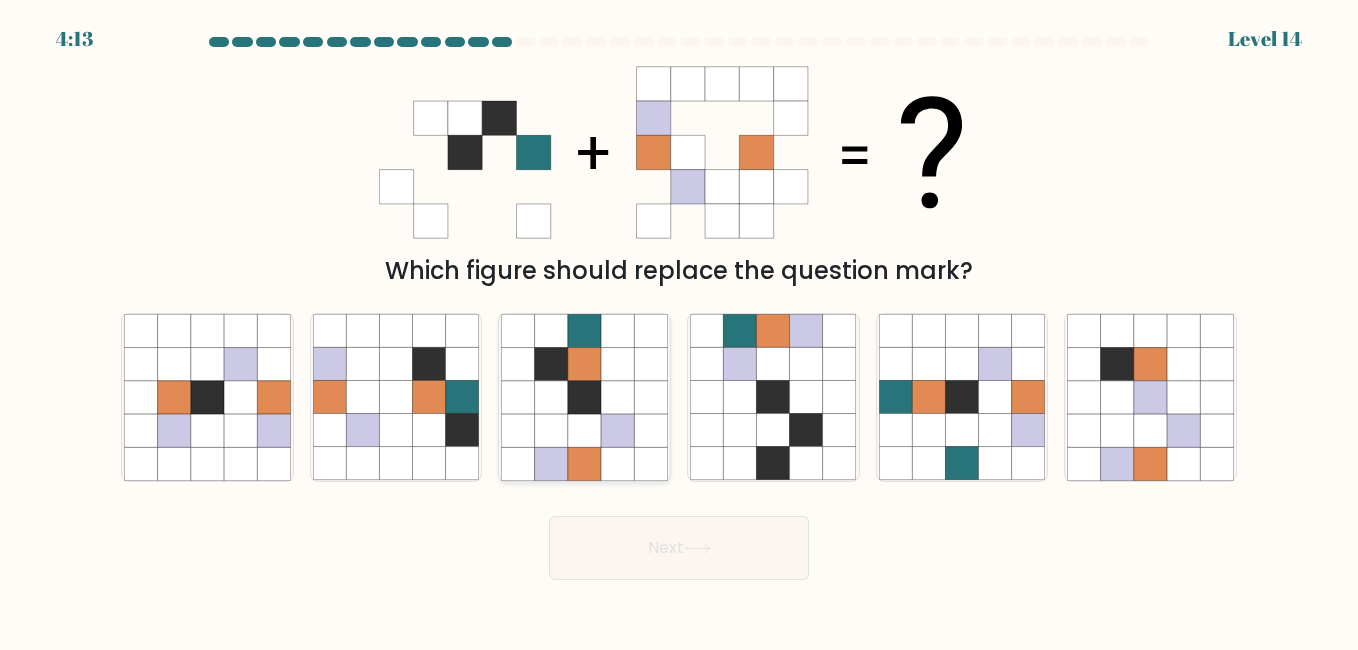 click at bounding box center [551, 397] 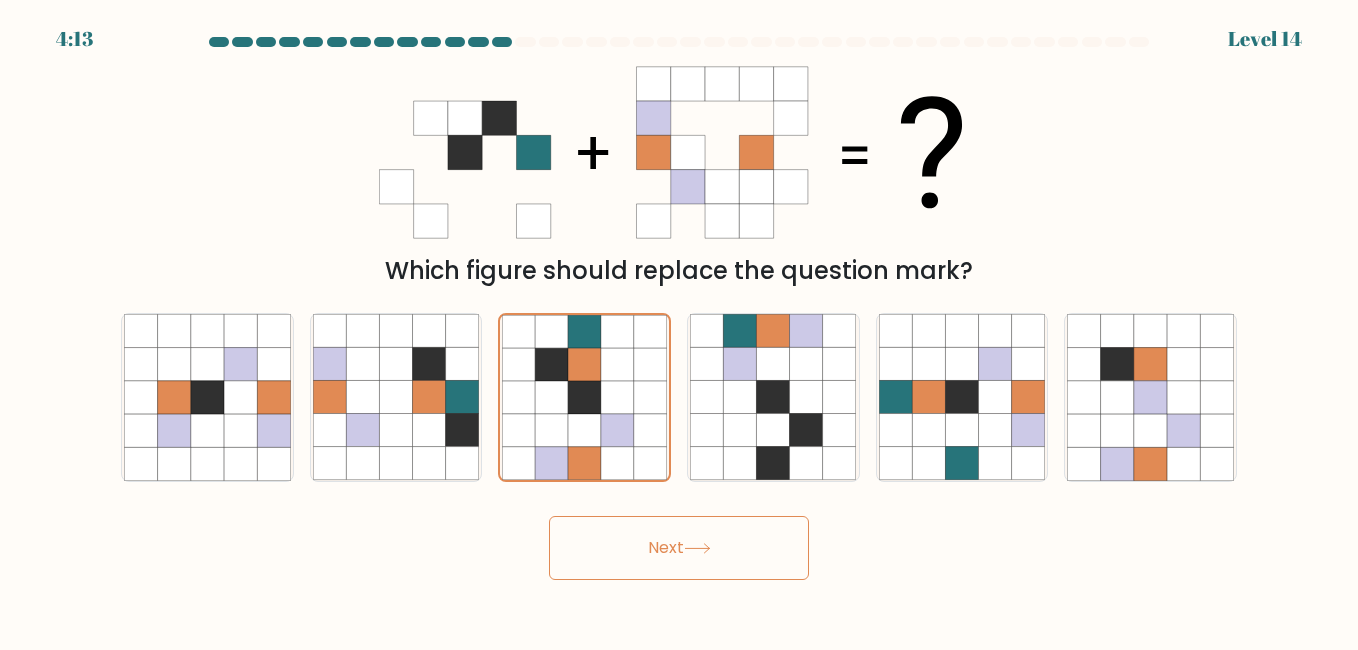 click on "Next" at bounding box center [679, 548] 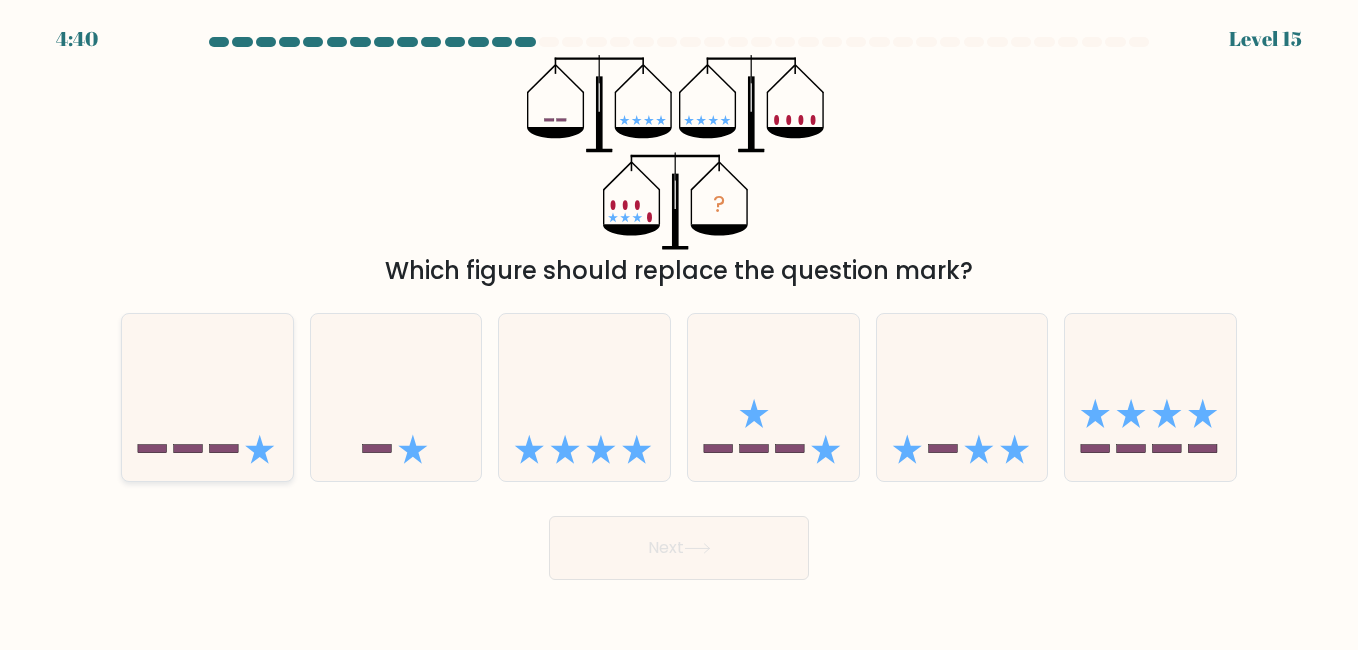 click at bounding box center [207, 397] 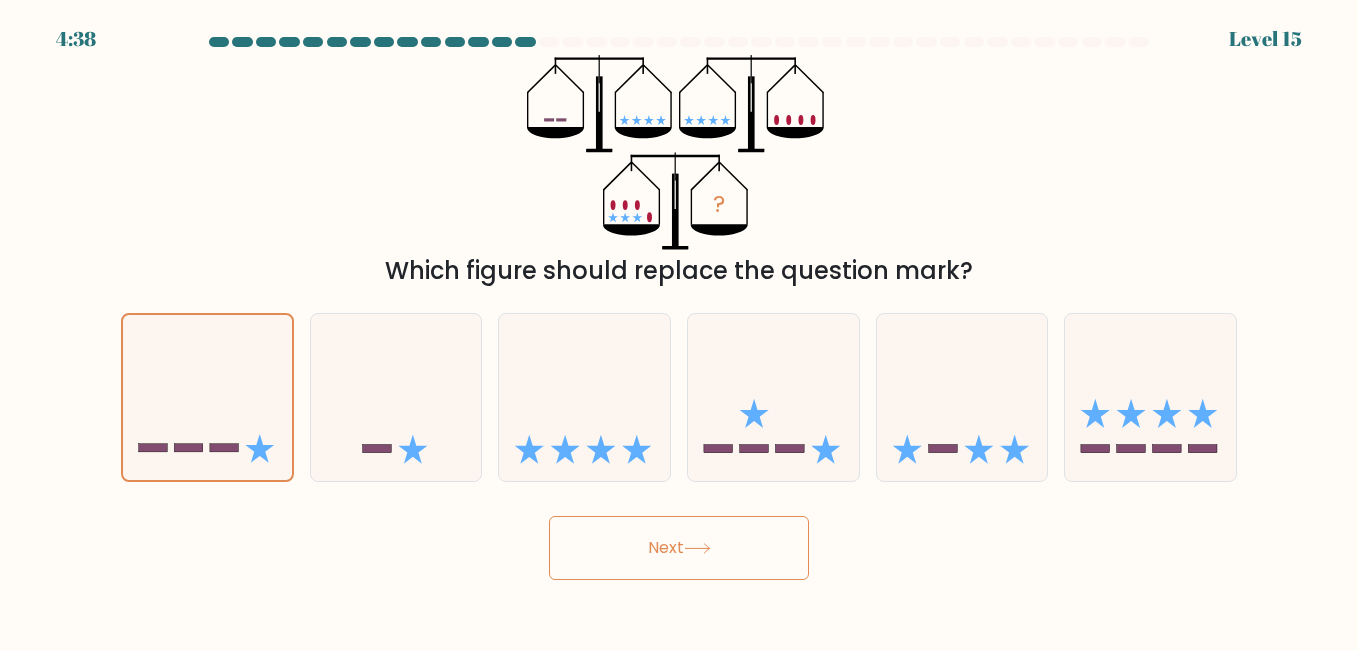 click on "Next" at bounding box center (679, 548) 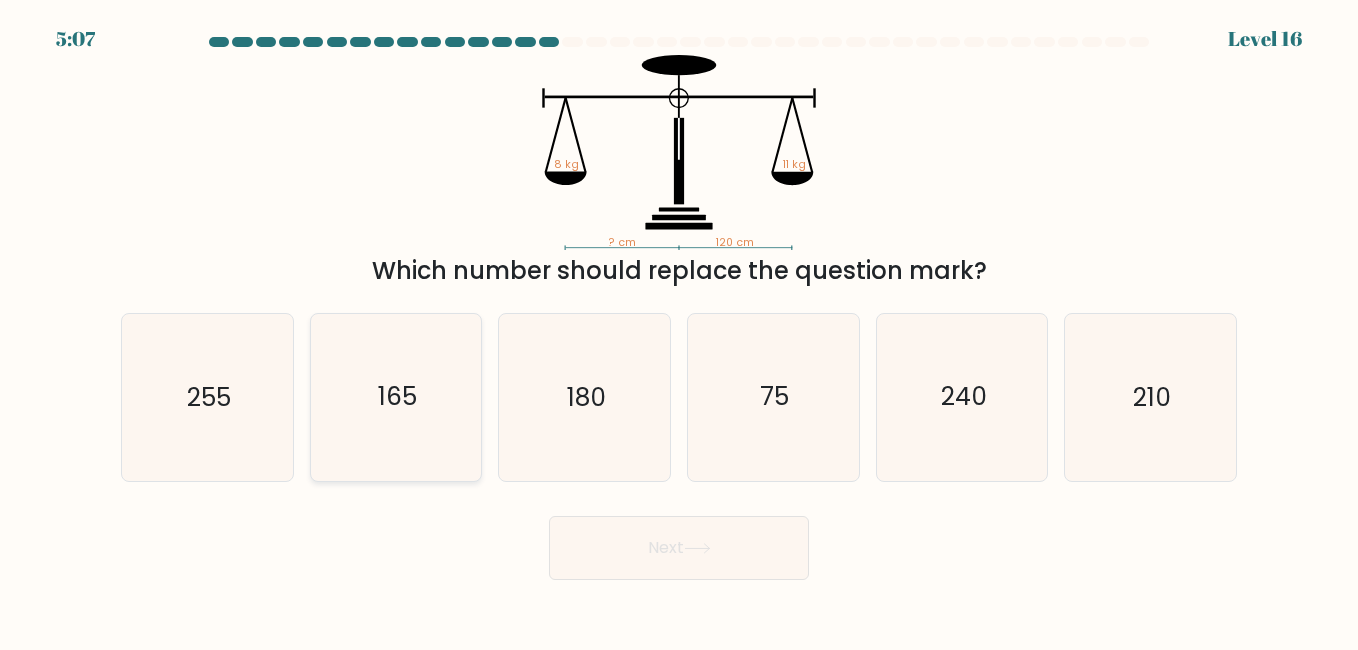 click on "165" at bounding box center (396, 397) 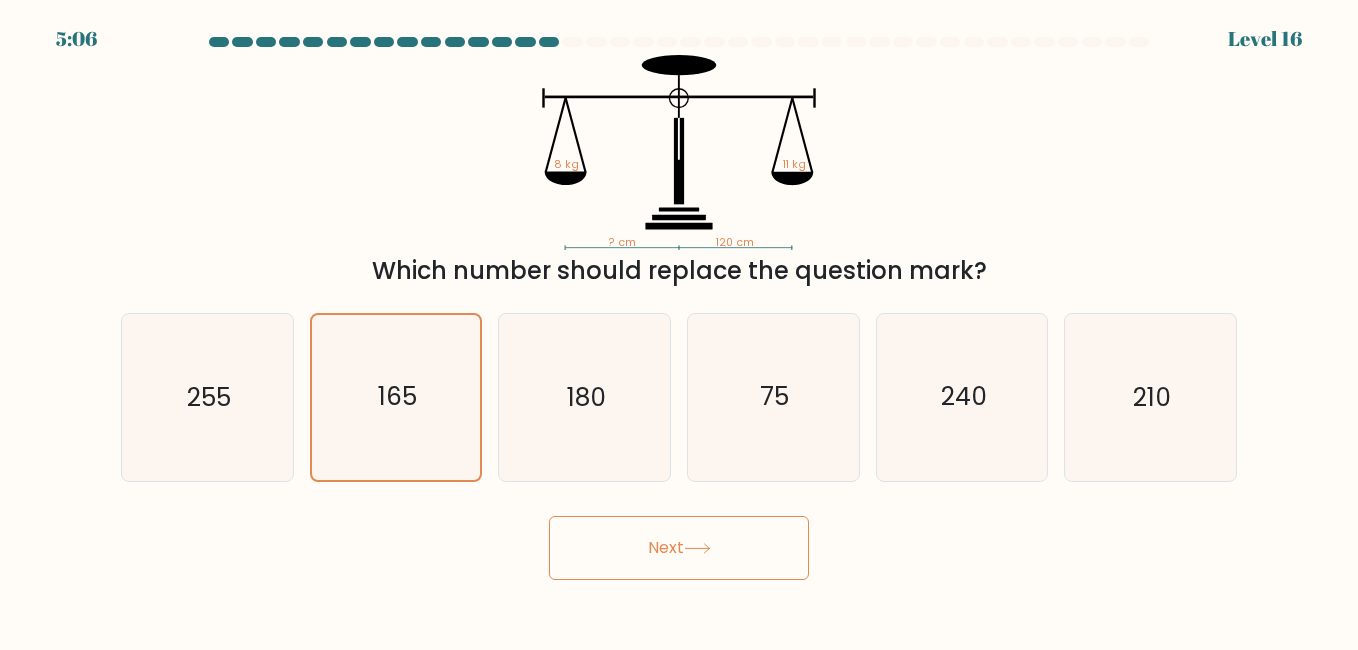 click on "Next" at bounding box center [679, 548] 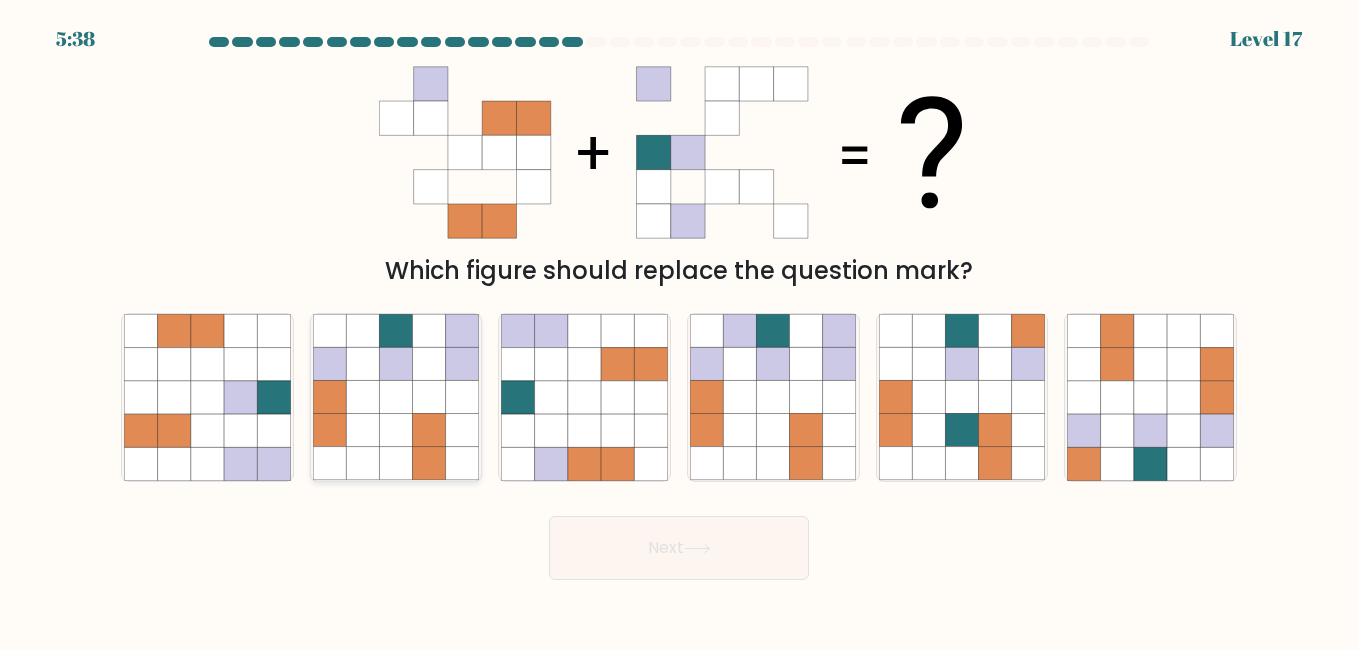 drag, startPoint x: 419, startPoint y: 405, endPoint x: 436, endPoint y: 420, distance: 22.671568 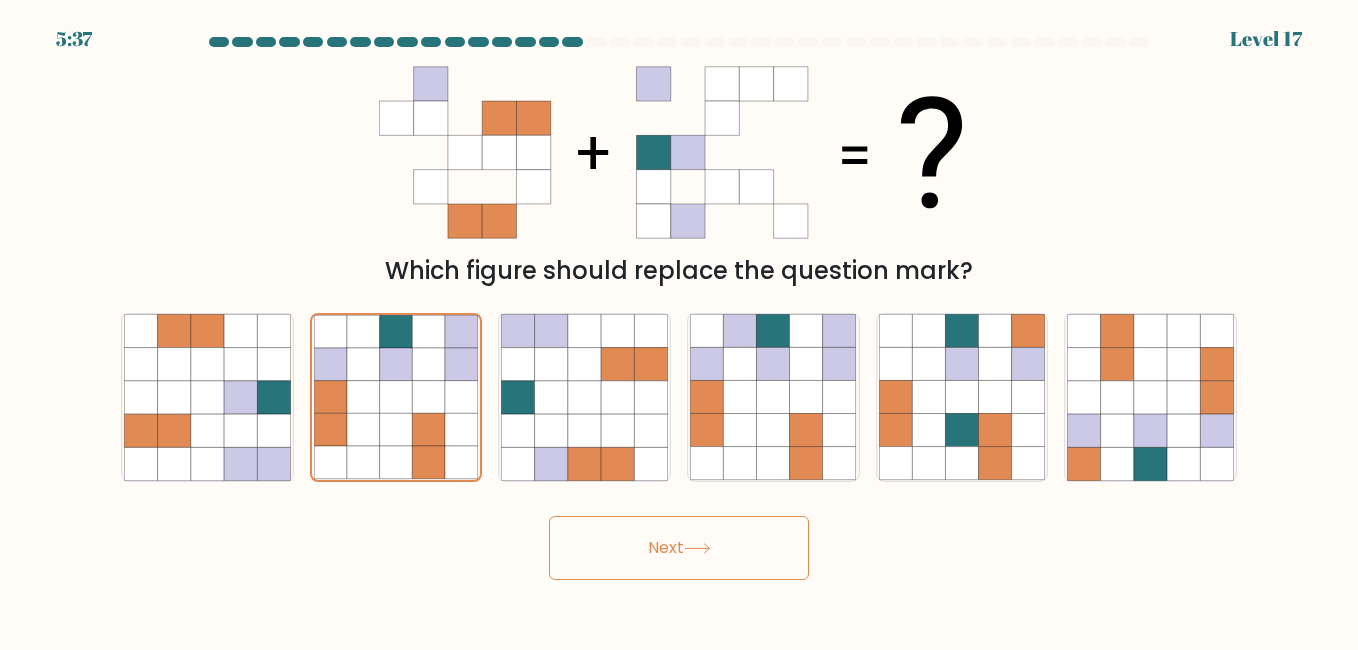 click on "Next" at bounding box center [679, 548] 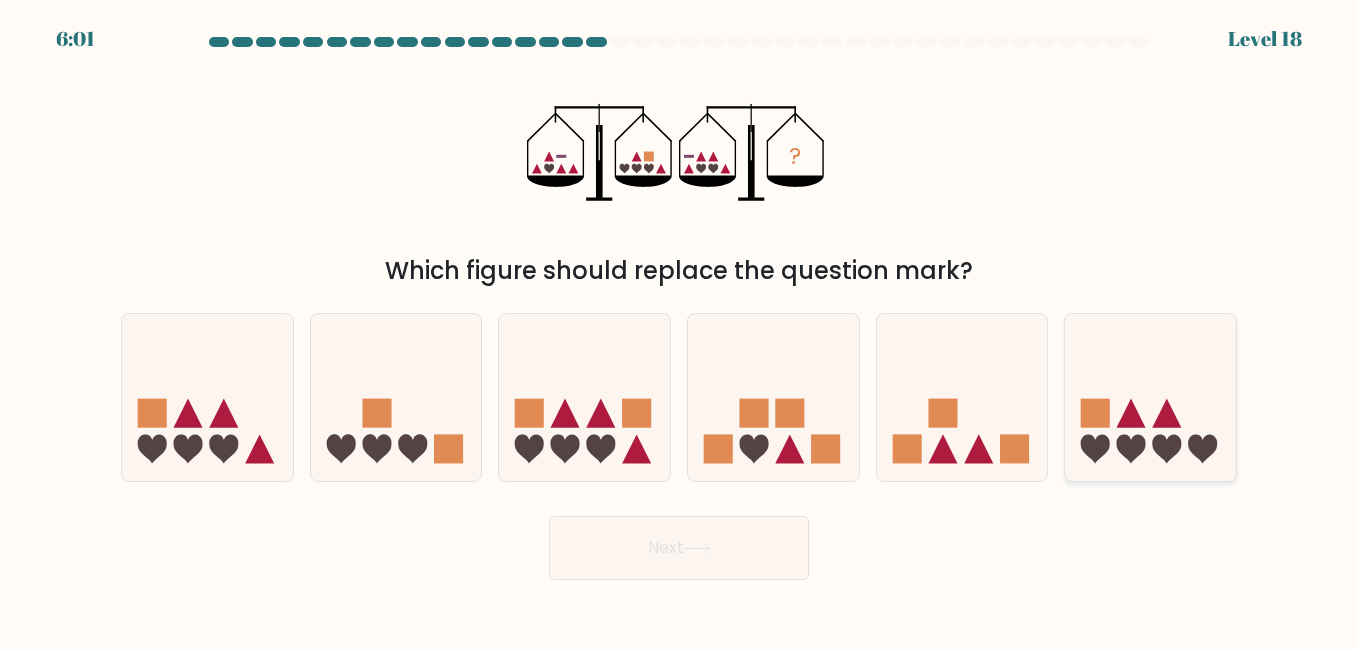 click at bounding box center (1150, 397) 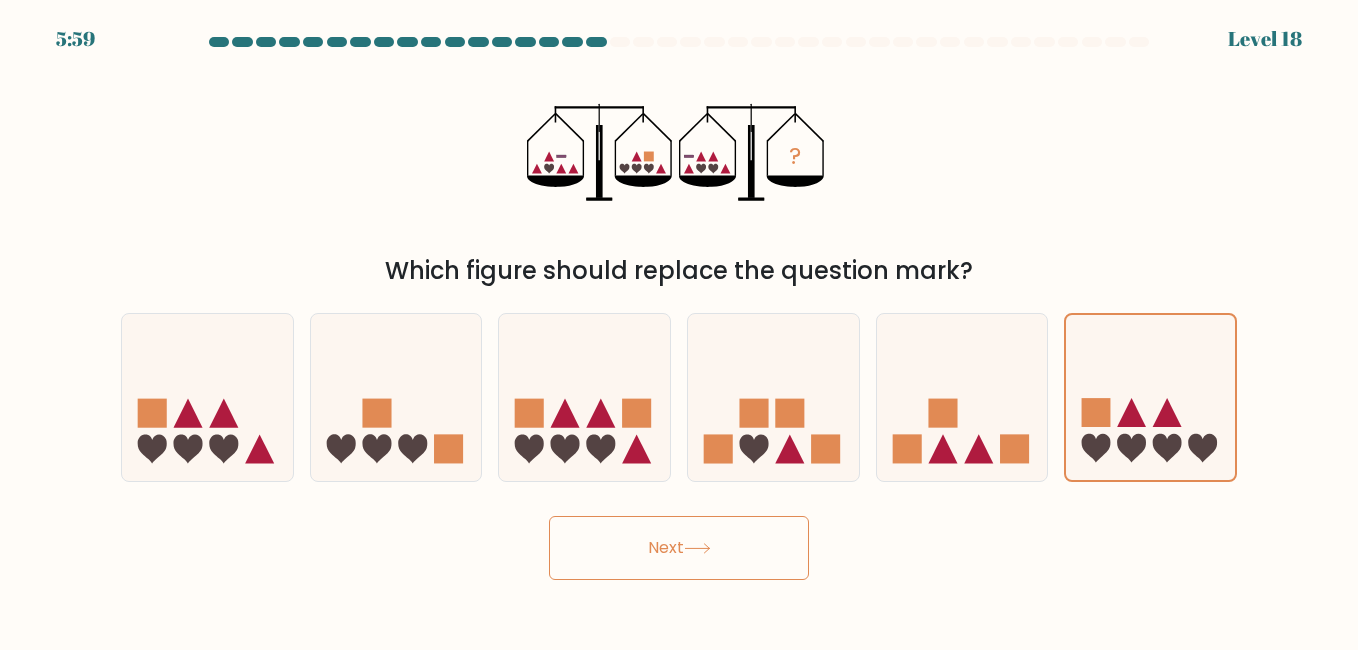 click on "Next" at bounding box center (679, 548) 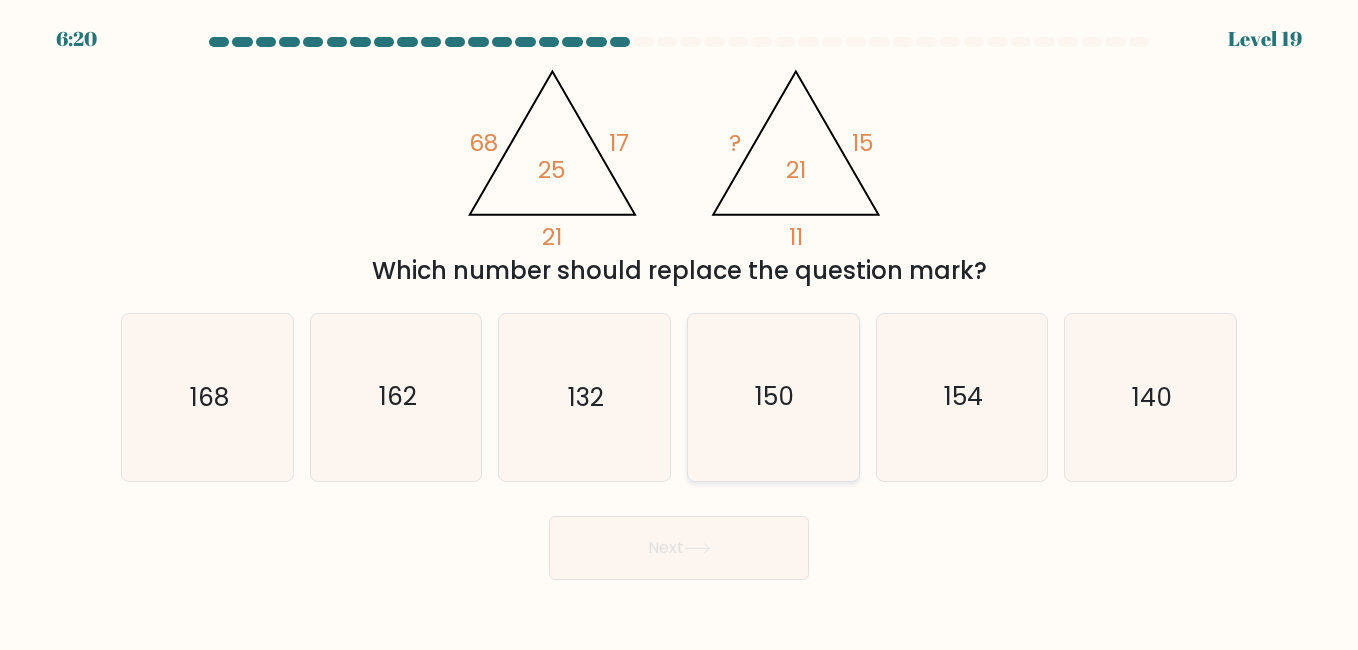 click on "150" at bounding box center [773, 397] 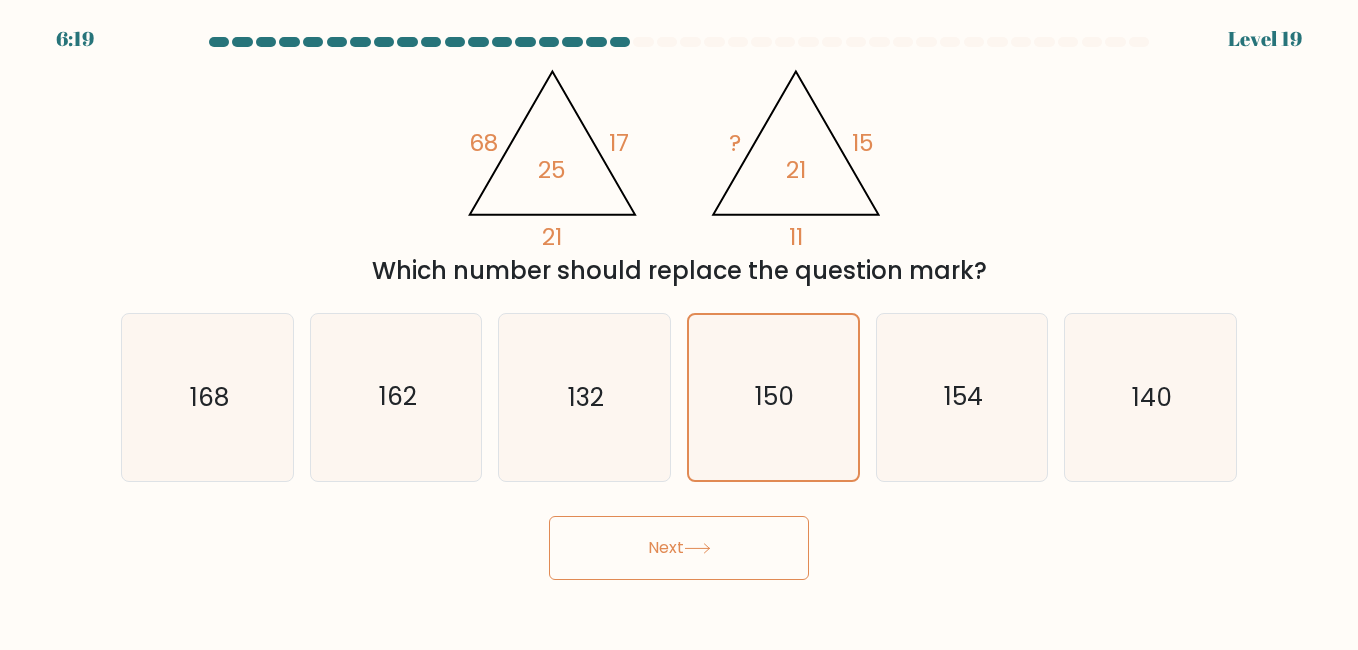 click on "6:19
Level 19" at bounding box center (679, 325) 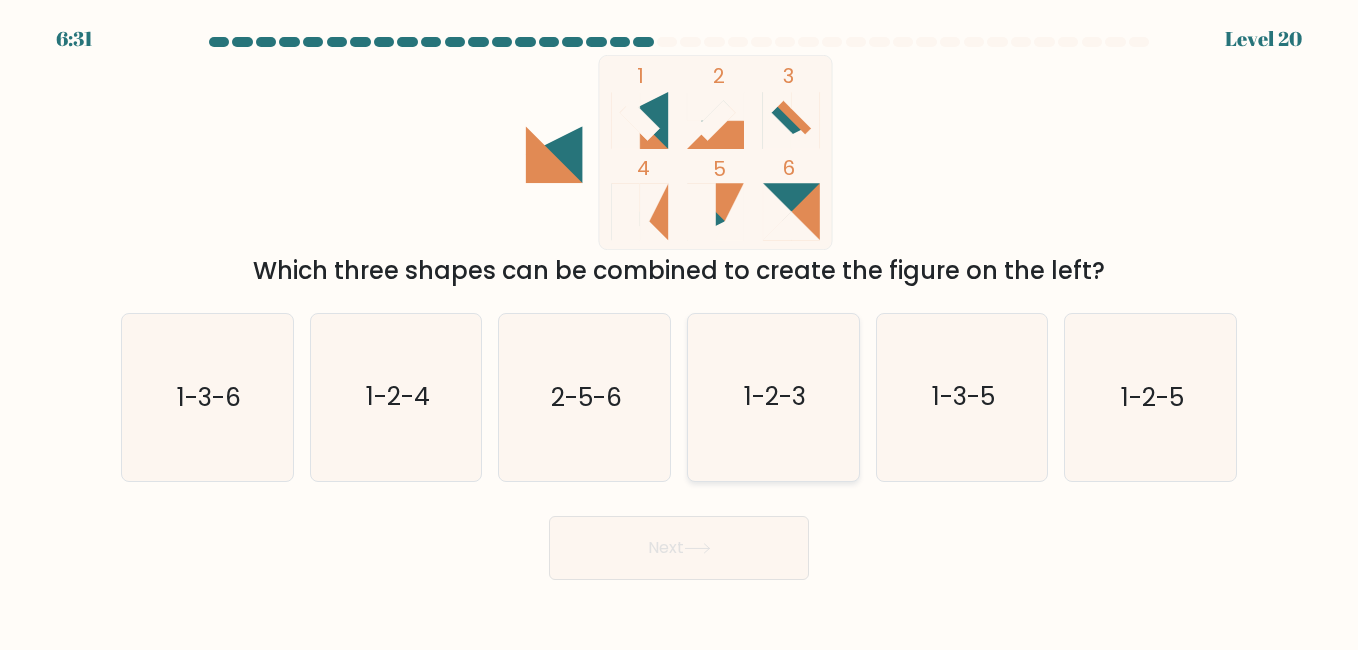 click on "1-2-3" at bounding box center [773, 397] 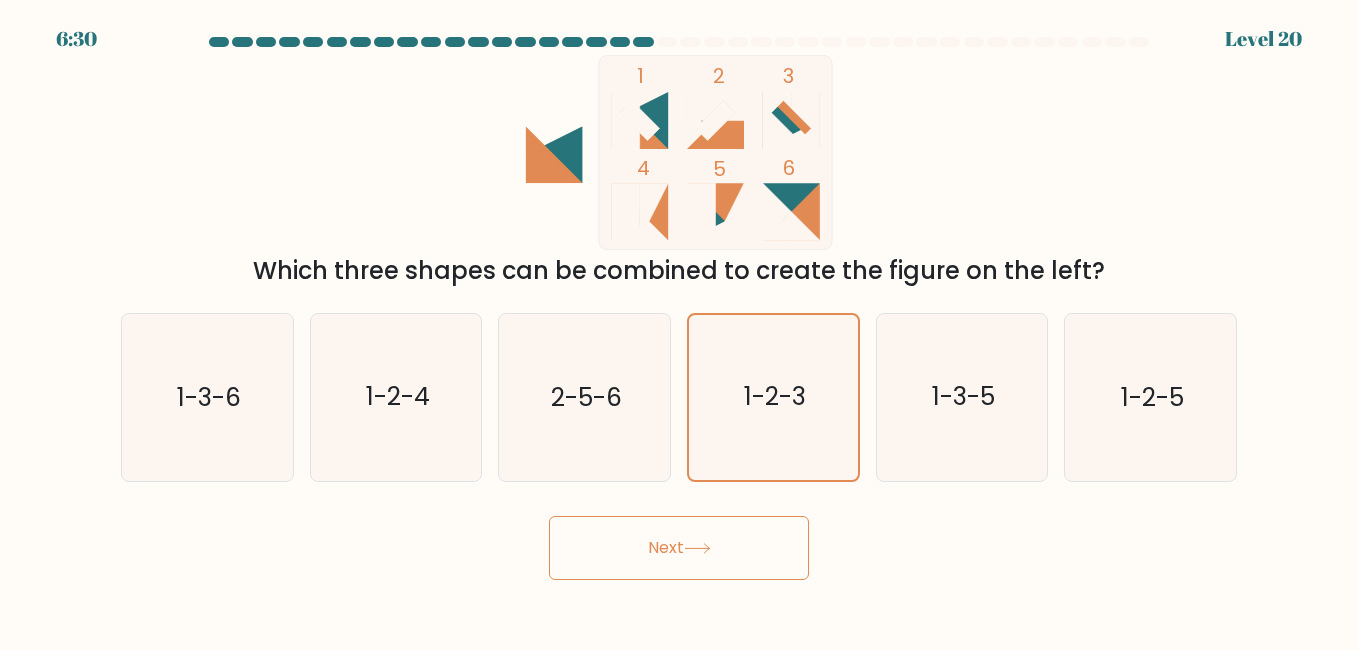 click on "Next" at bounding box center [679, 548] 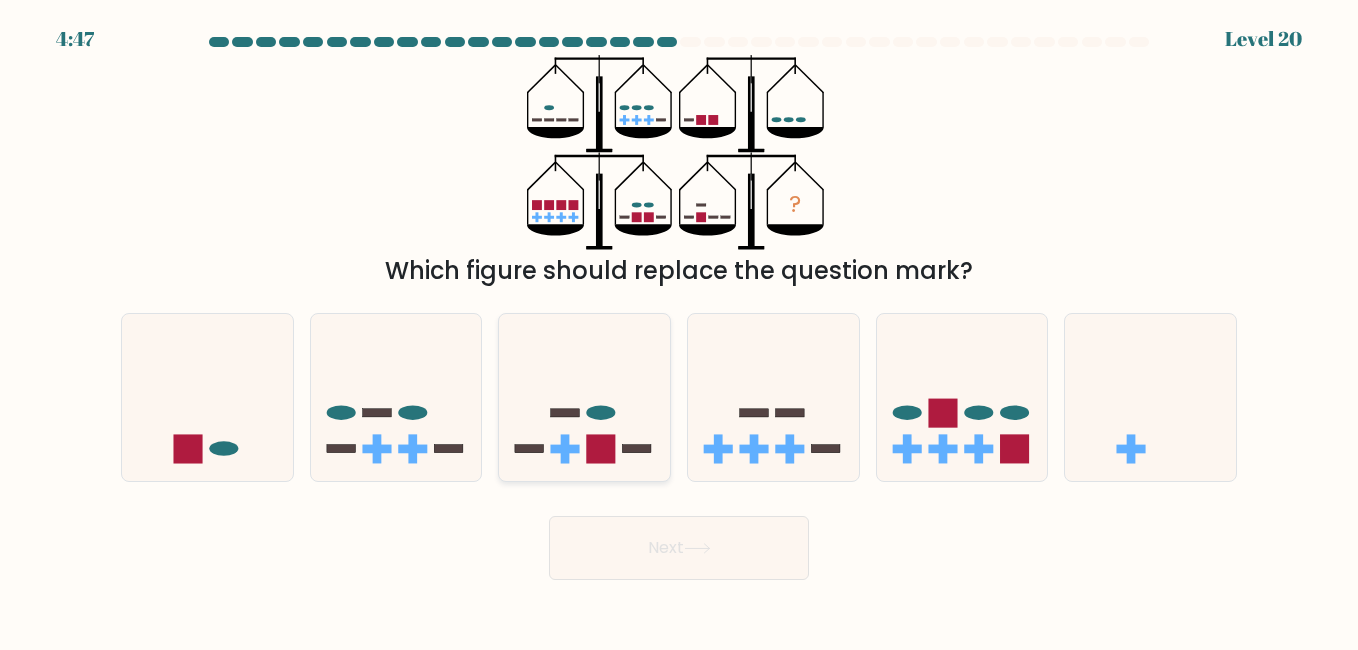 click at bounding box center (565, 448) 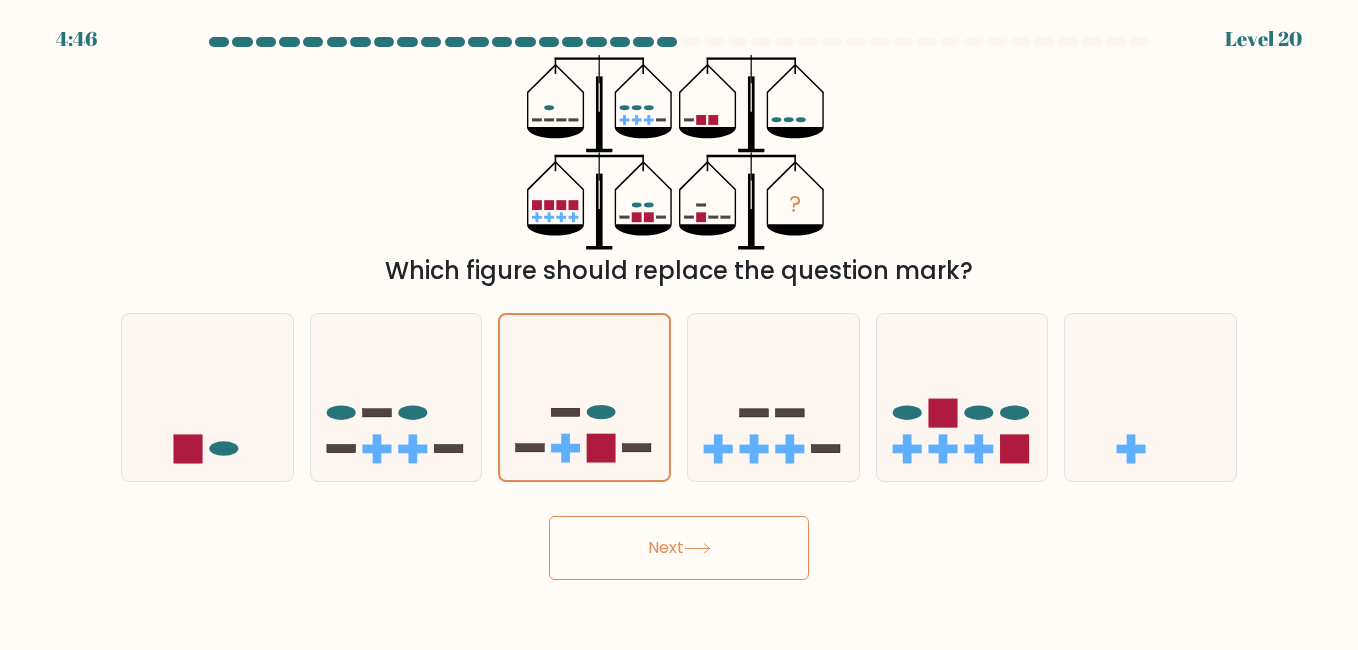 click on "Next" at bounding box center [679, 548] 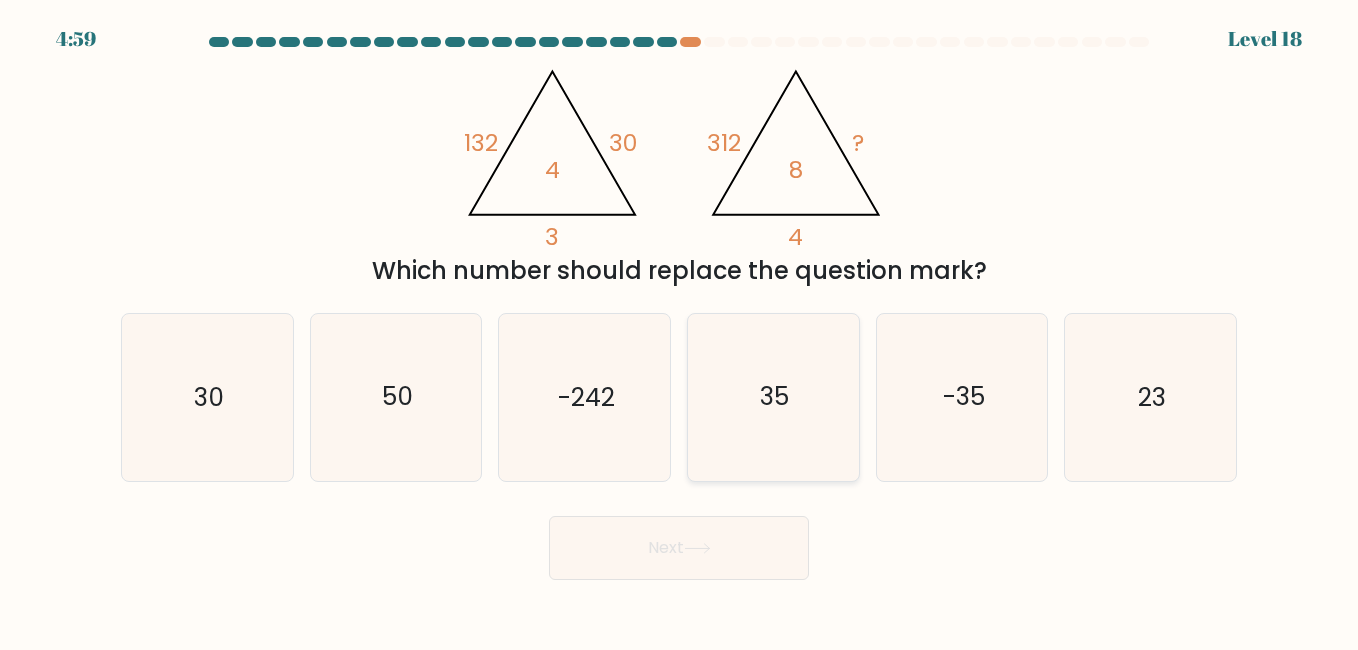click on "35" at bounding box center (773, 397) 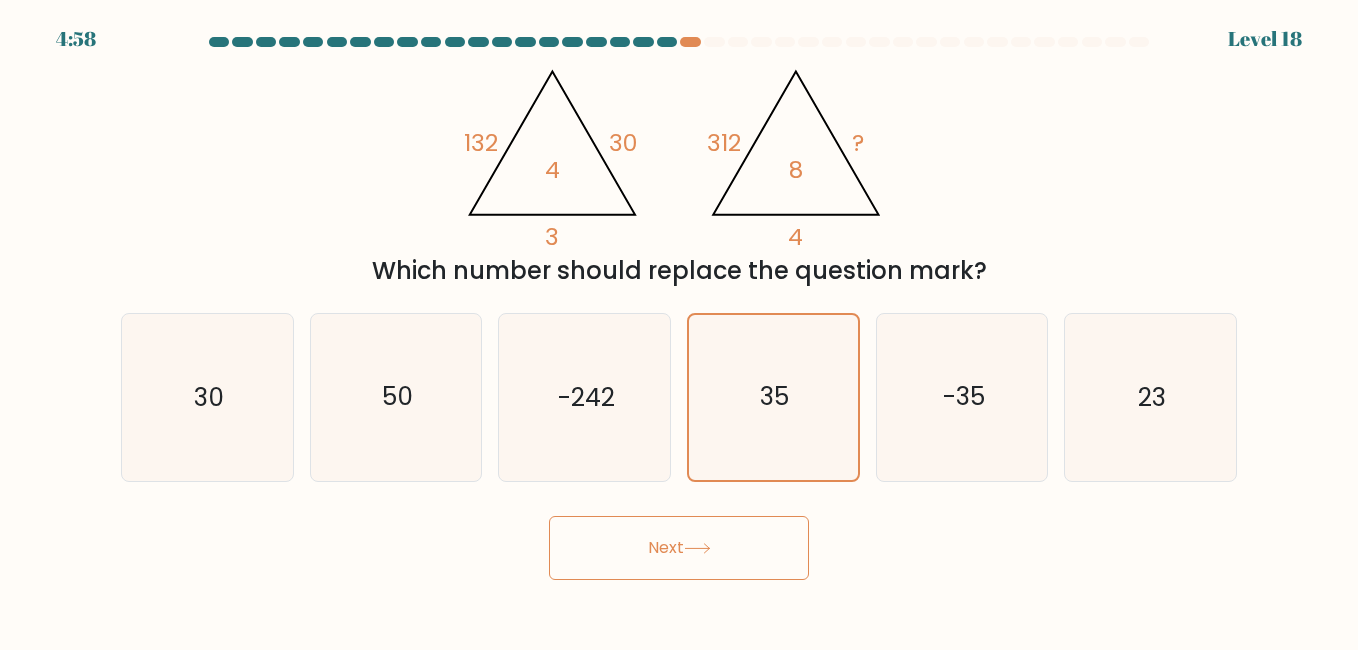 click at bounding box center (697, 548) 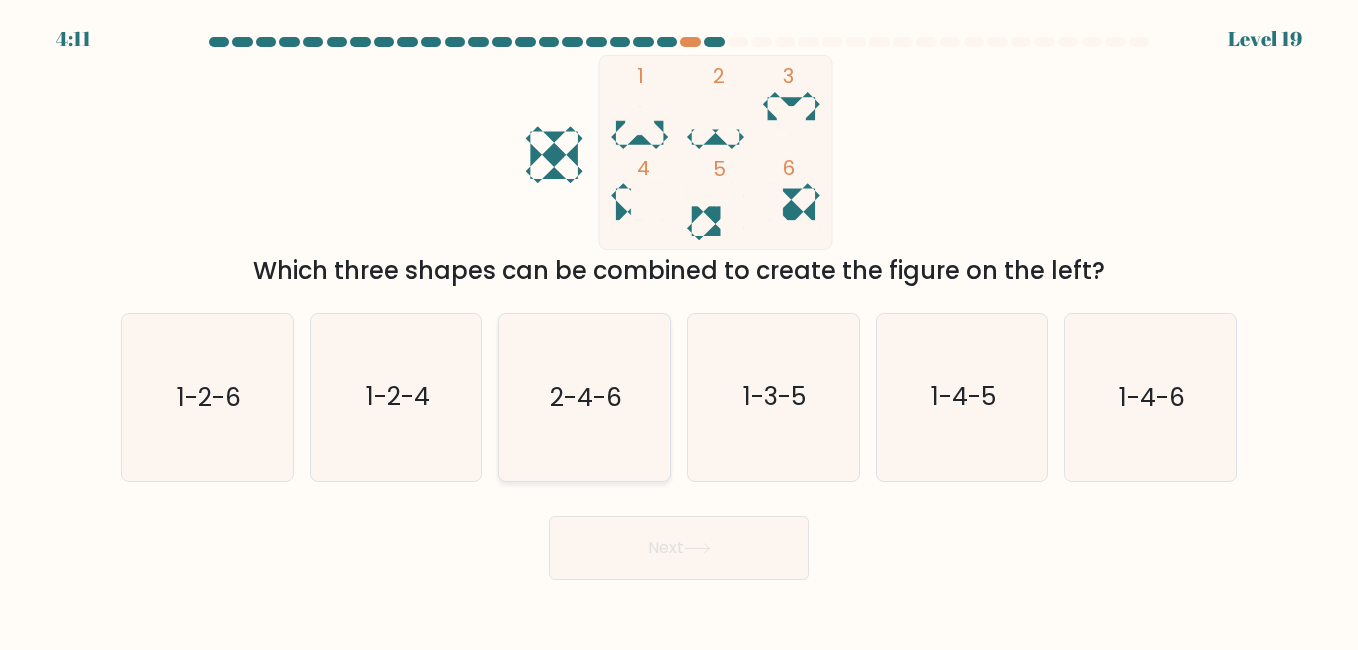 click on "2-4-6" at bounding box center [584, 397] 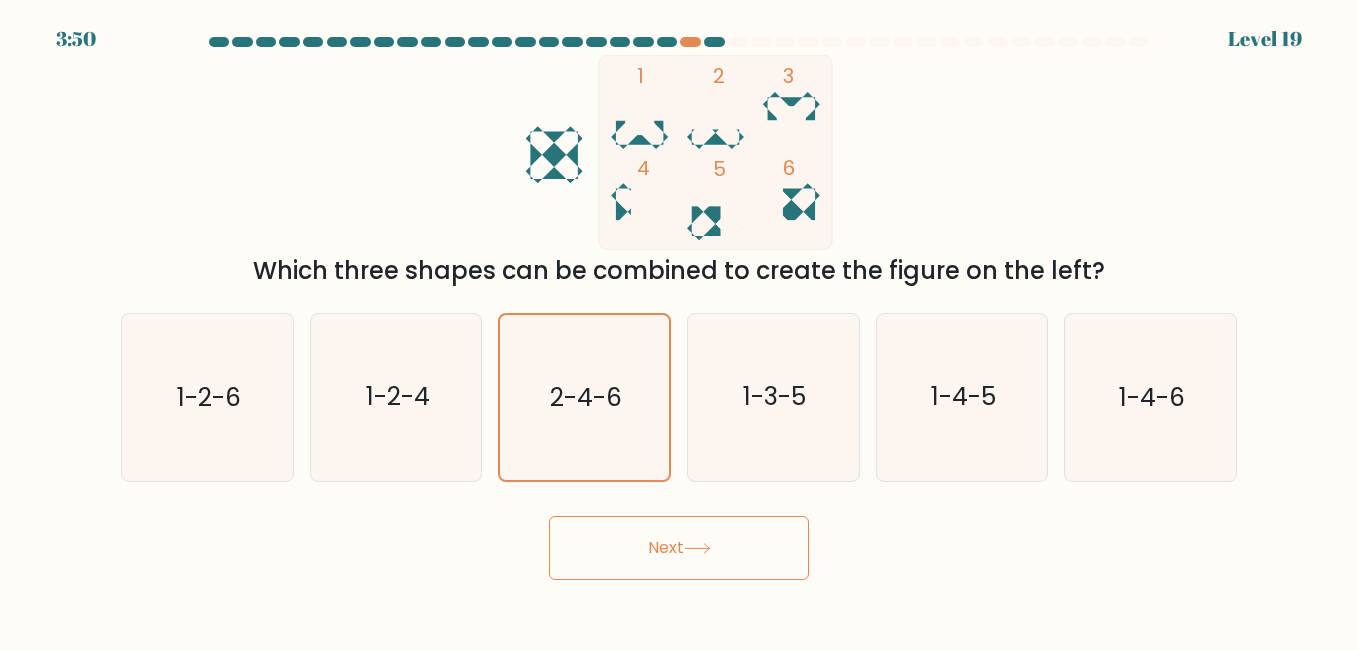 click on "Next" at bounding box center [679, 548] 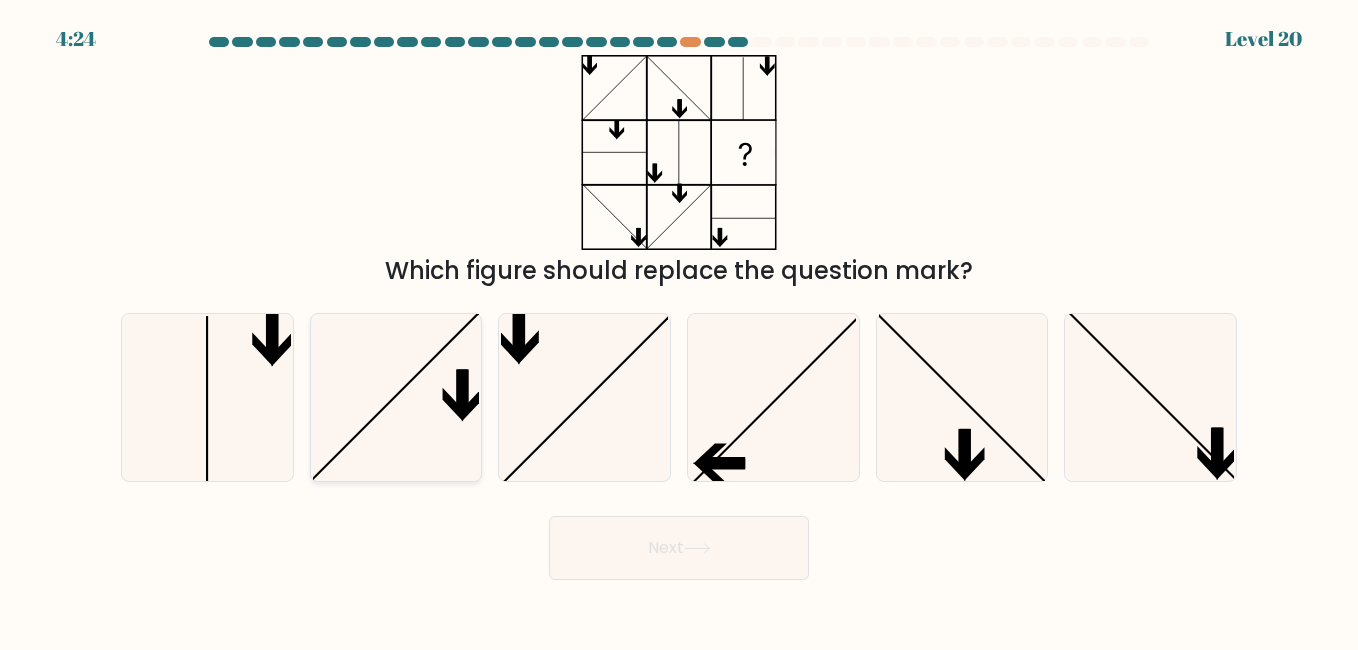 click at bounding box center [396, 397] 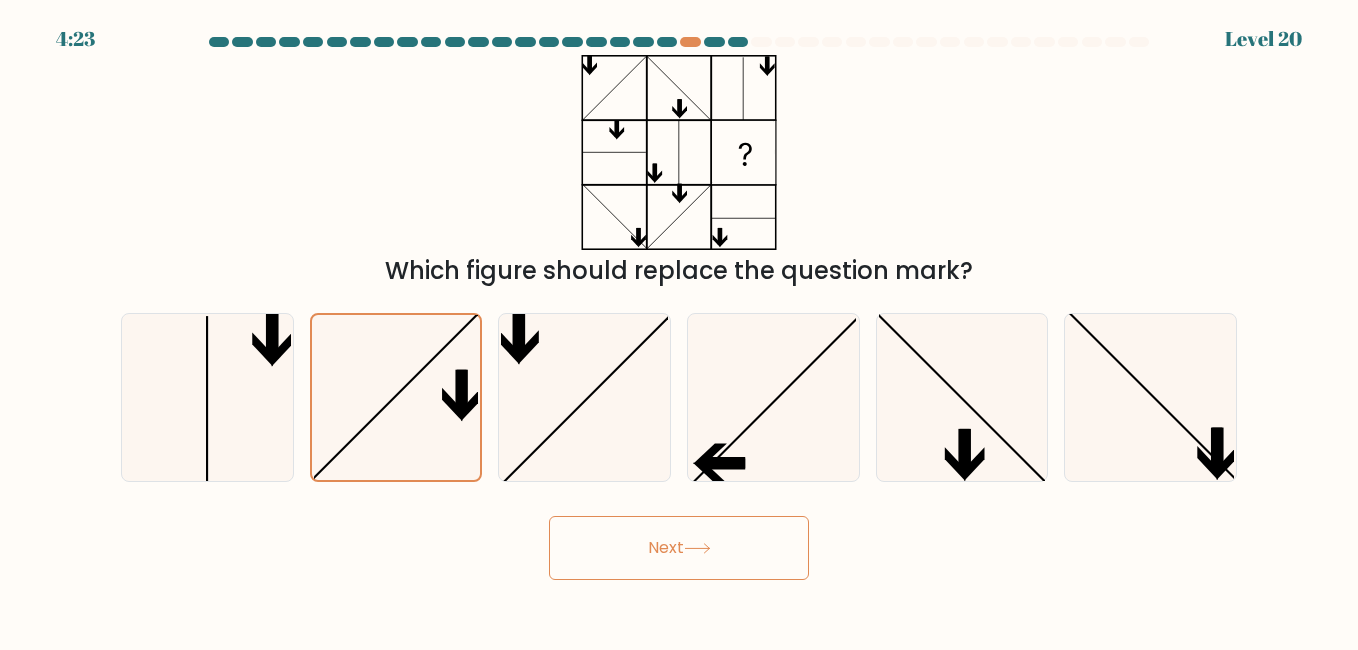 click on "Next" at bounding box center (679, 548) 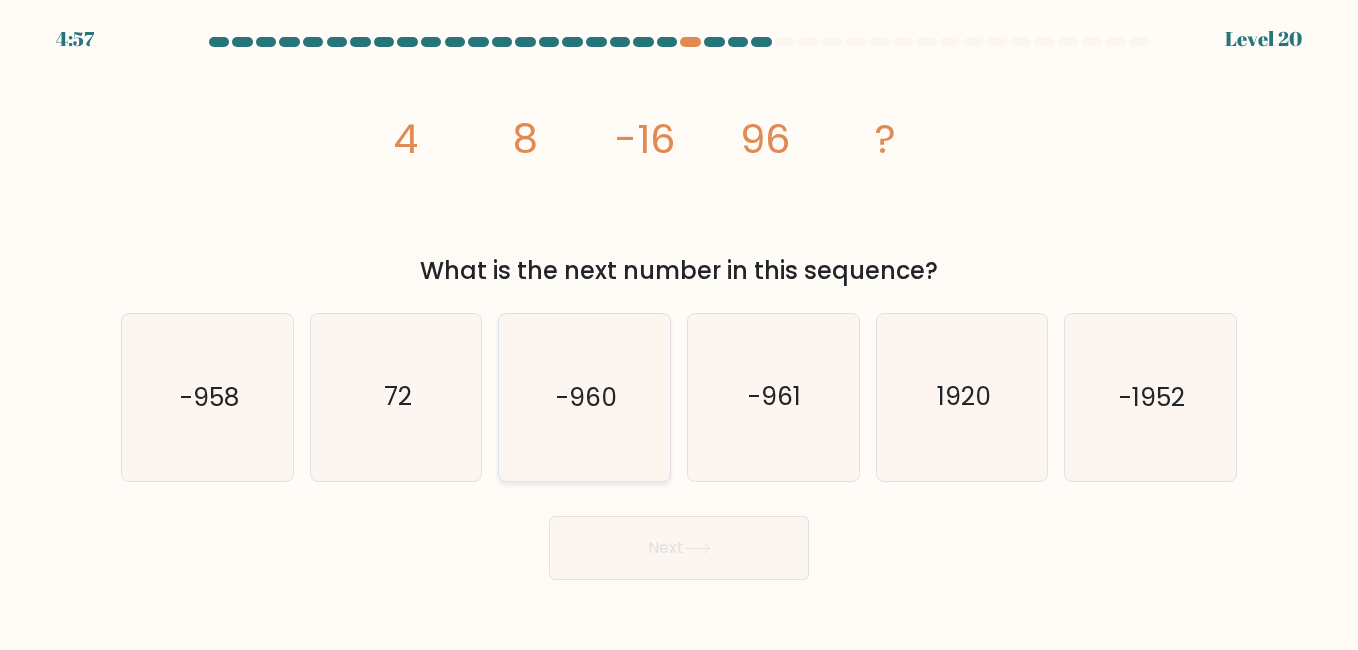 click on "-960" at bounding box center [584, 397] 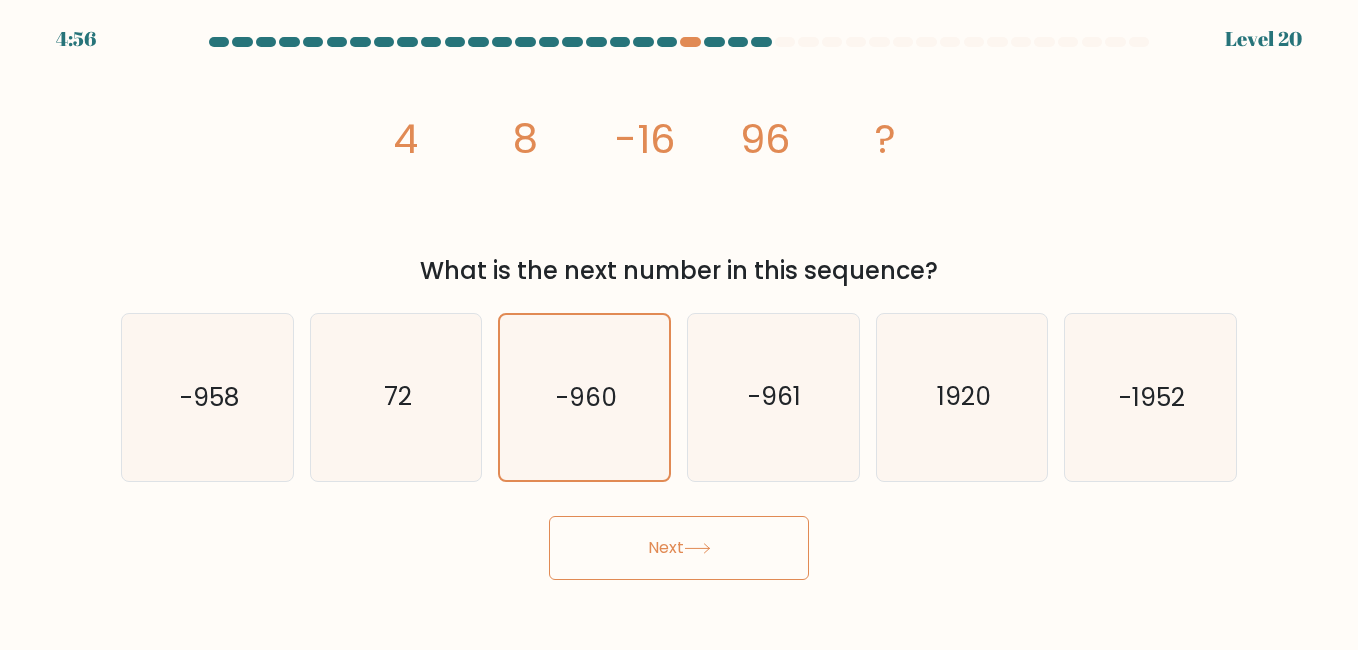 click on "Next" at bounding box center (679, 548) 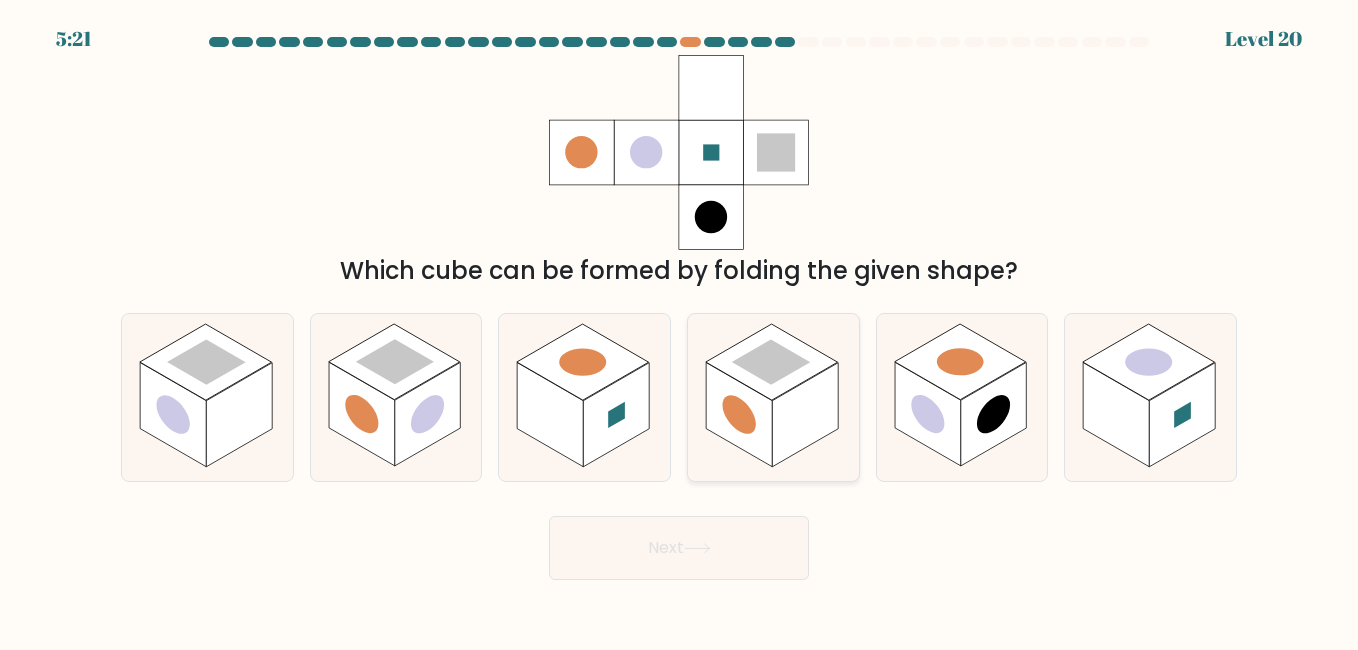 click at bounding box center [805, 415] 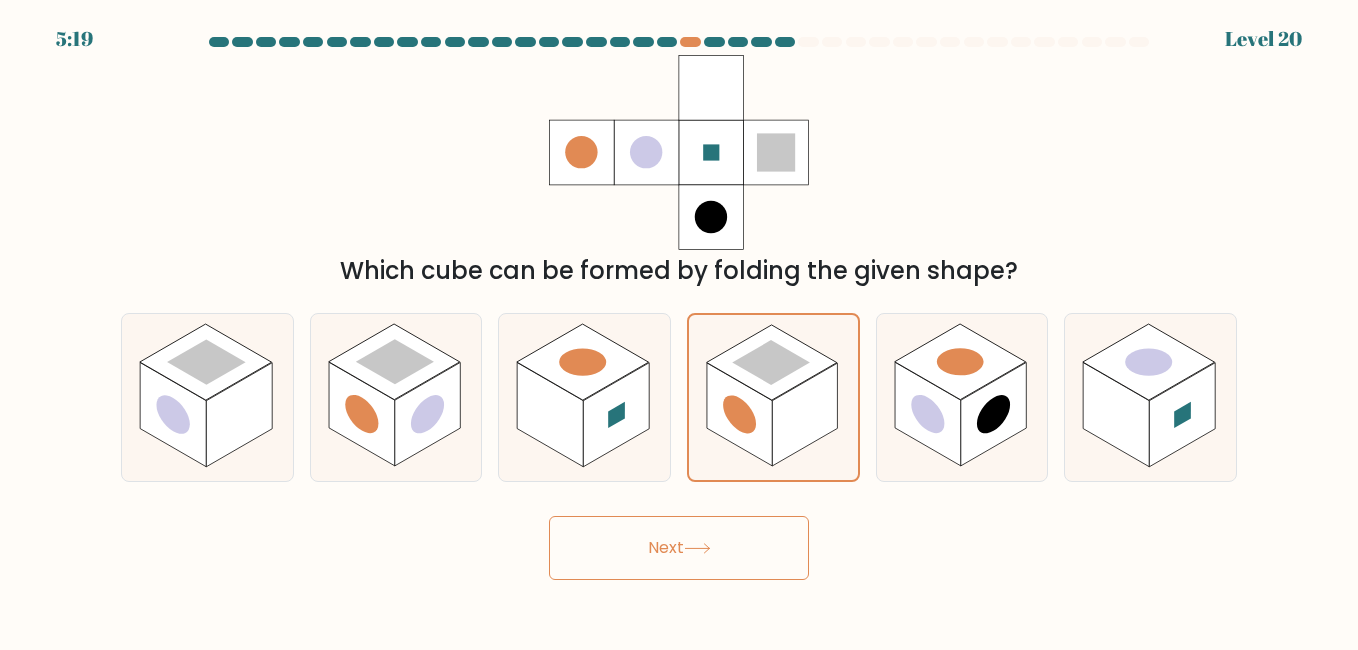 click on "Next" at bounding box center [679, 548] 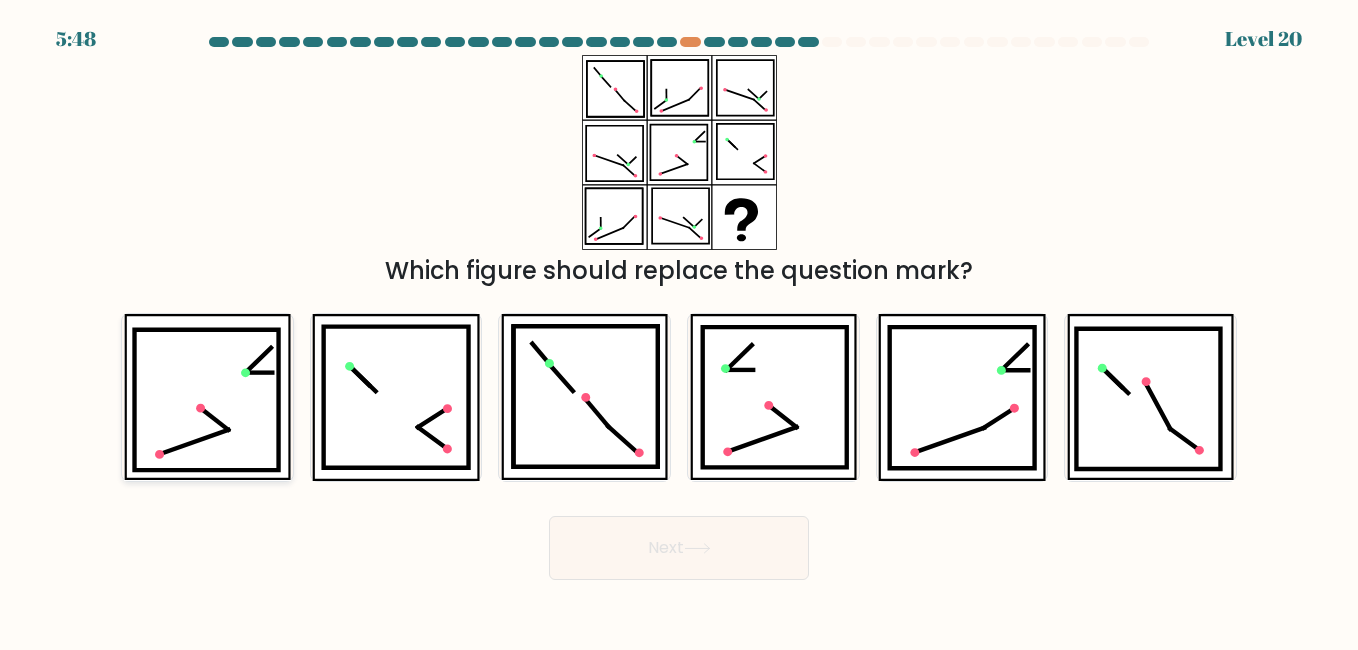 click at bounding box center [206, 400] 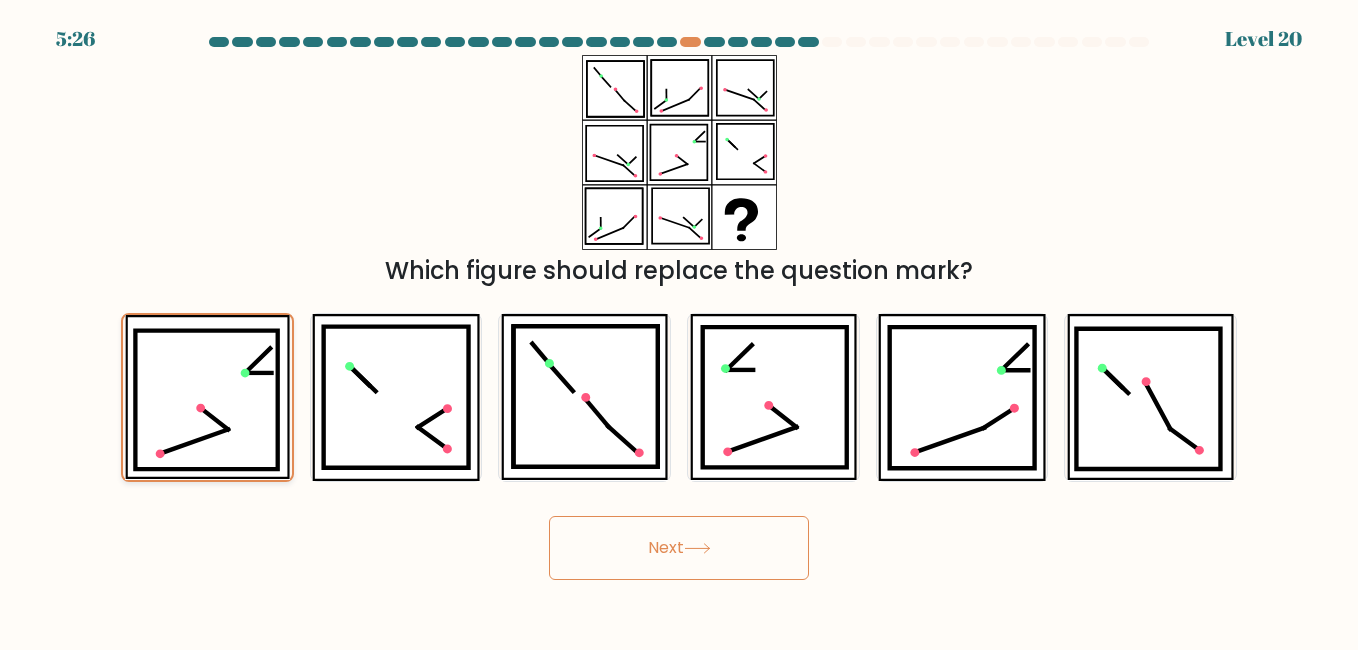 click at bounding box center (206, 400) 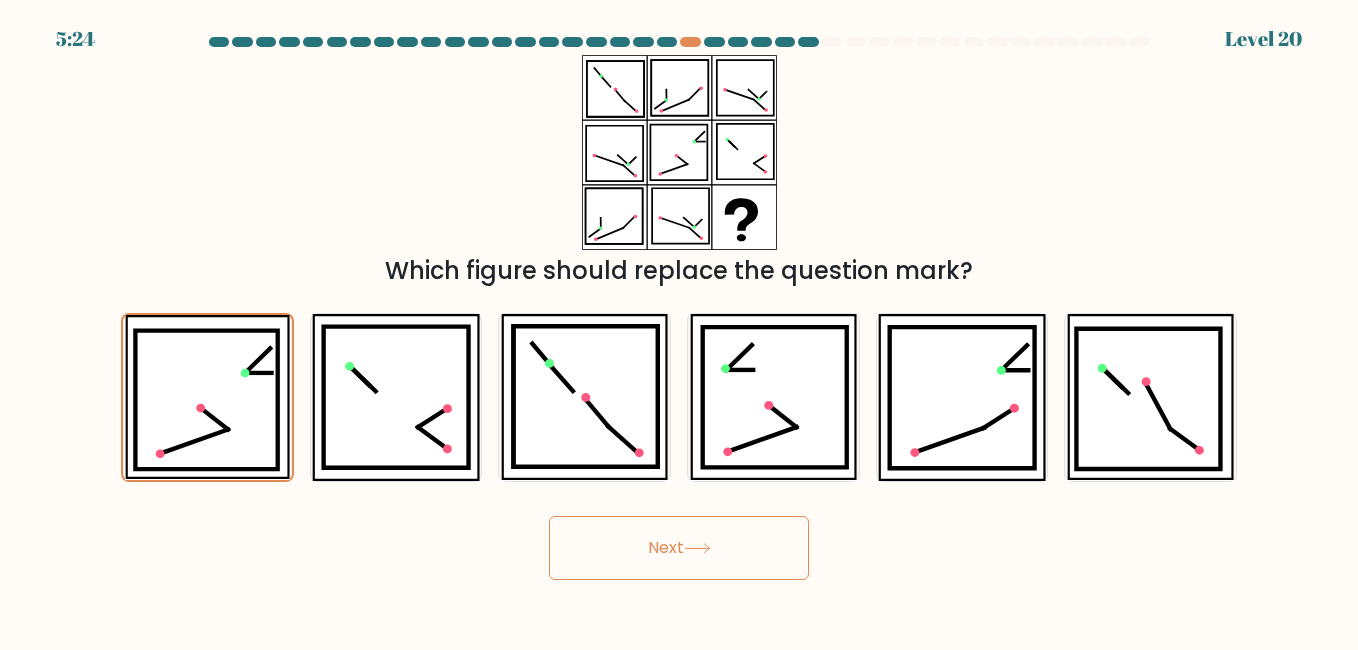 click at bounding box center [697, 548] 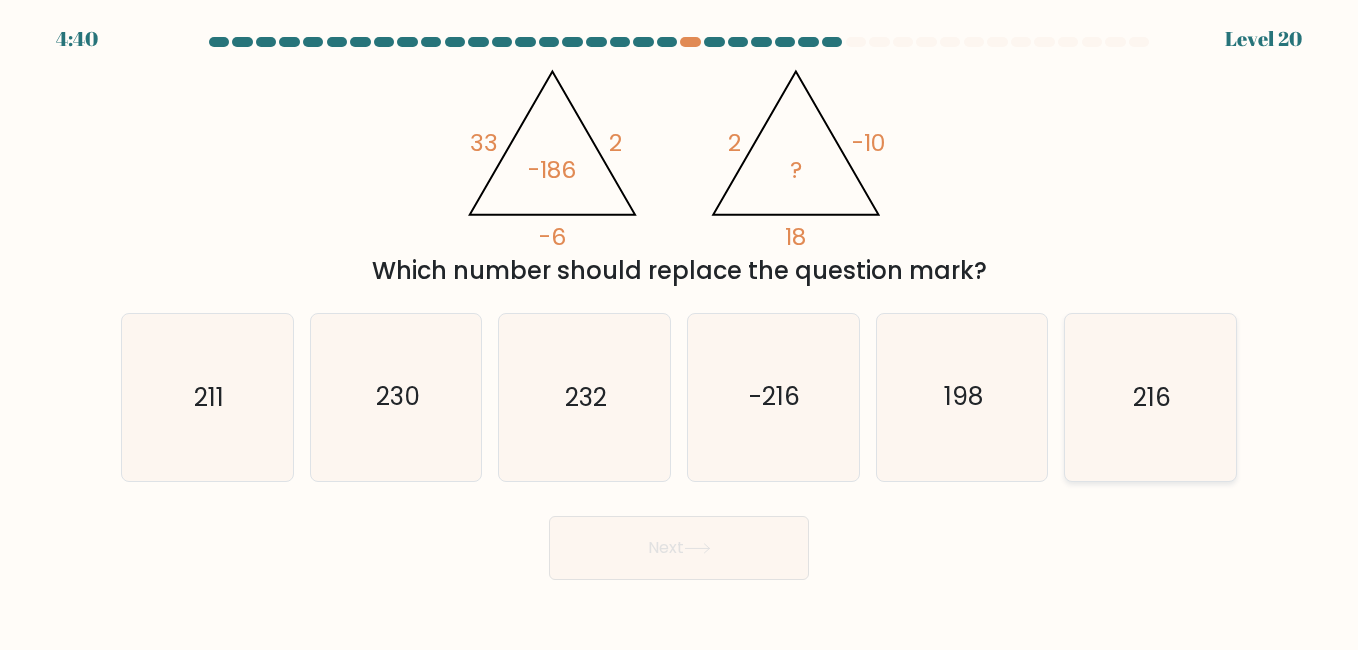 click on "216" at bounding box center [1152, 397] 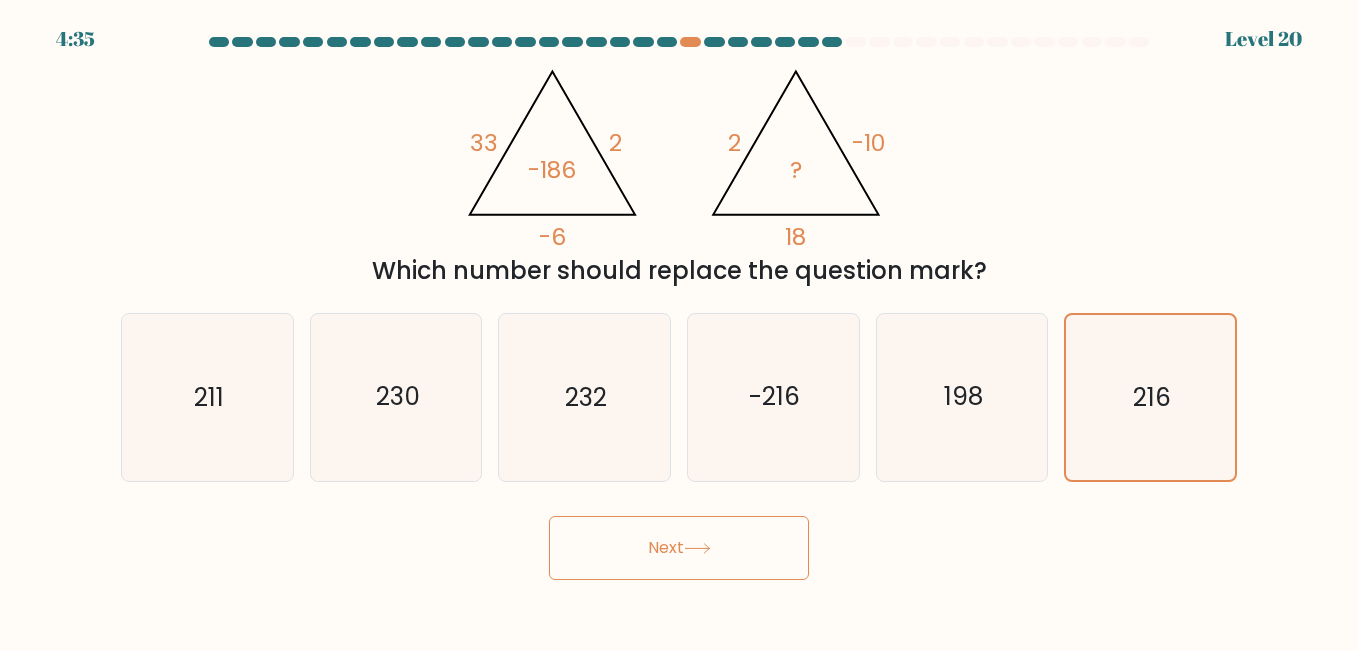 click at bounding box center (697, 548) 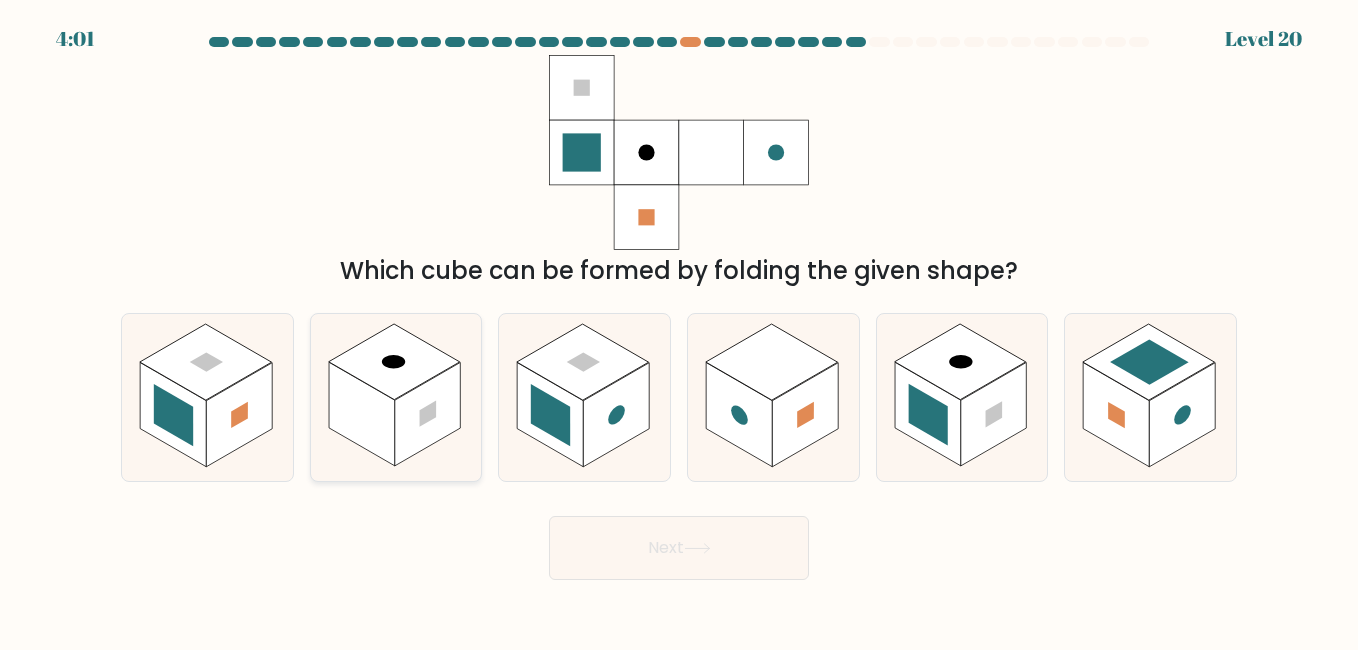 click at bounding box center [428, 415] 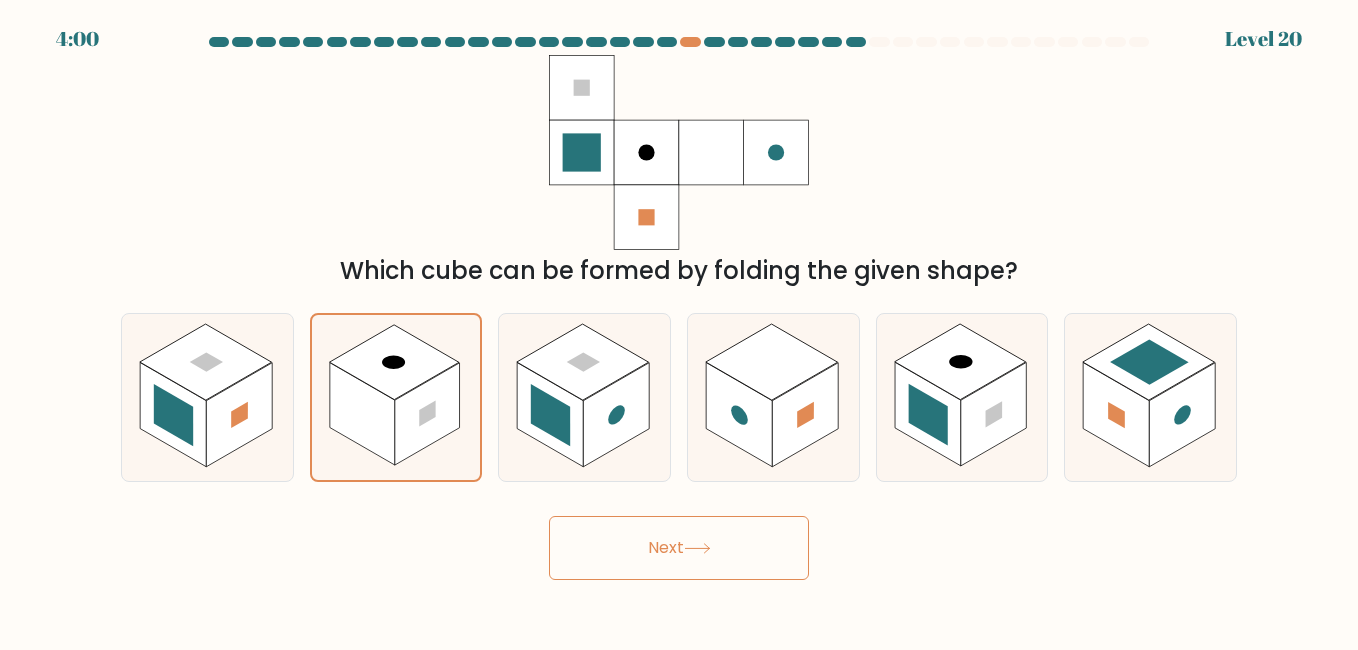 click on "Next" at bounding box center [679, 548] 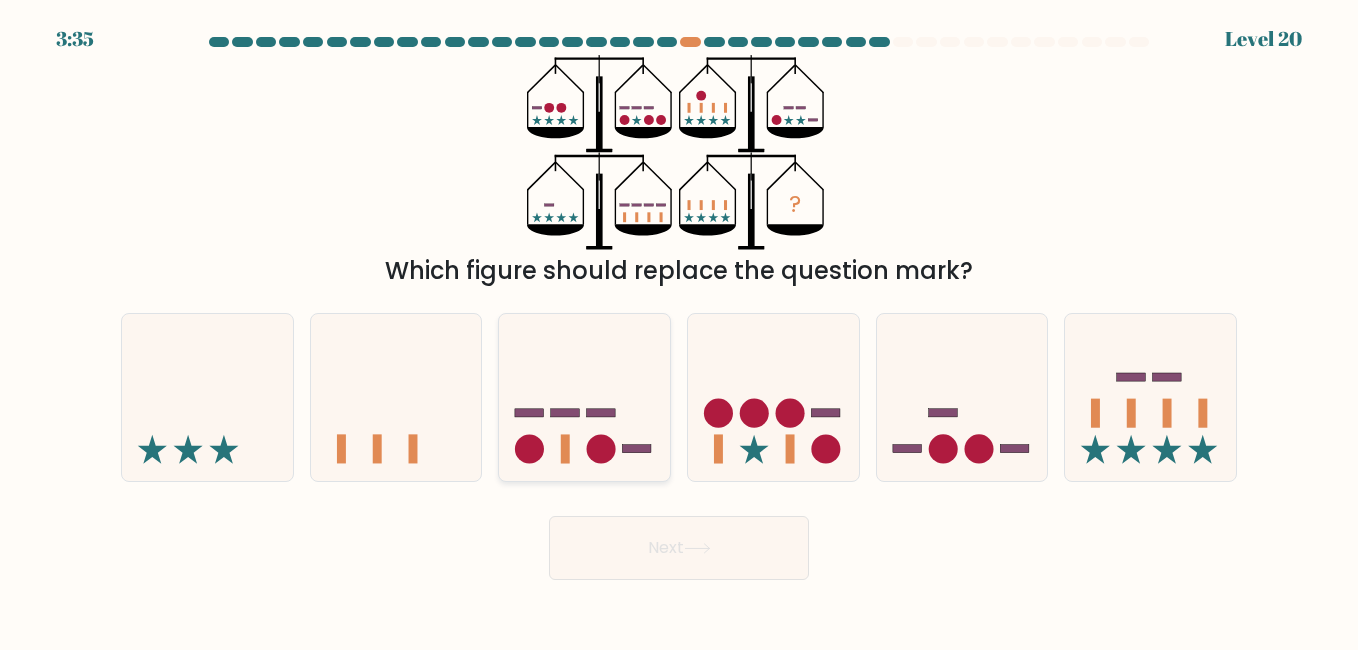 click at bounding box center (565, 448) 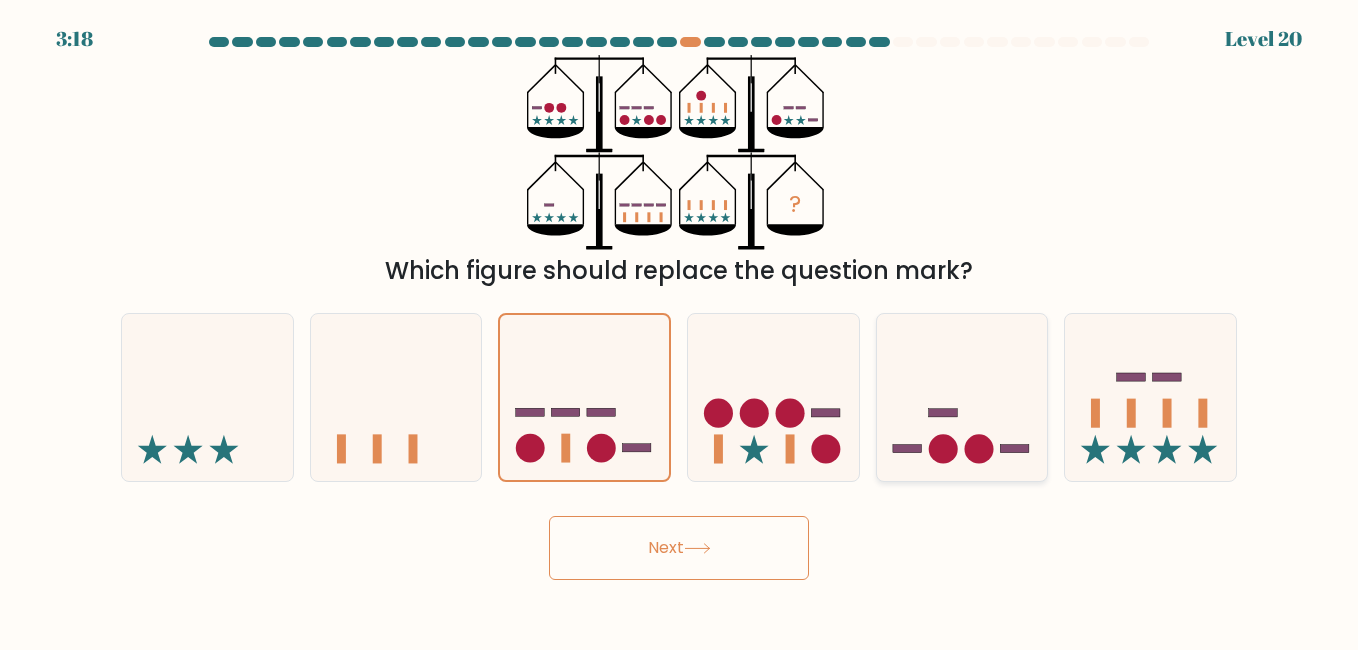 click at bounding box center [942, 448] 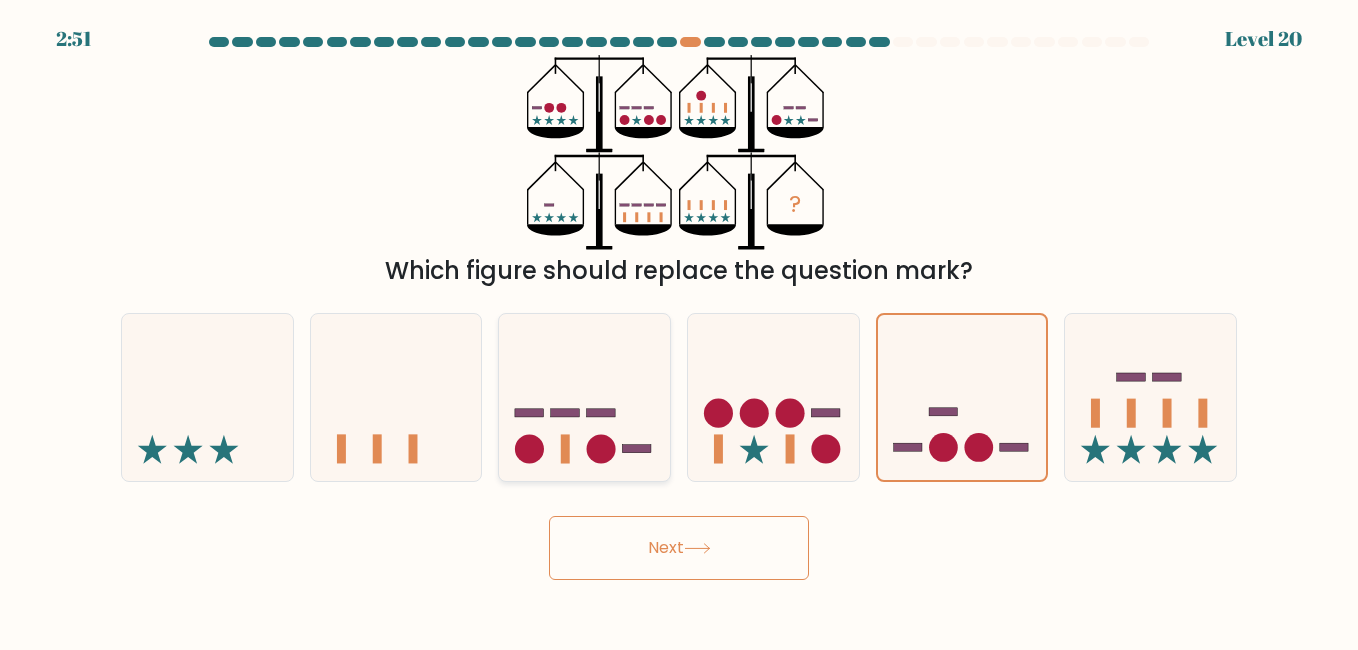 click at bounding box center (584, 397) 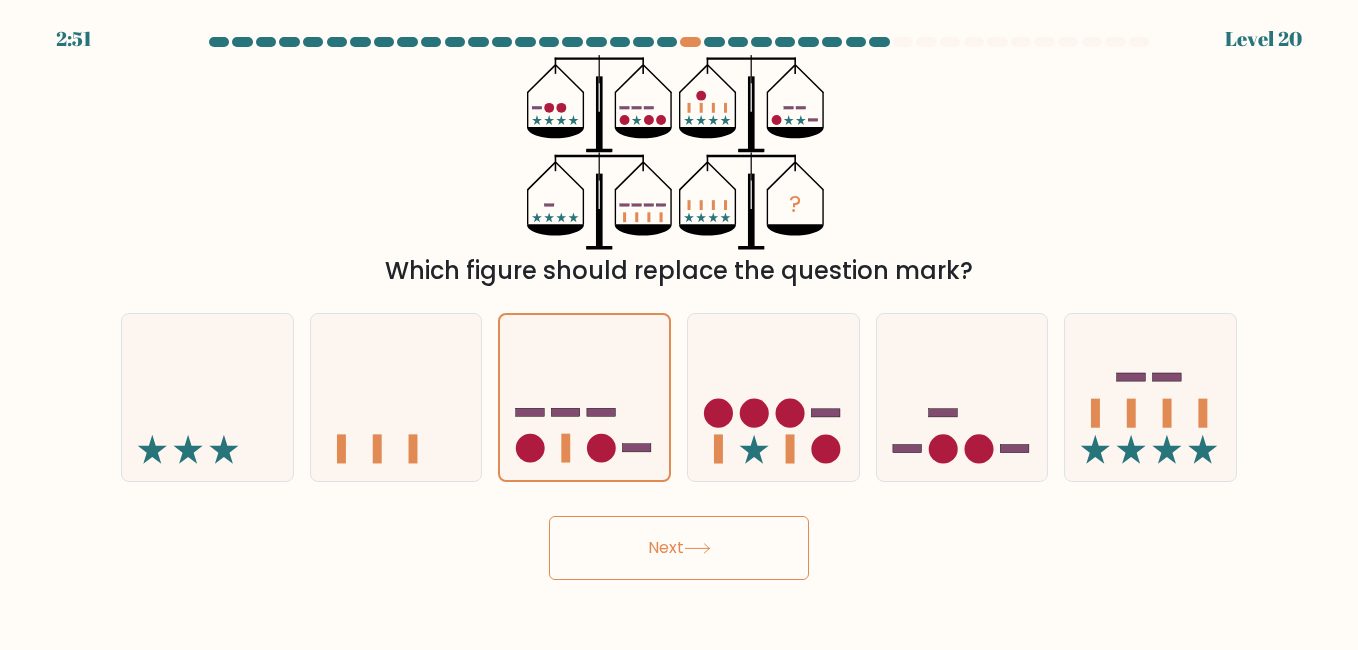 click on "Next" at bounding box center [679, 548] 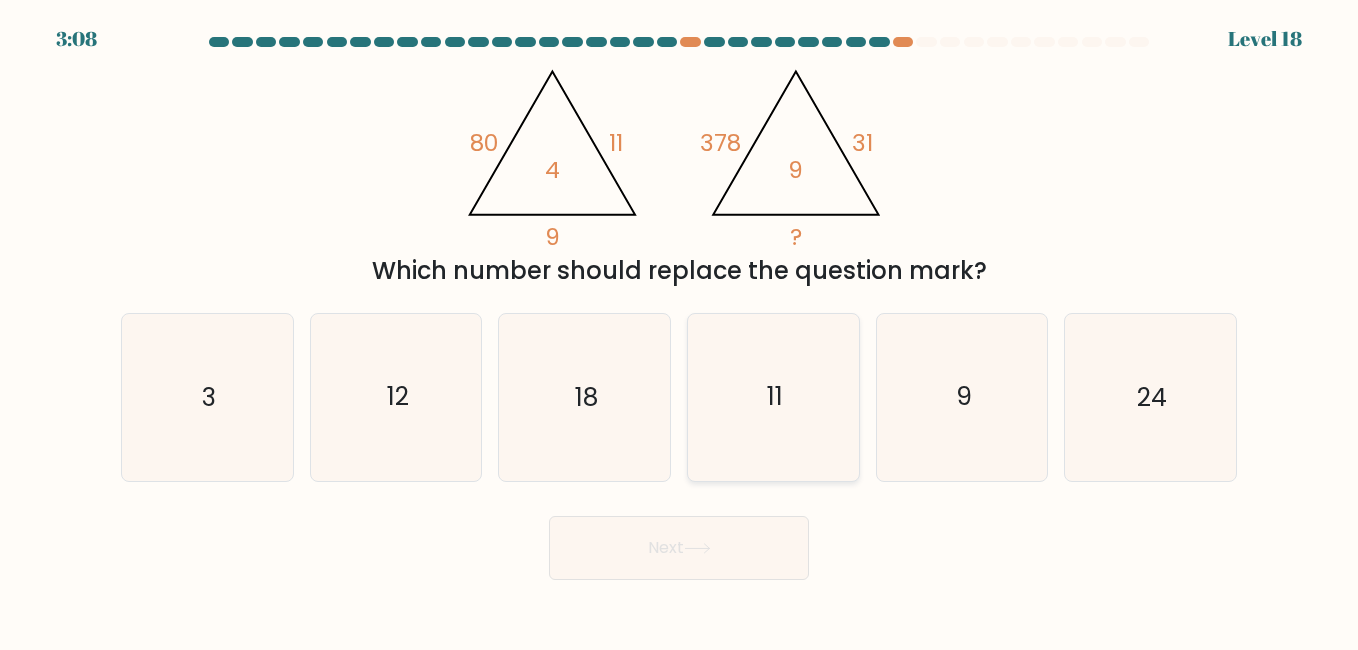 click on "11" at bounding box center (773, 397) 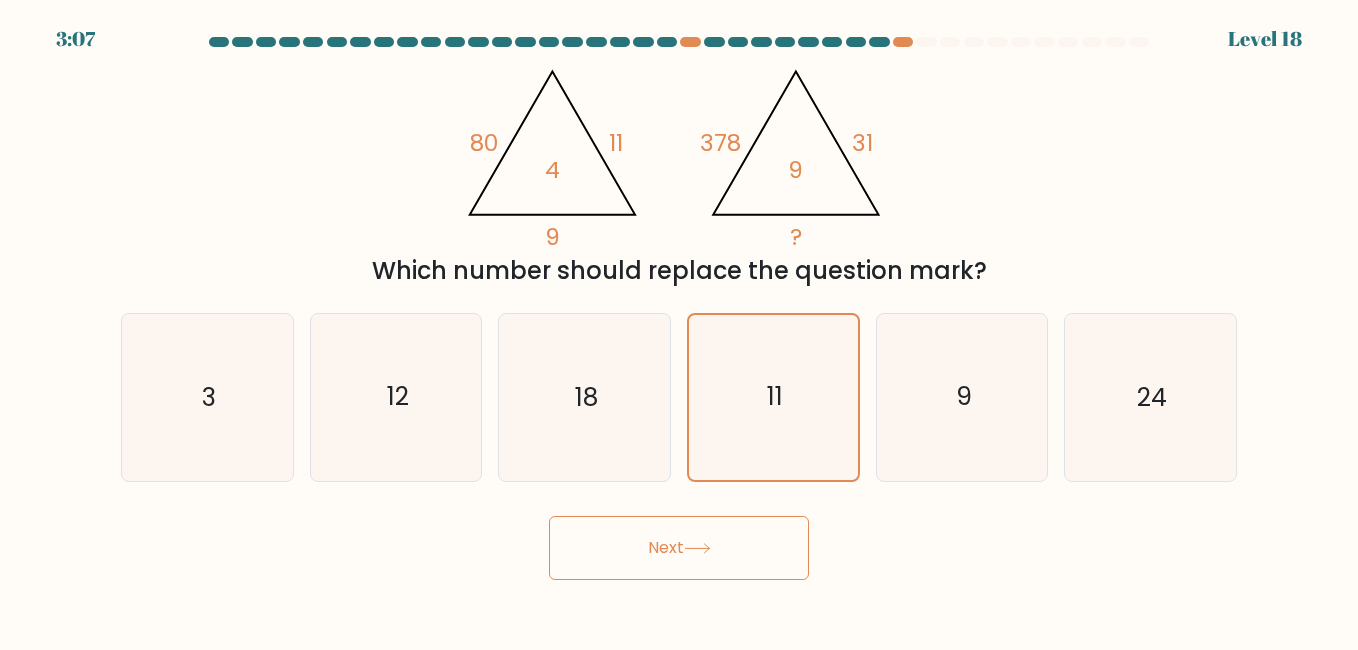 click at bounding box center (697, 548) 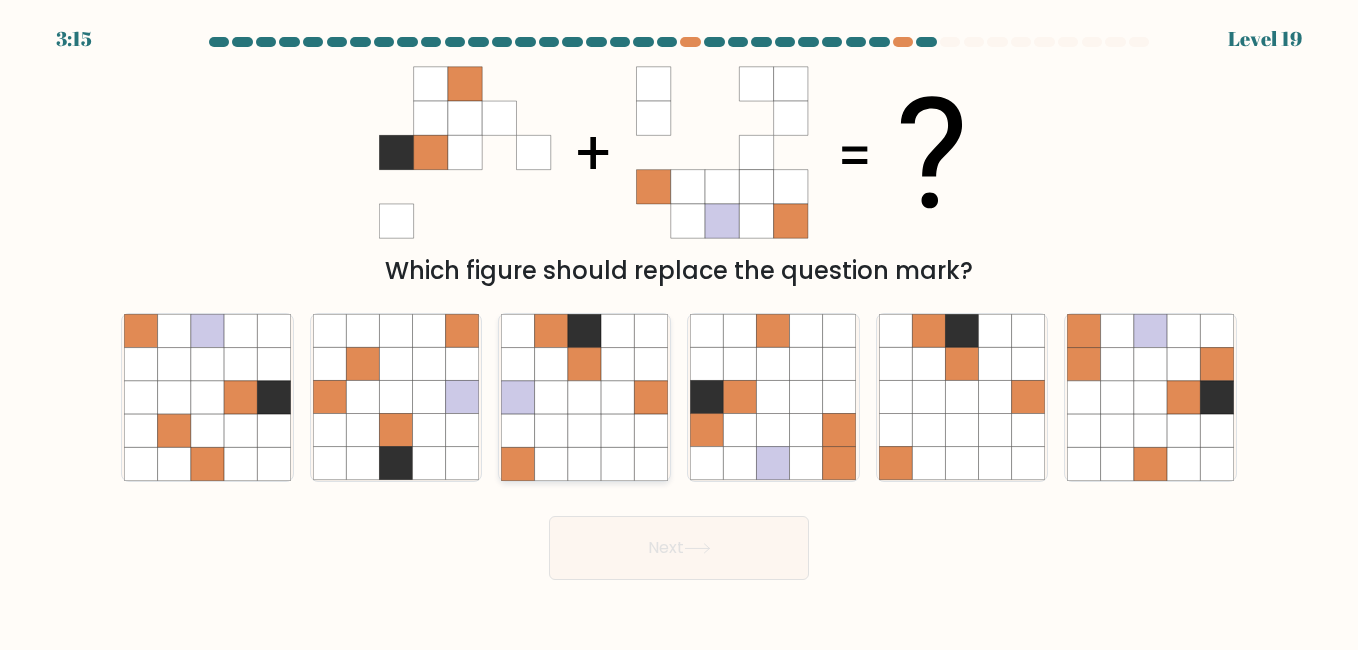 click at bounding box center (617, 463) 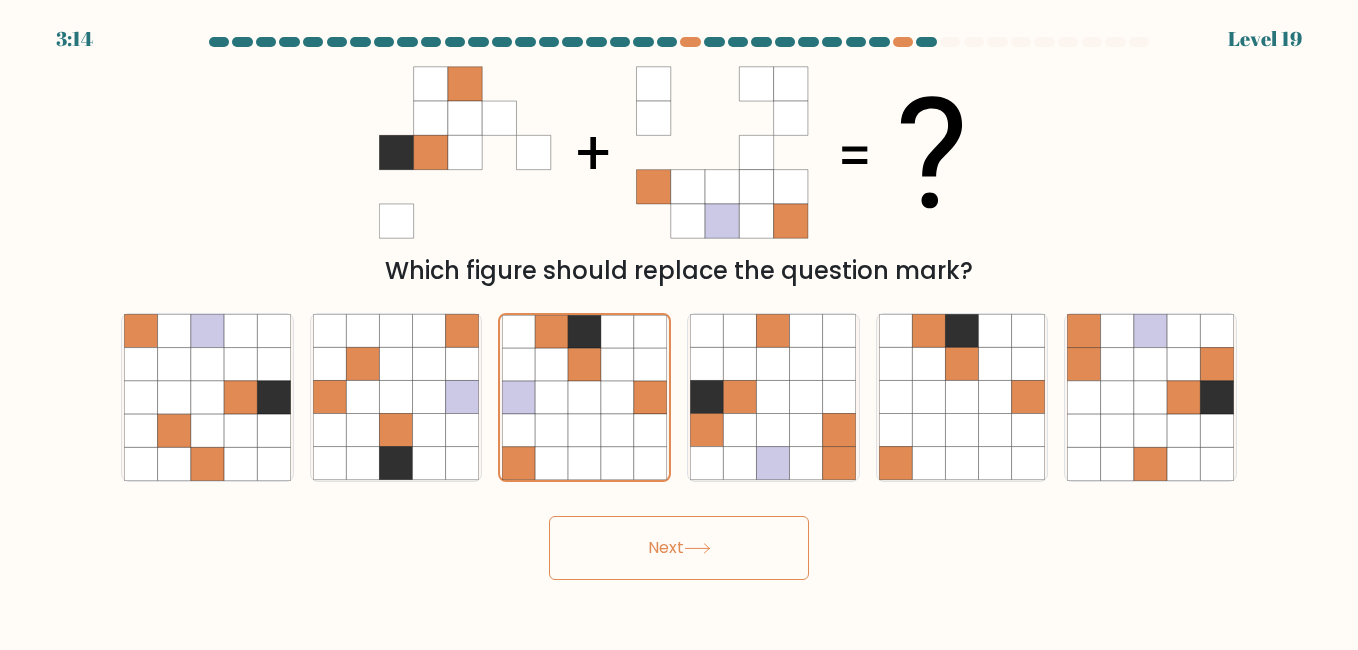 click on "Next" at bounding box center [679, 548] 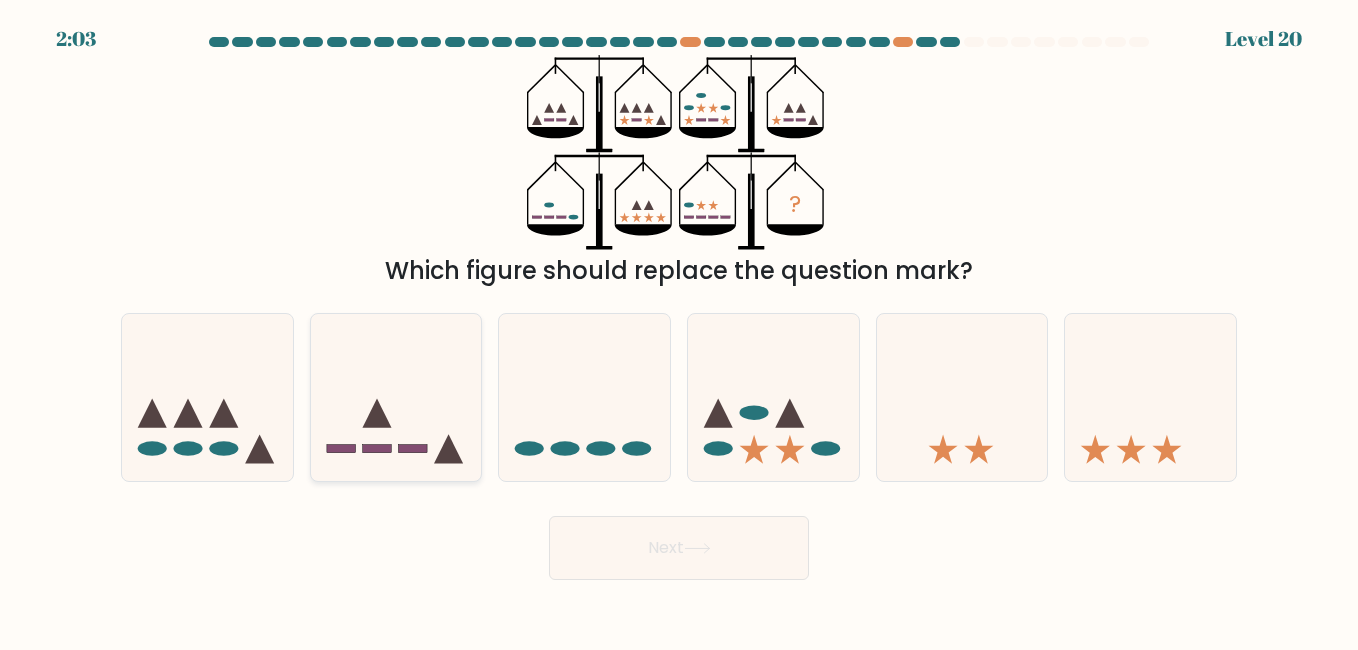 click at bounding box center [396, 397] 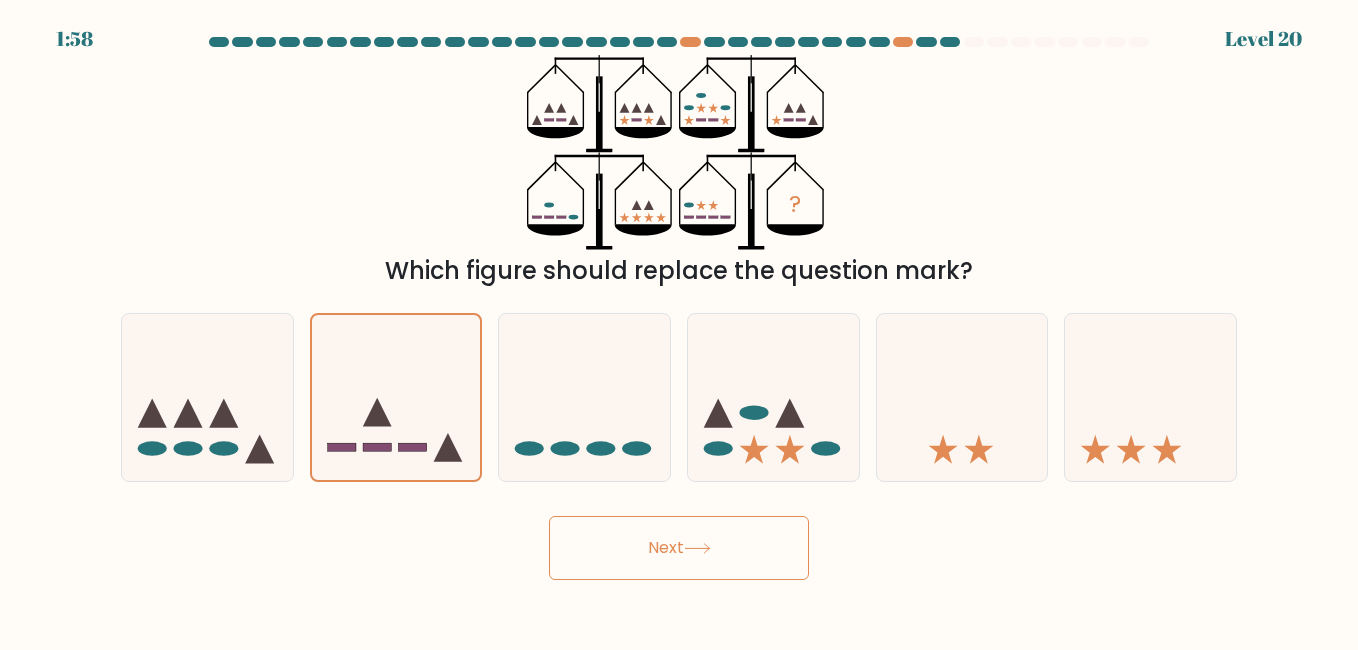 click on "Next" at bounding box center [679, 548] 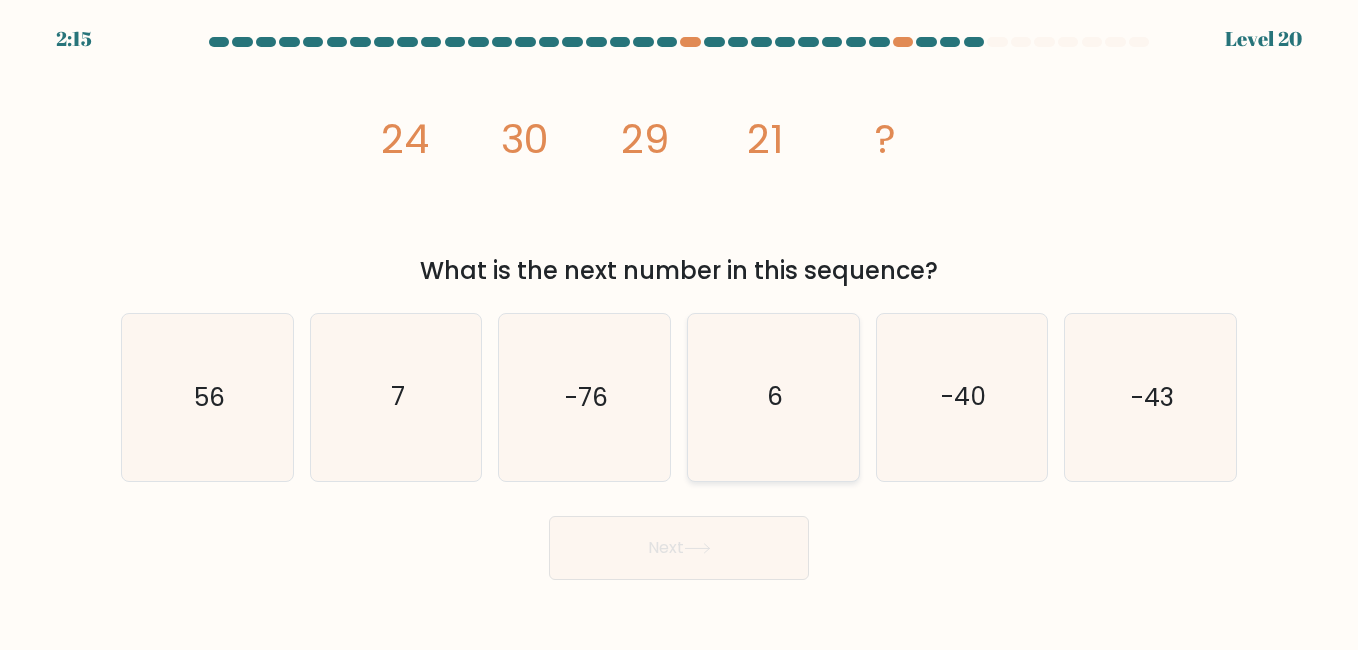 click on "6" at bounding box center (775, 397) 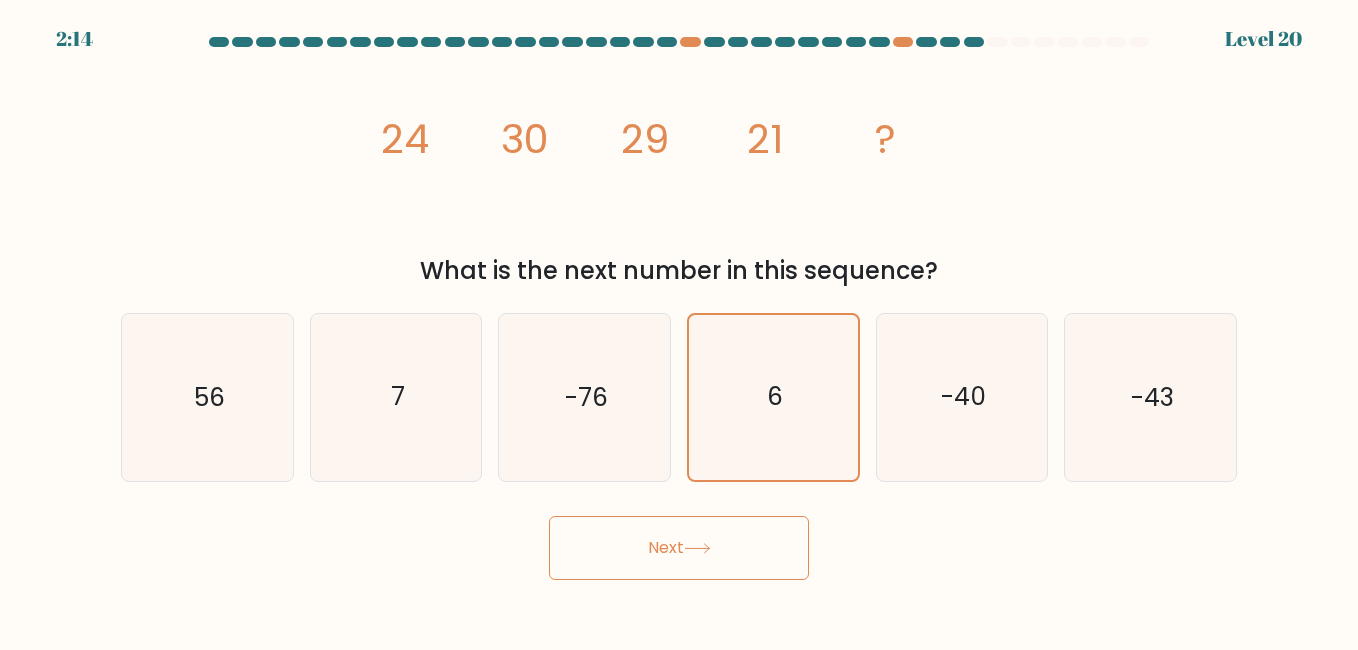 click on "Next" at bounding box center [679, 548] 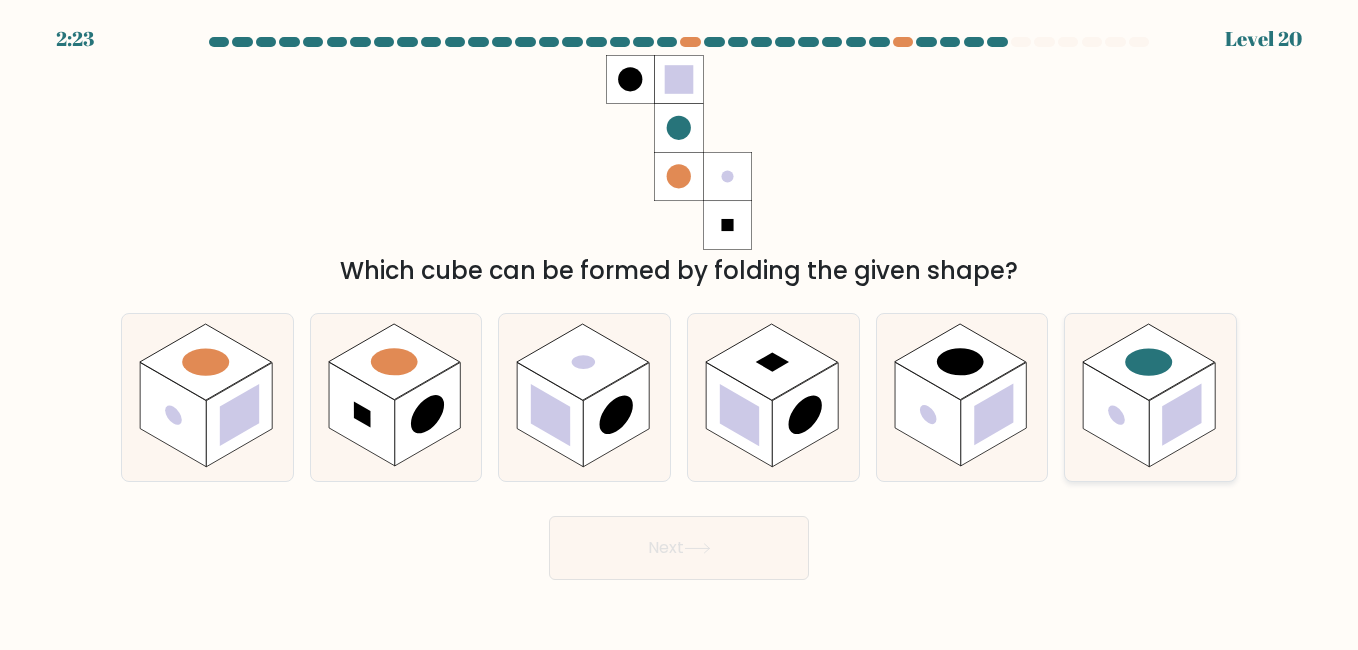 click at bounding box center (1116, 415) 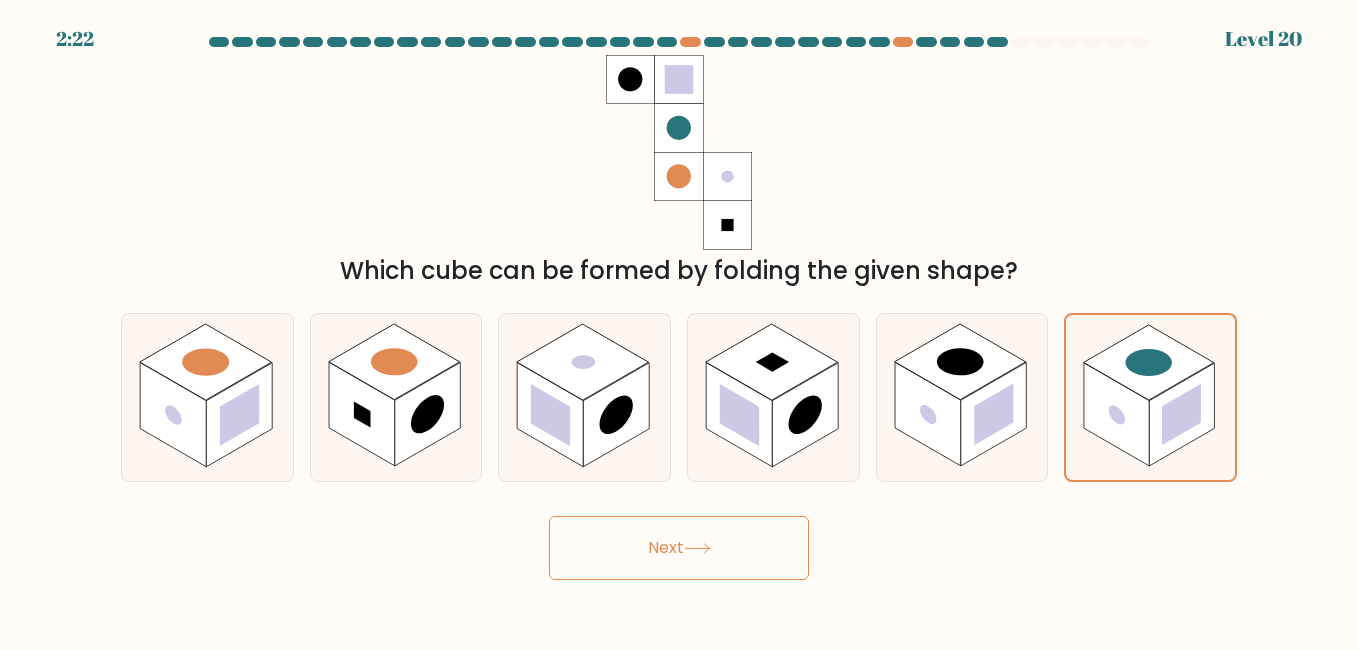 click at bounding box center (697, 548) 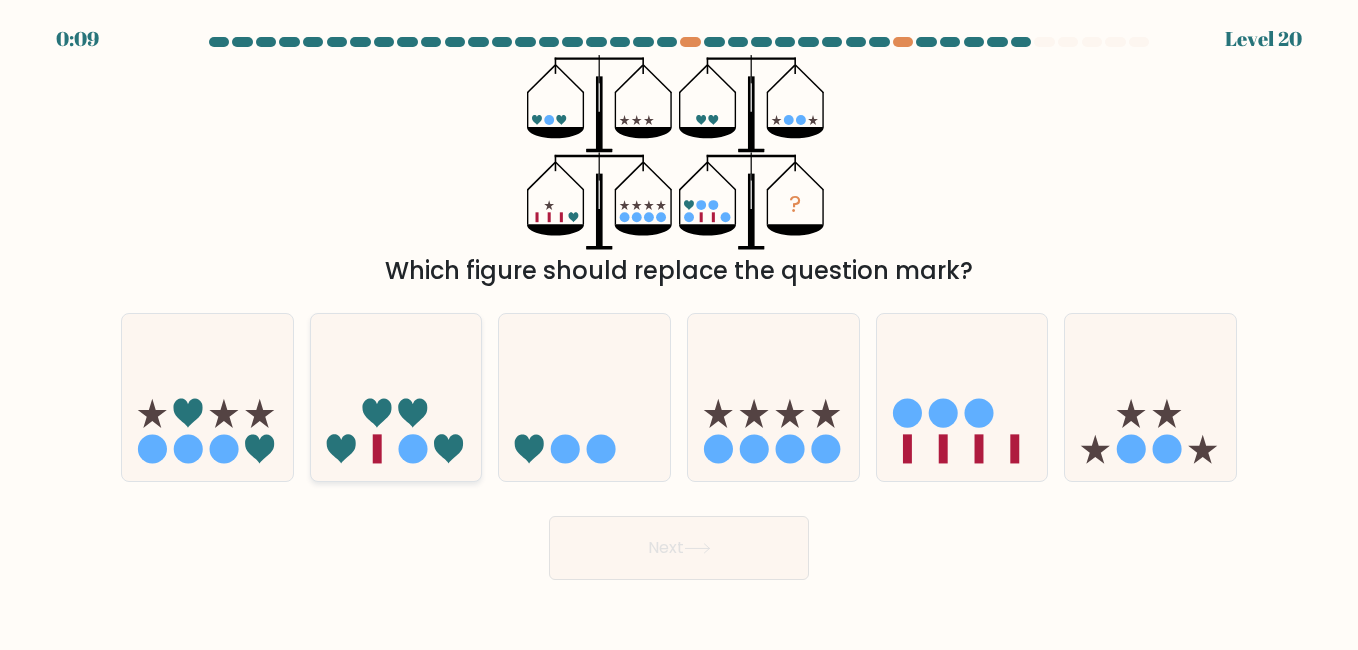 click at bounding box center [340, 448] 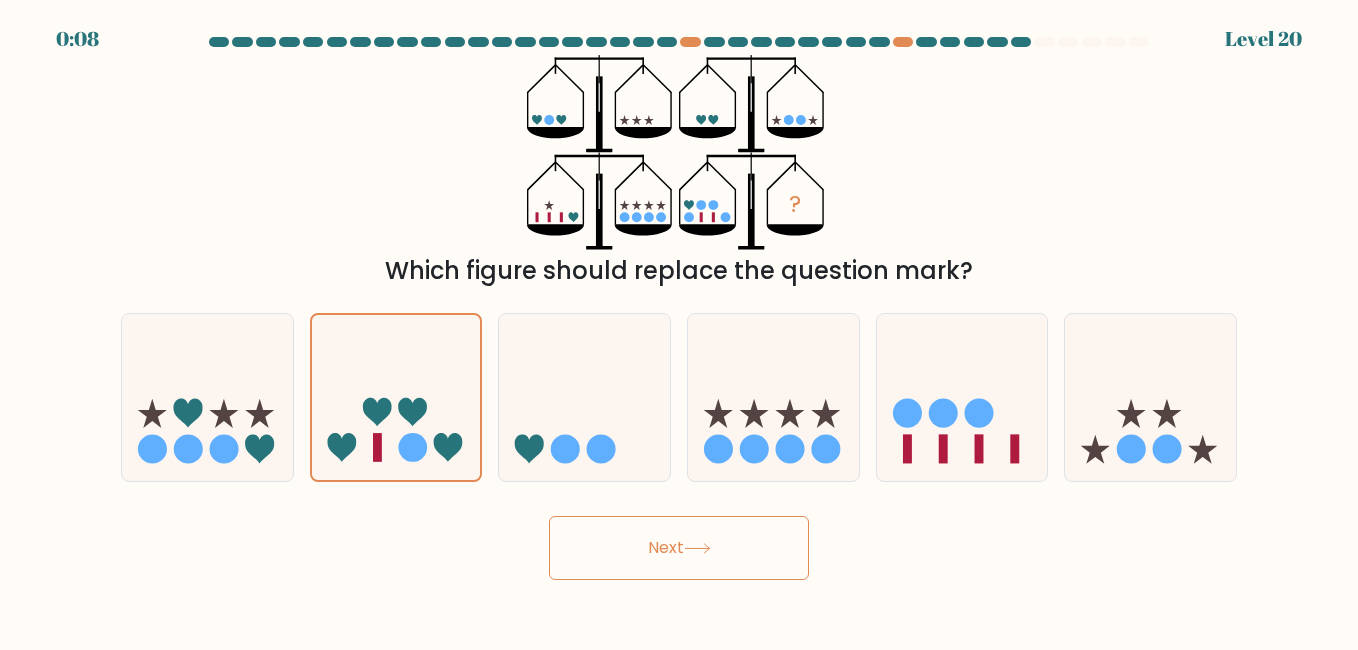 click on "Next" at bounding box center (679, 548) 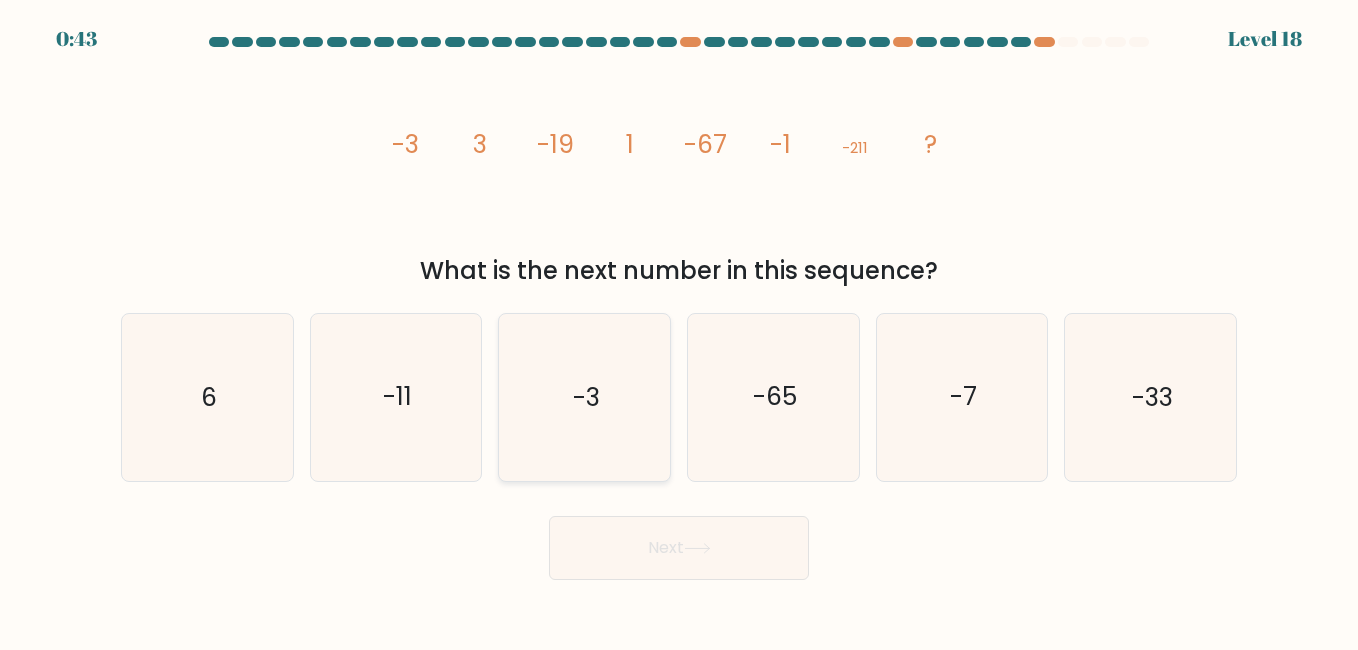 click on "-3" at bounding box center [584, 397] 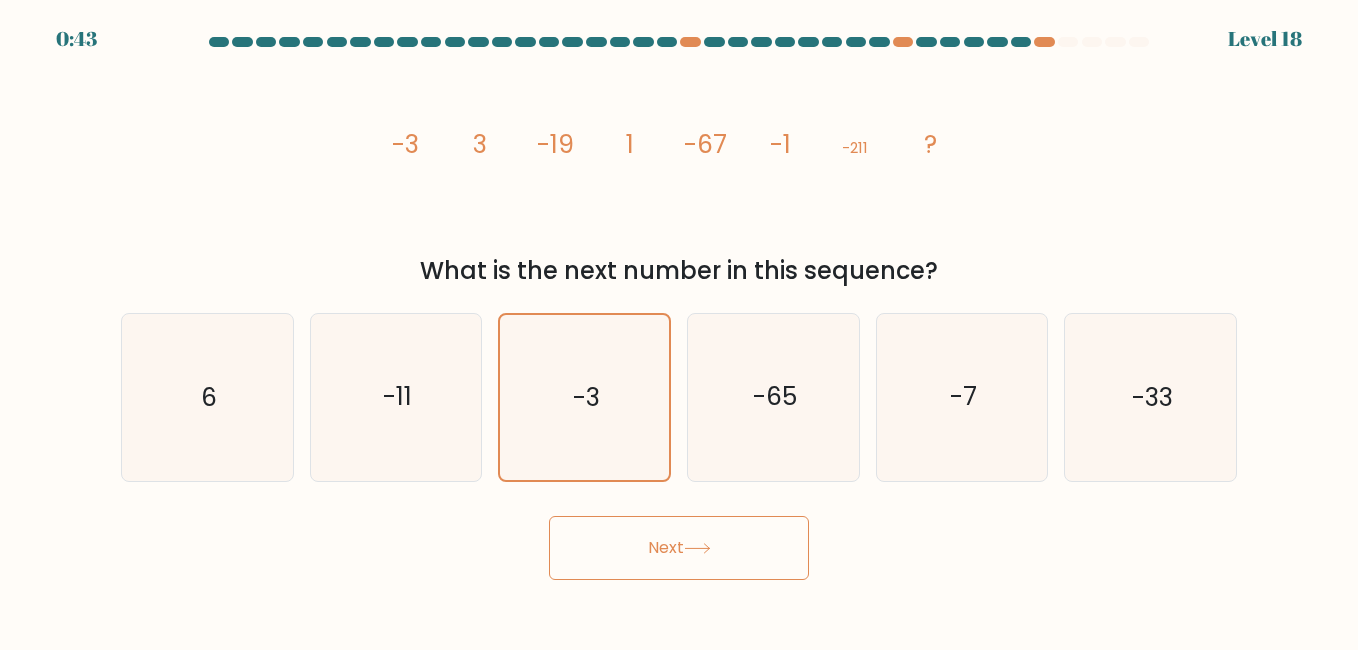 click on "Next" at bounding box center [679, 548] 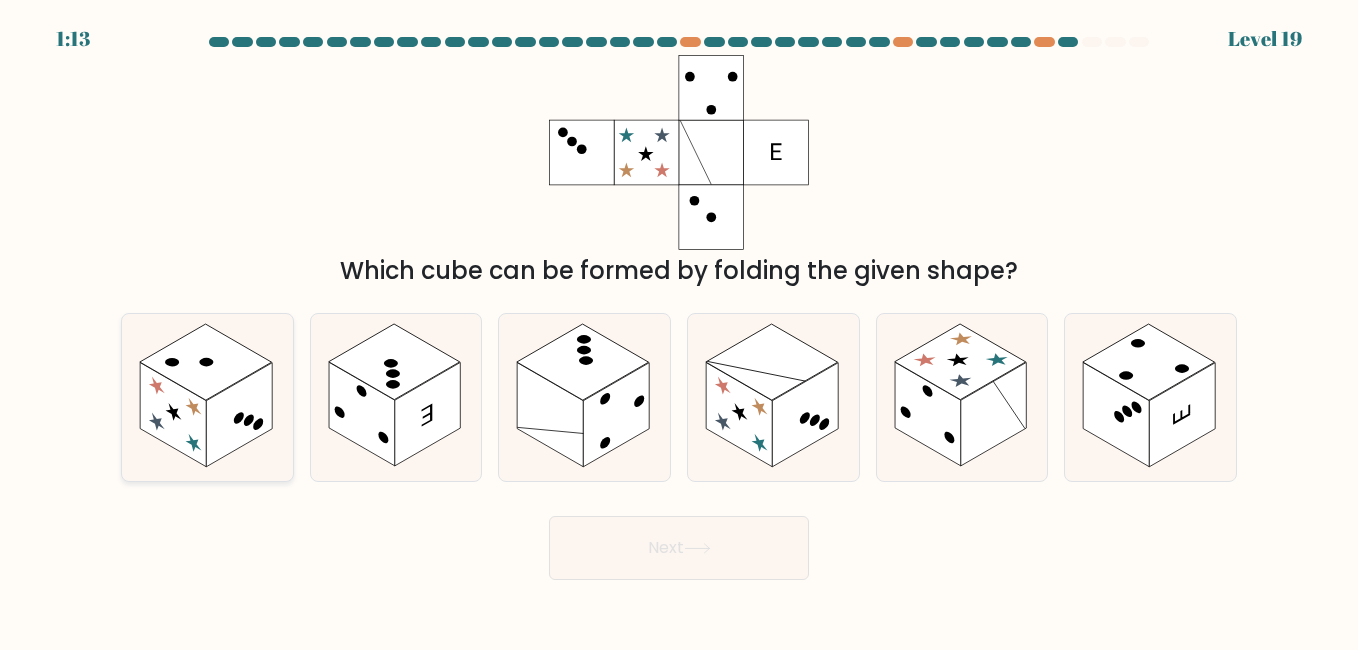 click at bounding box center (207, 397) 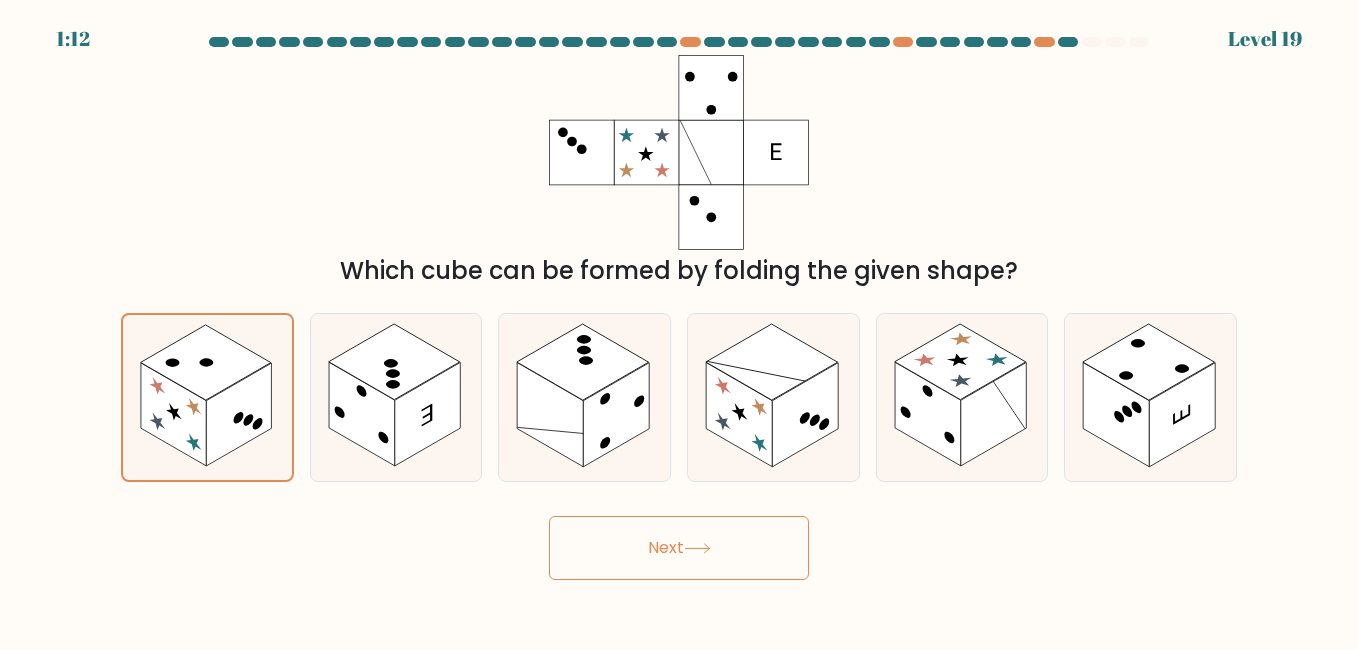 click on "Next" at bounding box center [679, 548] 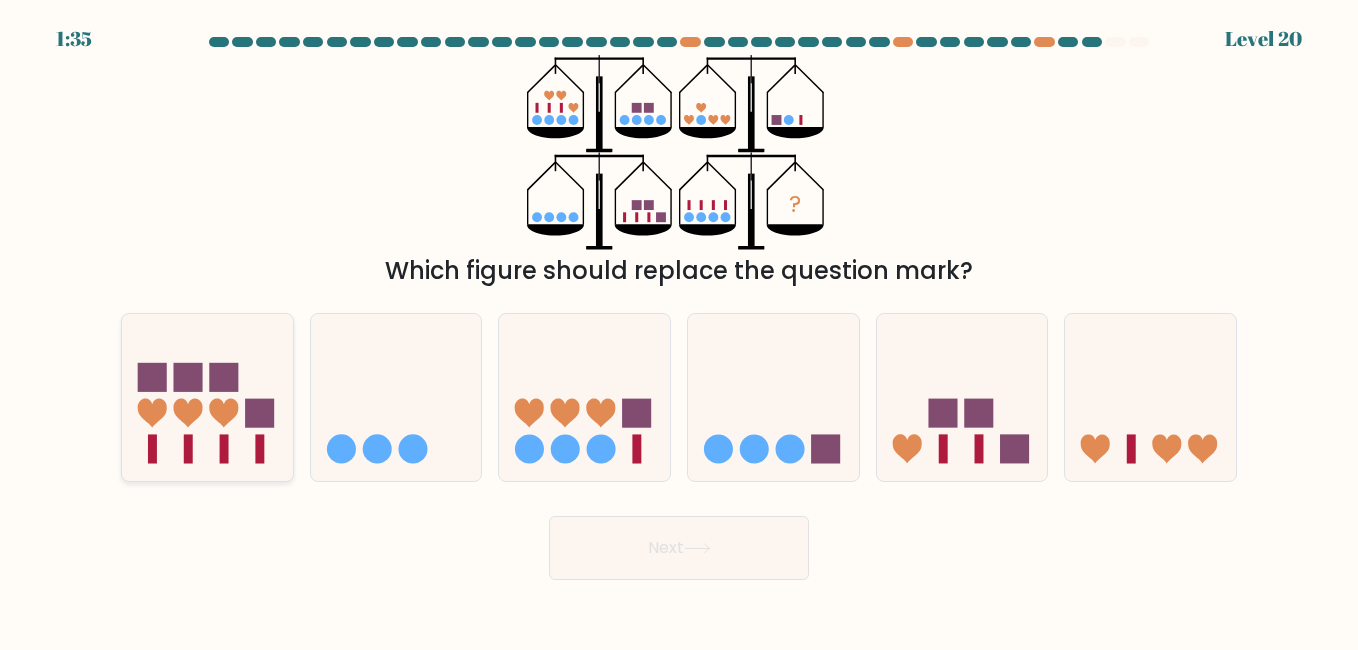 click at bounding box center [188, 413] 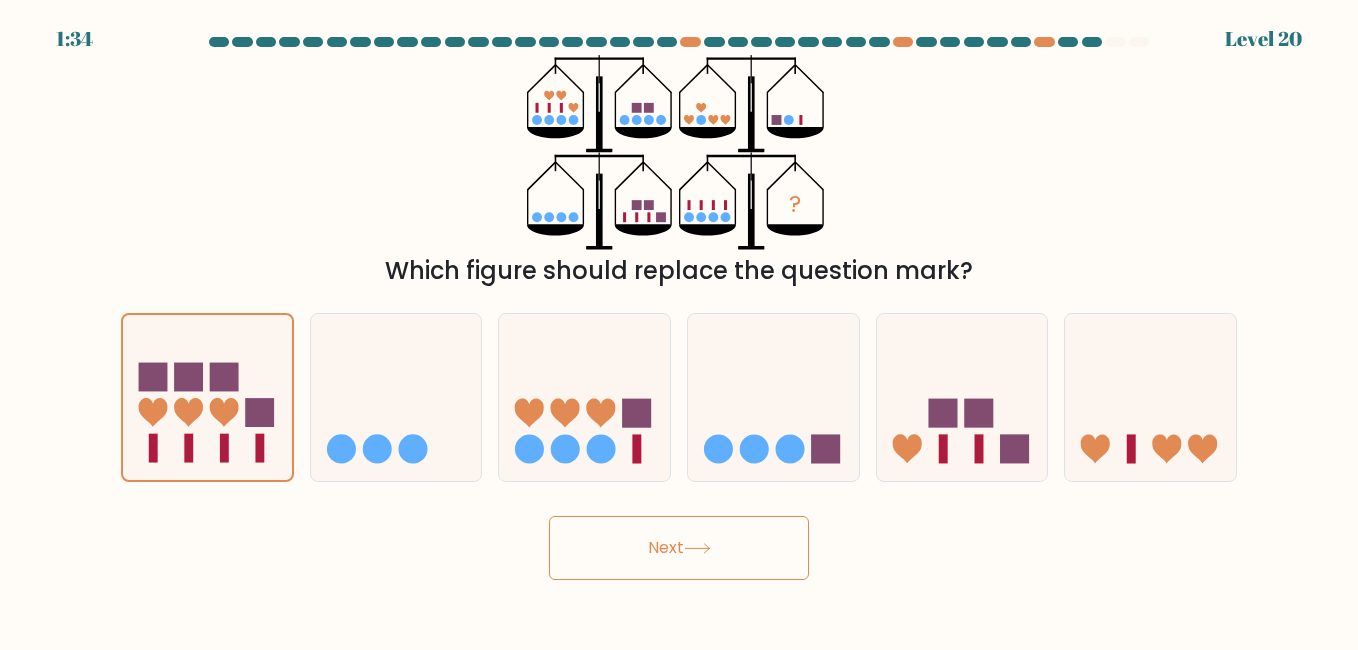 click on "Next" at bounding box center (679, 548) 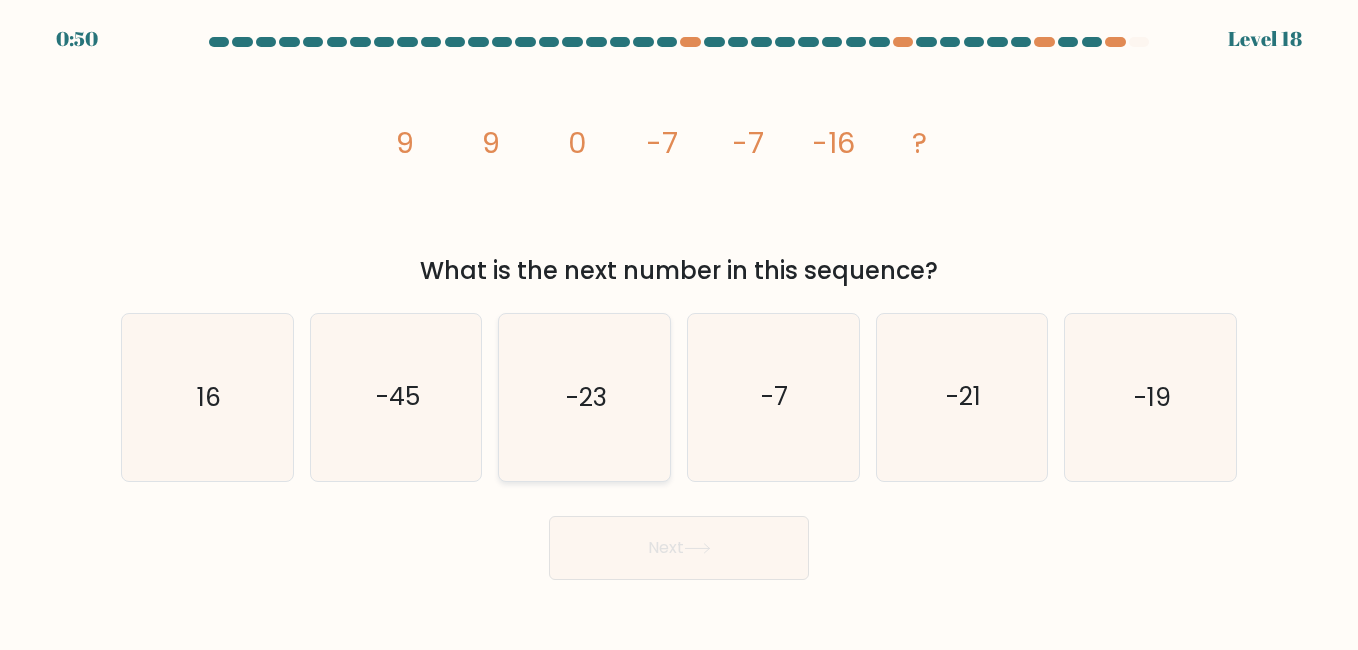 click on "-23" at bounding box center (586, 397) 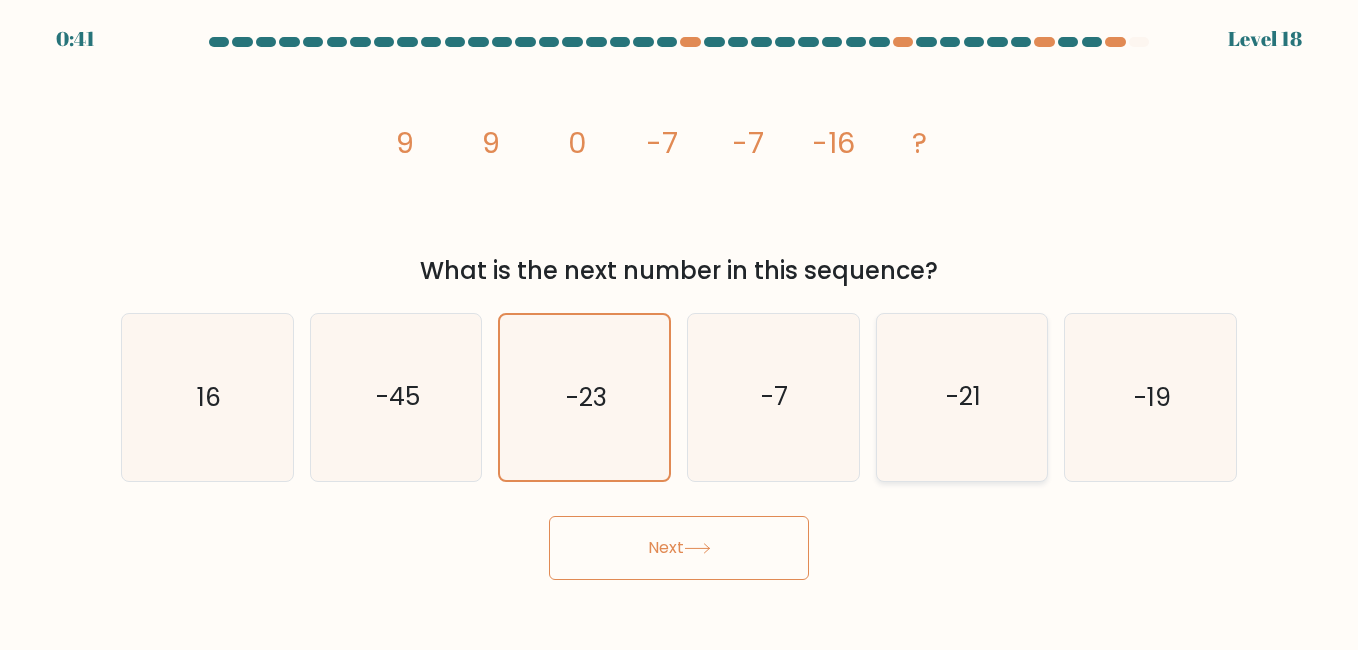 click on "-21" at bounding box center (962, 397) 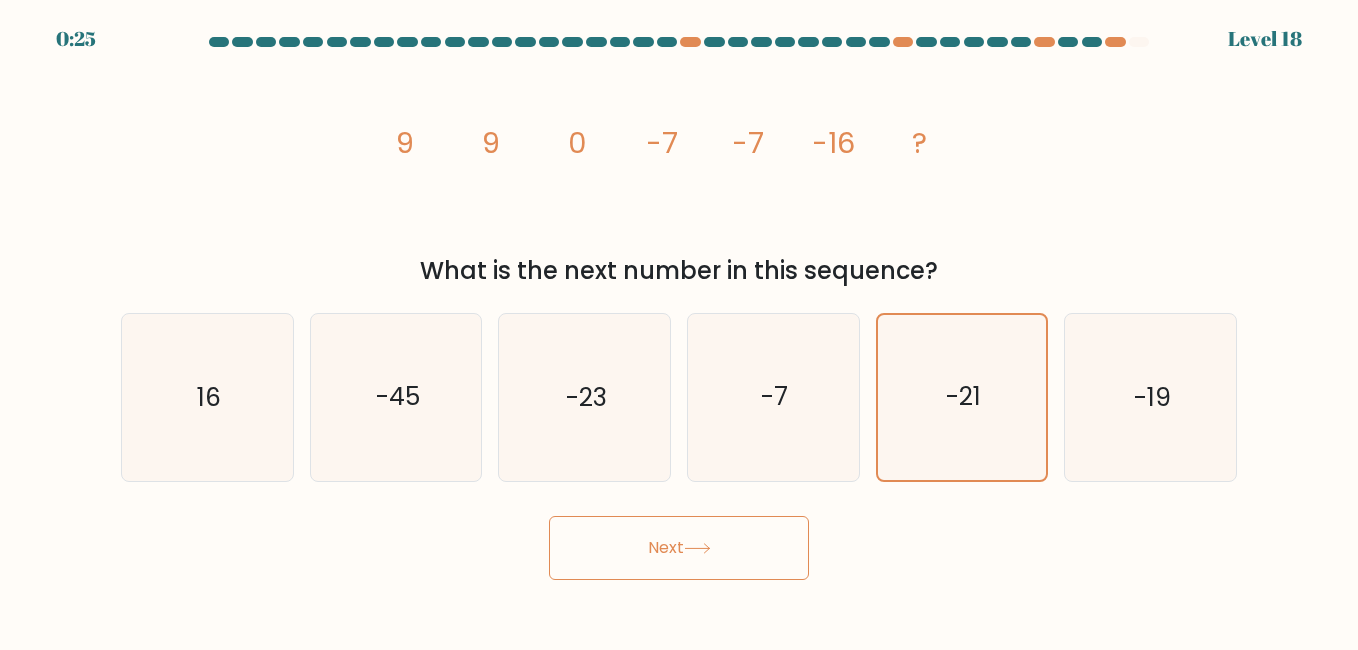 click on "Next" at bounding box center (679, 548) 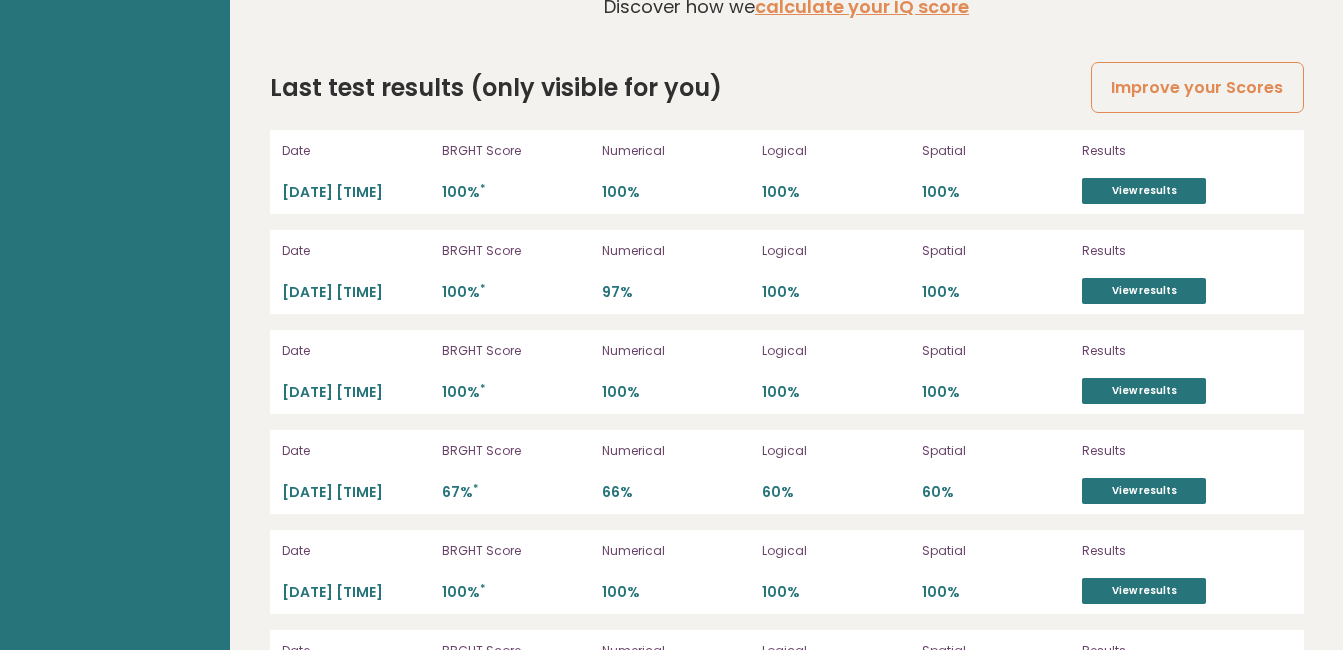 scroll, scrollTop: 5500, scrollLeft: 0, axis: vertical 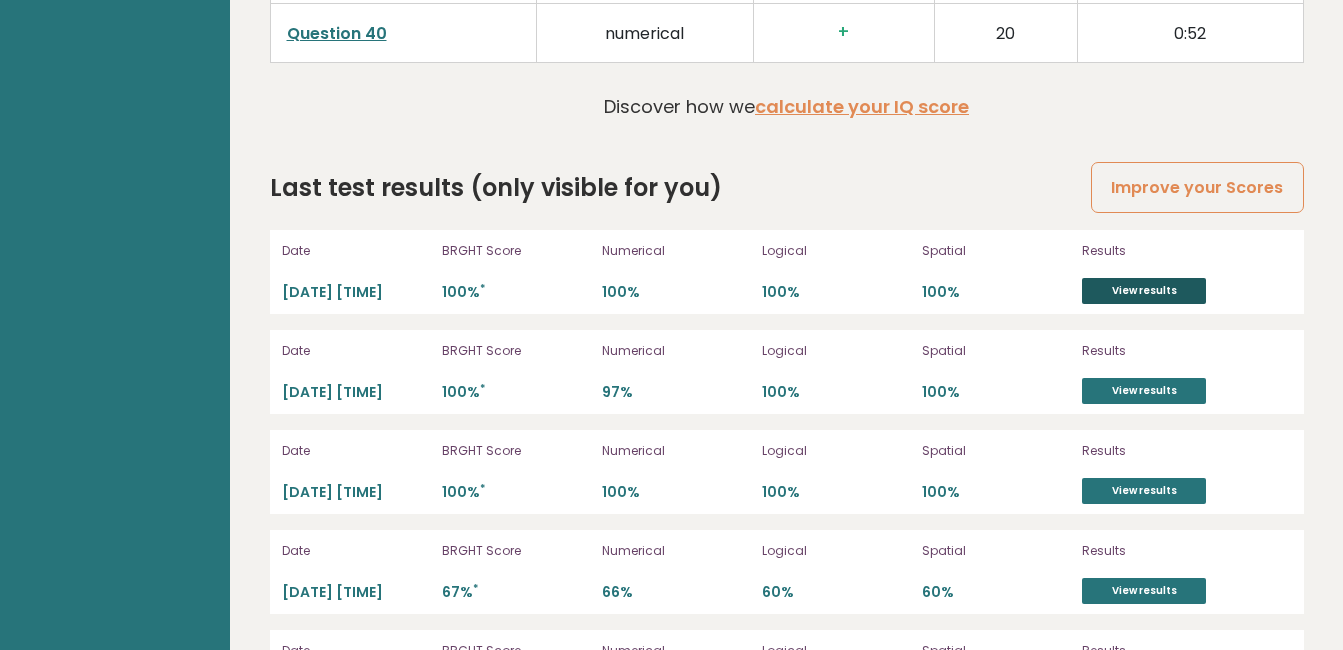 click on "View results" at bounding box center [1144, 291] 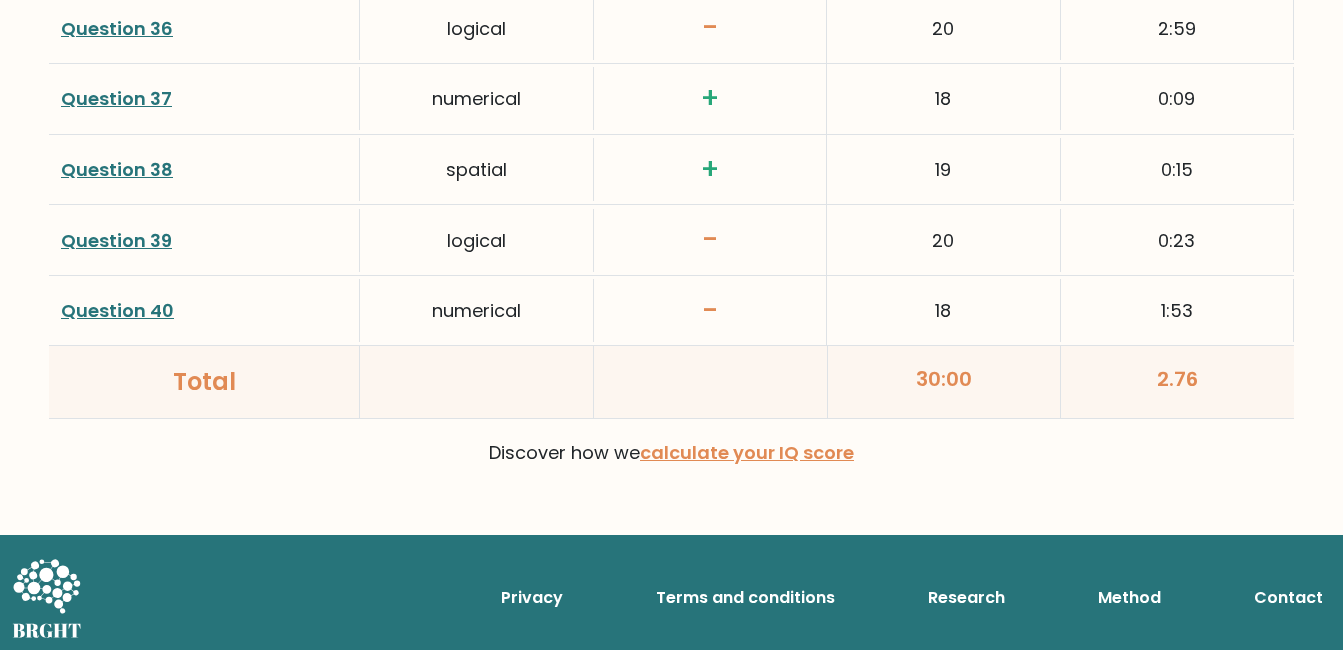 scroll, scrollTop: 5383, scrollLeft: 0, axis: vertical 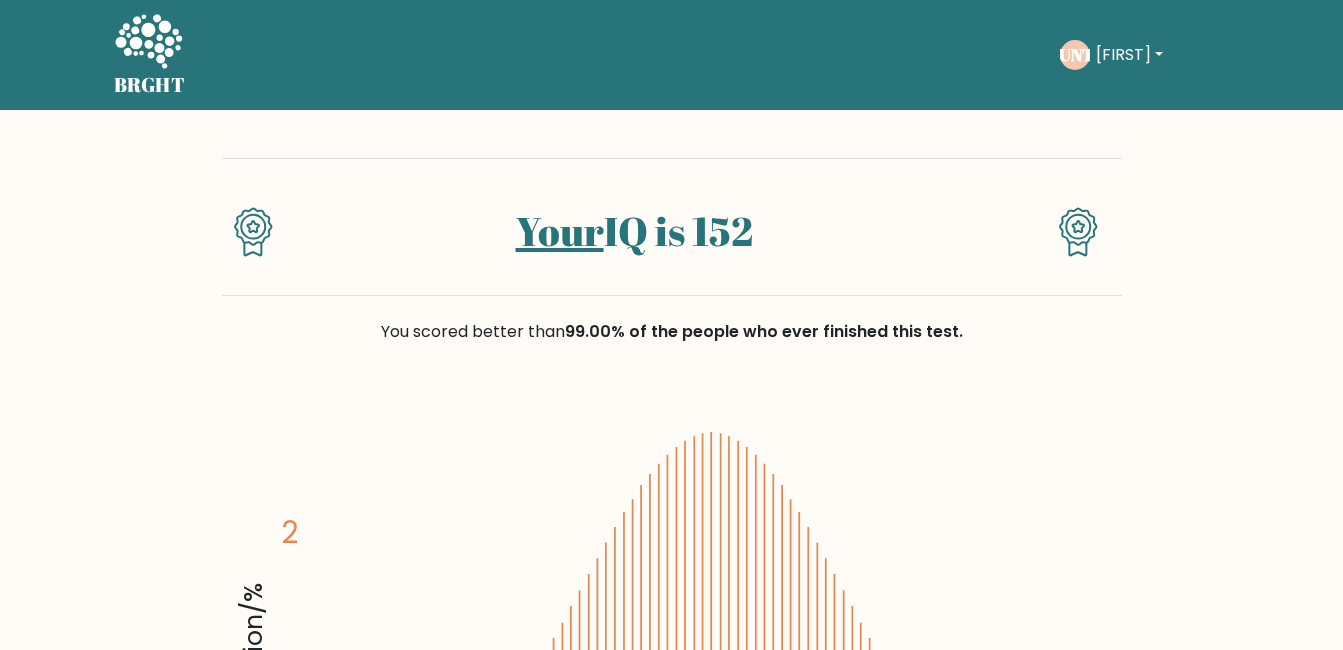 drag, startPoint x: 930, startPoint y: 394, endPoint x: 871, endPoint y: 25, distance: 373.68704 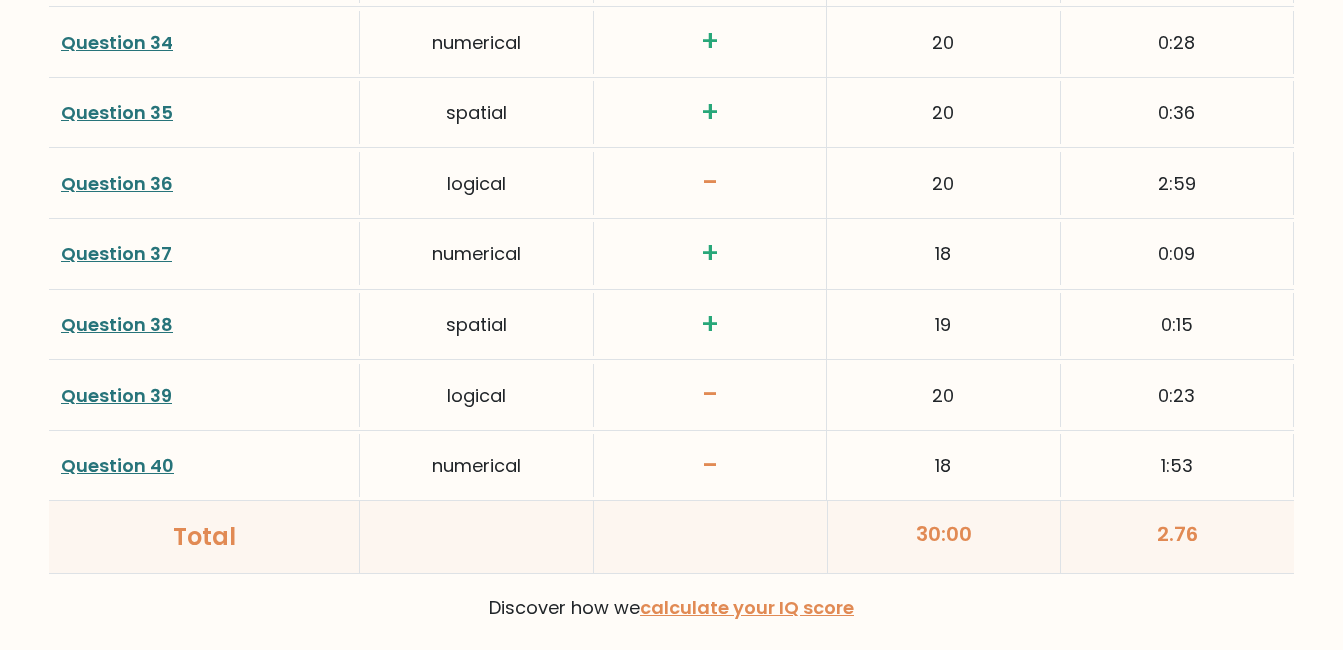 scroll, scrollTop: 5383, scrollLeft: 0, axis: vertical 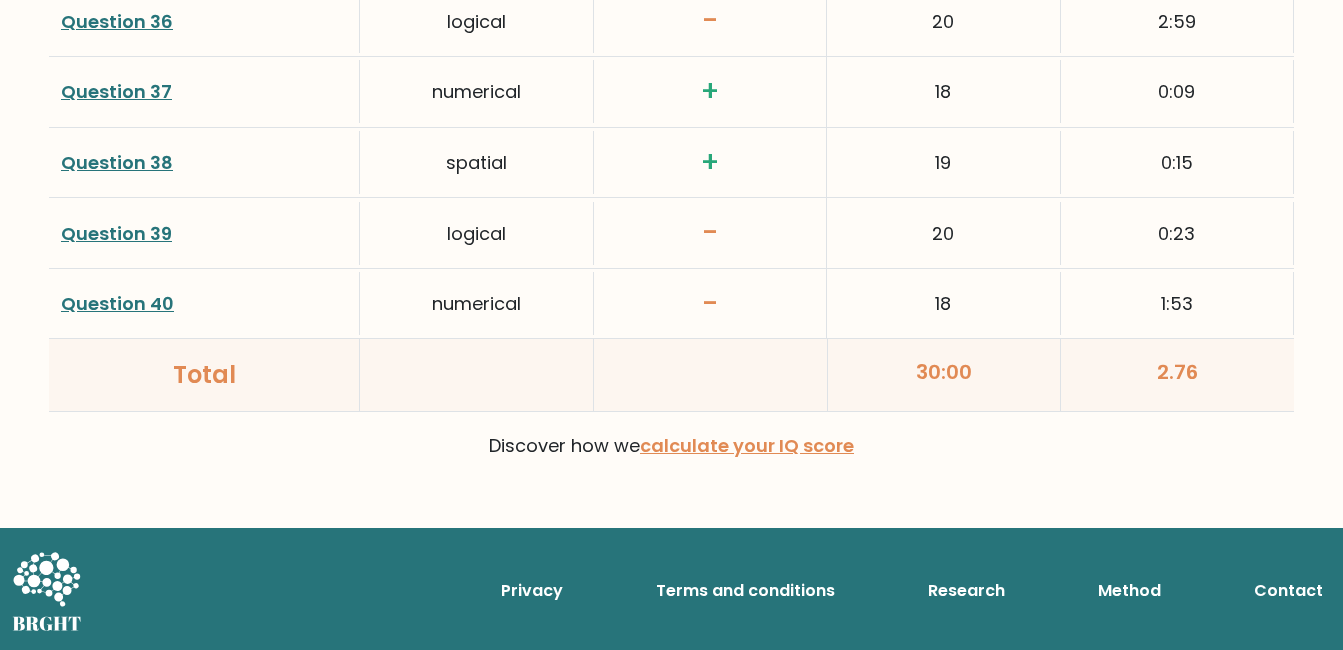 click on "Question 40" at bounding box center [117, 303] 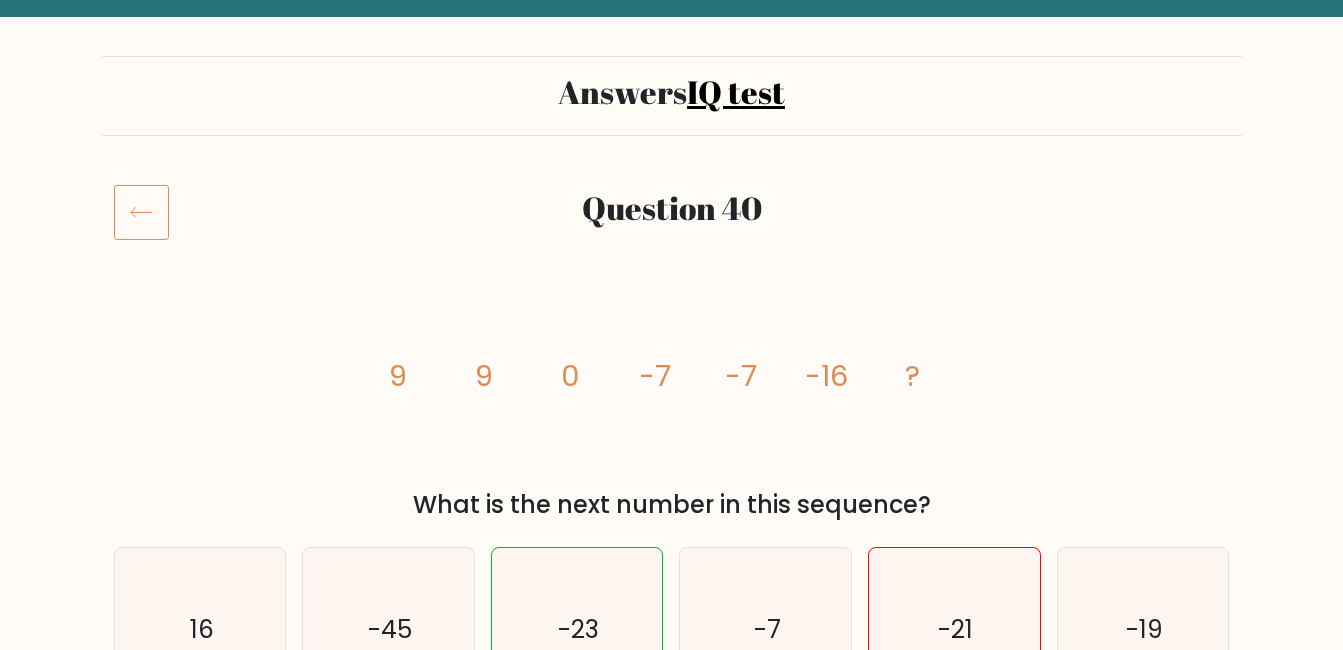scroll, scrollTop: 0, scrollLeft: 0, axis: both 